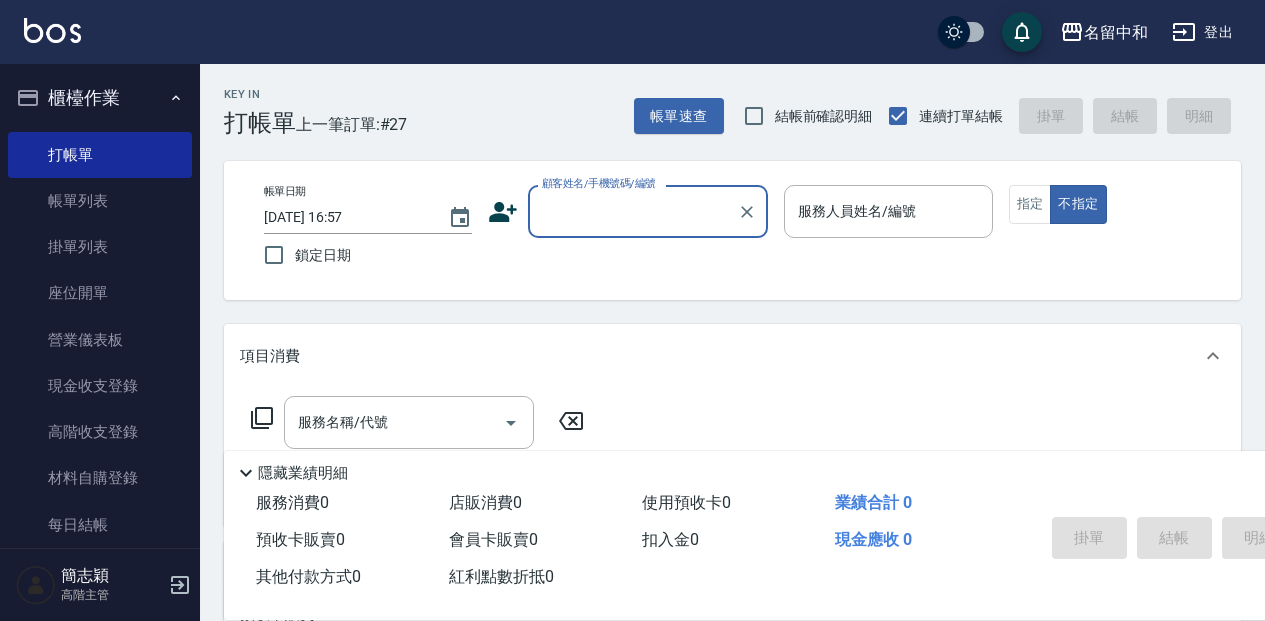 scroll, scrollTop: 0, scrollLeft: 0, axis: both 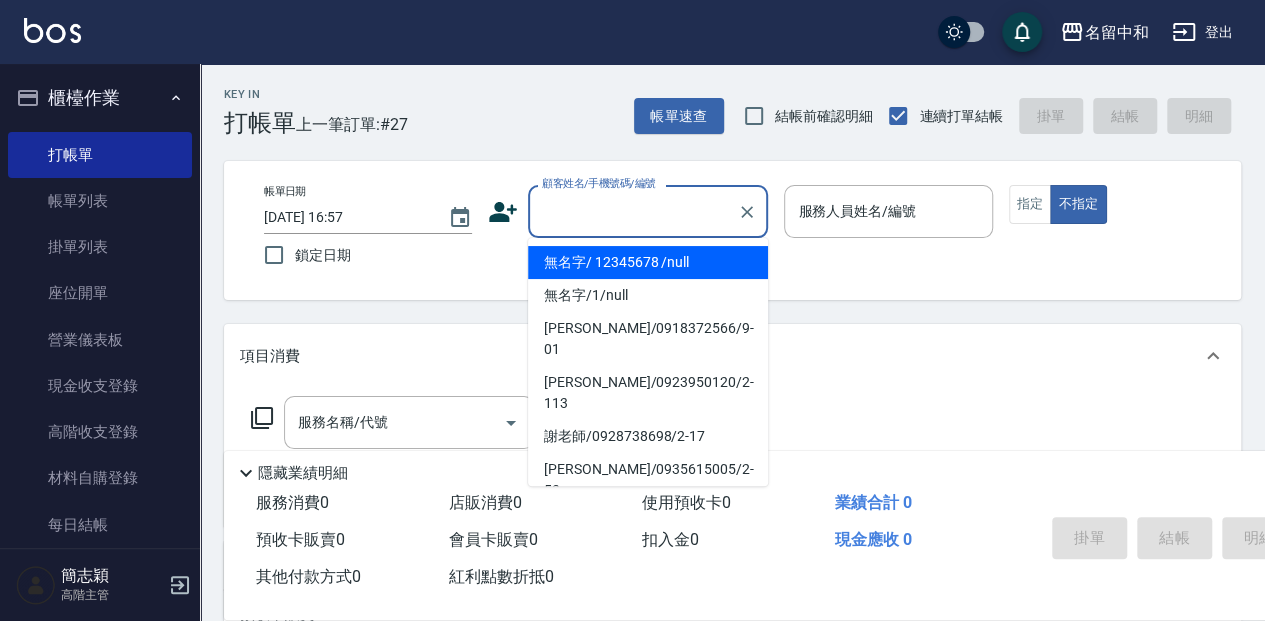 drag, startPoint x: 548, startPoint y: 210, endPoint x: 596, endPoint y: 230, distance: 52 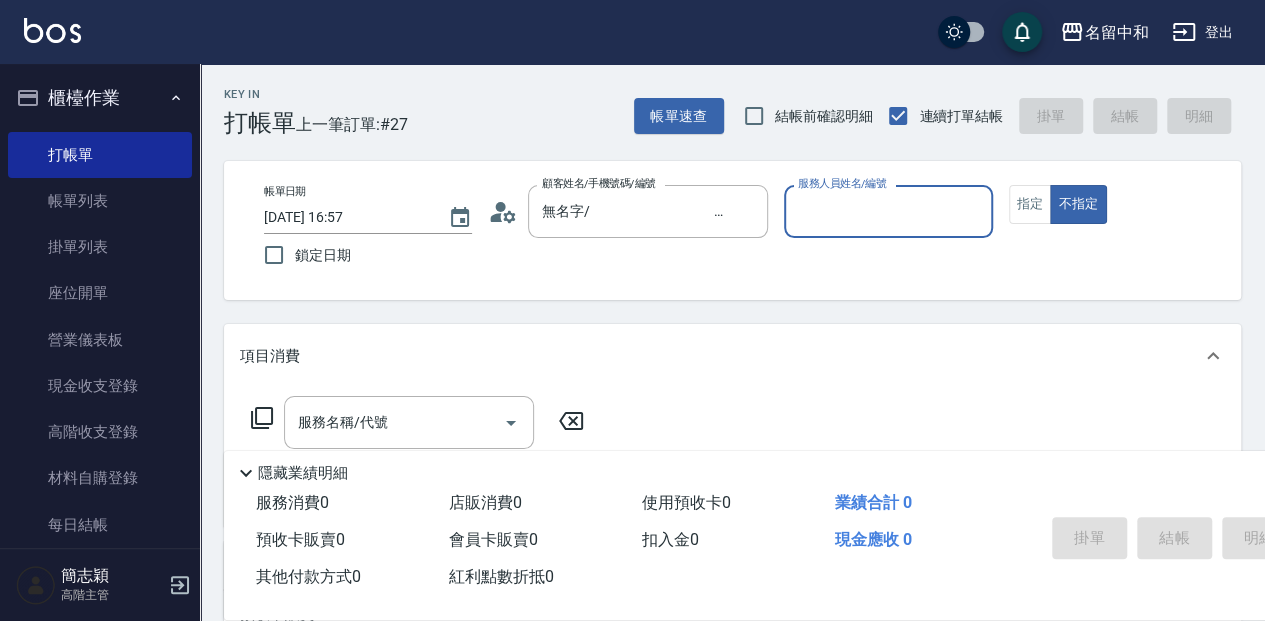 click on "服務人員姓名/編號 服務人員姓名/編號" at bounding box center [888, 222] 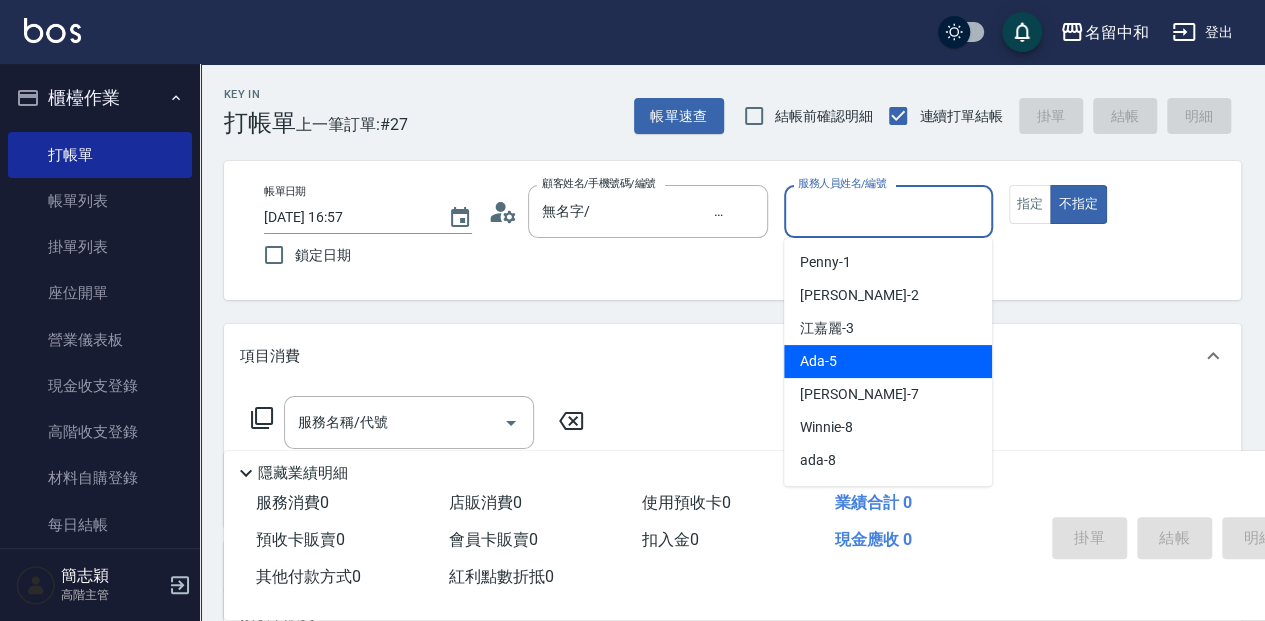 click on "Ada -5" at bounding box center (888, 361) 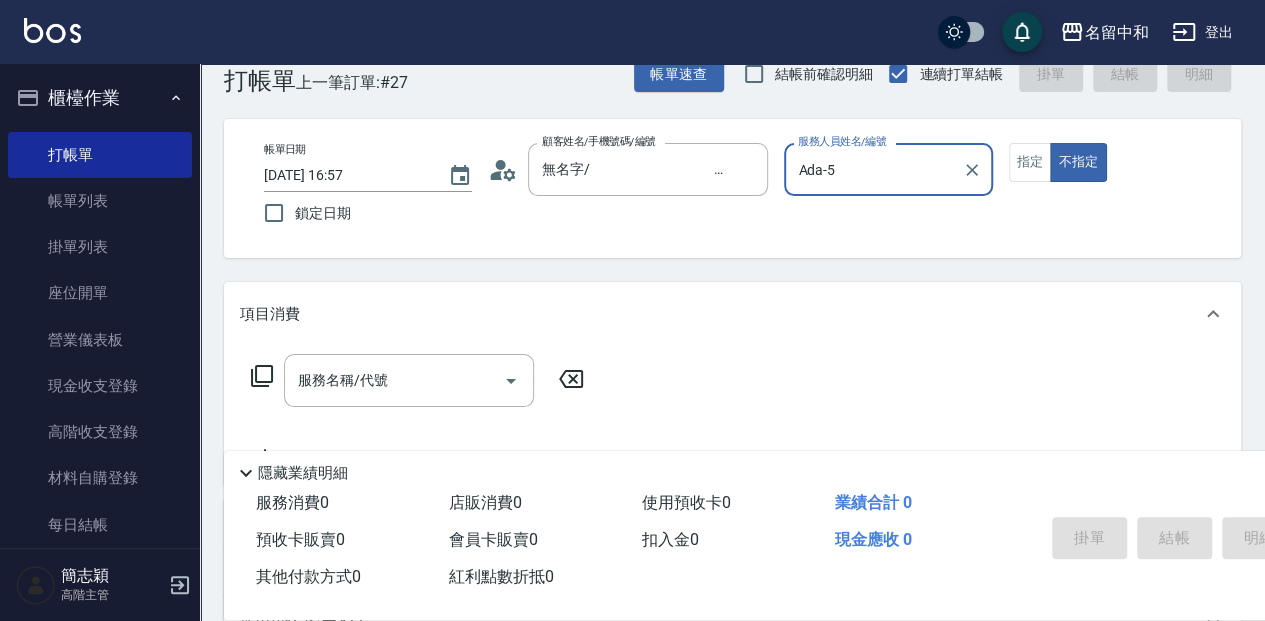 scroll, scrollTop: 66, scrollLeft: 0, axis: vertical 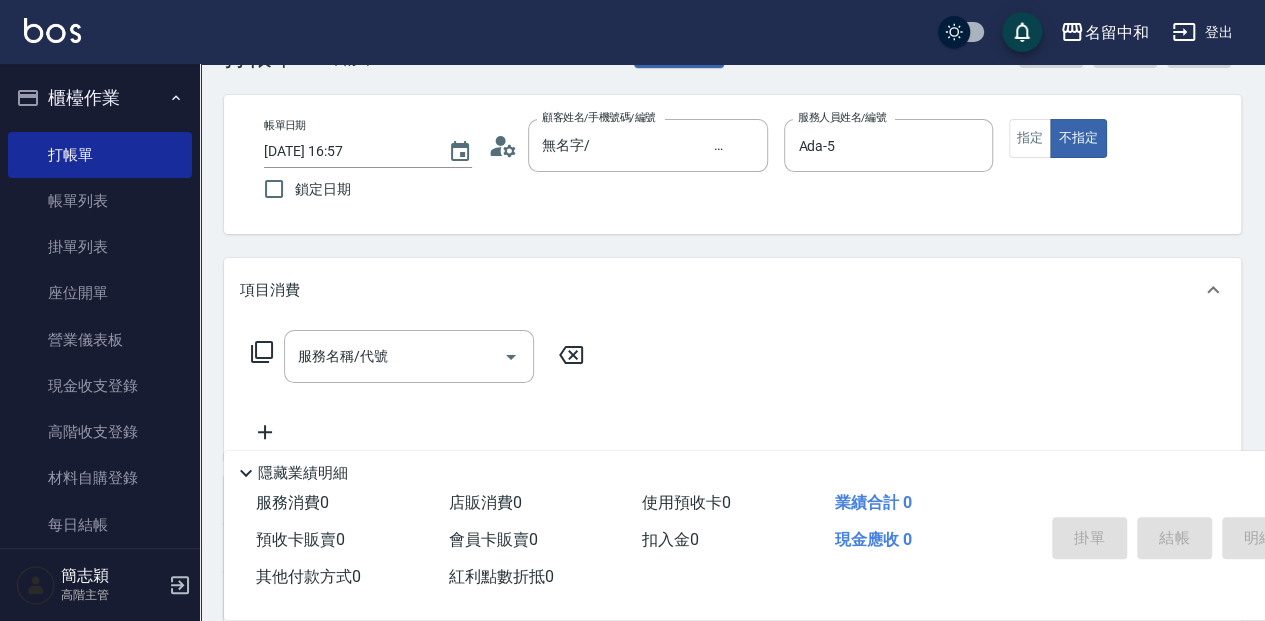 click 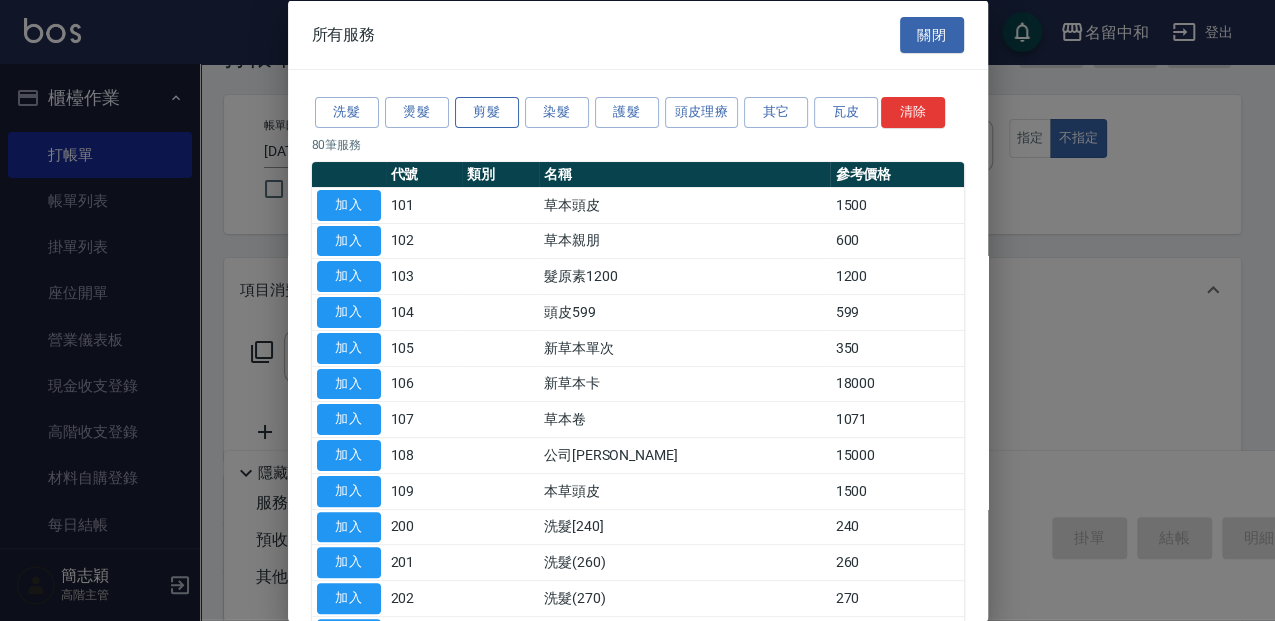 click on "剪髮" at bounding box center (487, 112) 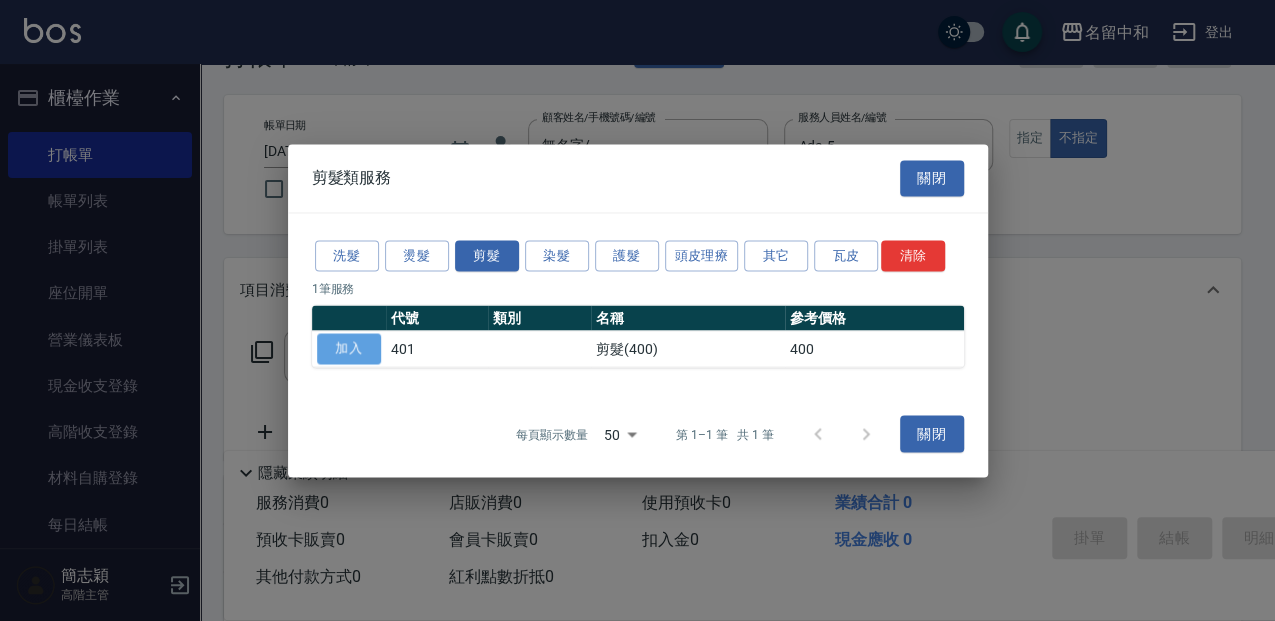 click on "加入" at bounding box center [349, 348] 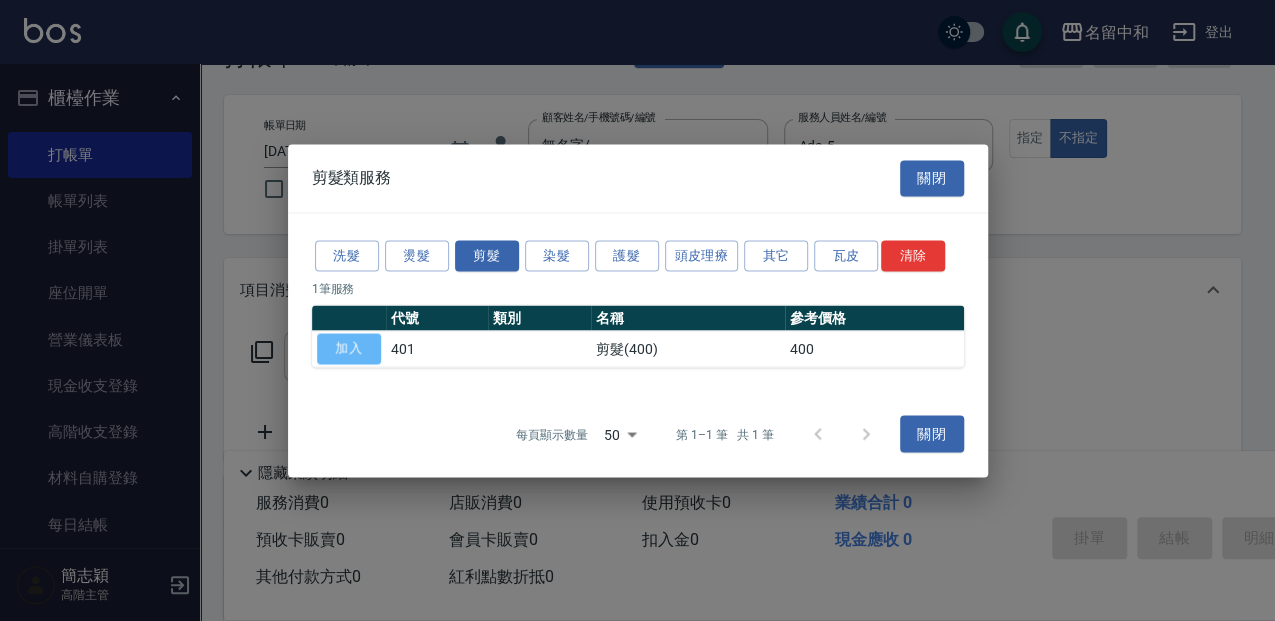 type on "剪髮(400)(401)" 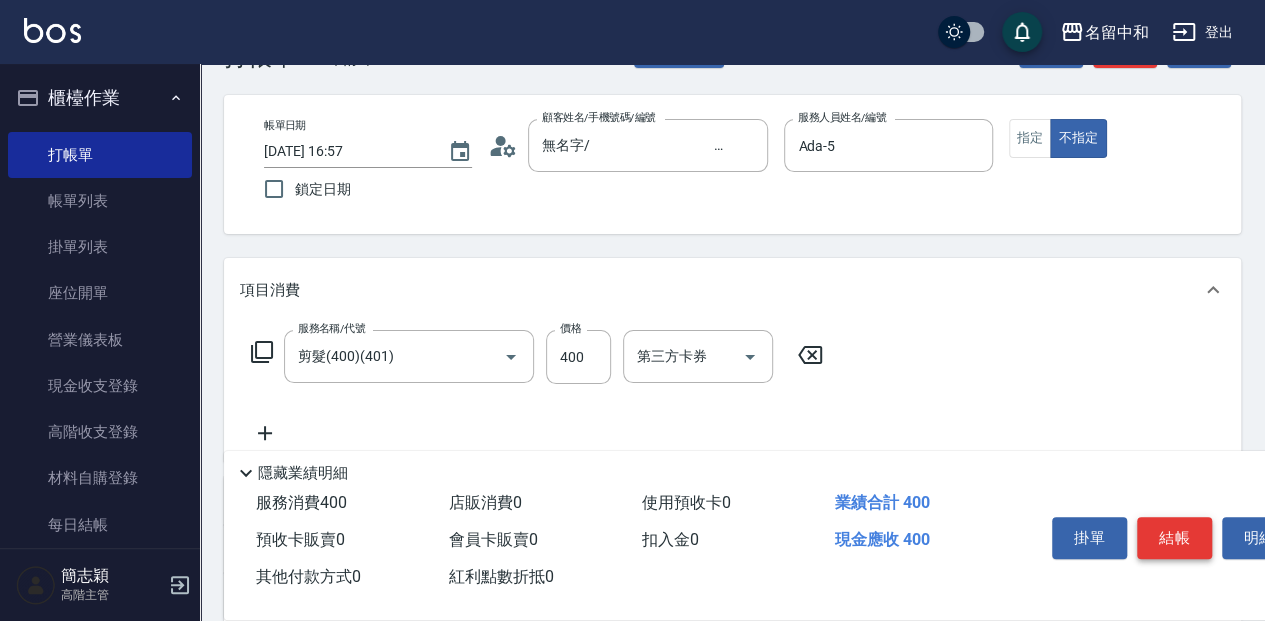 click on "結帳" at bounding box center [1174, 538] 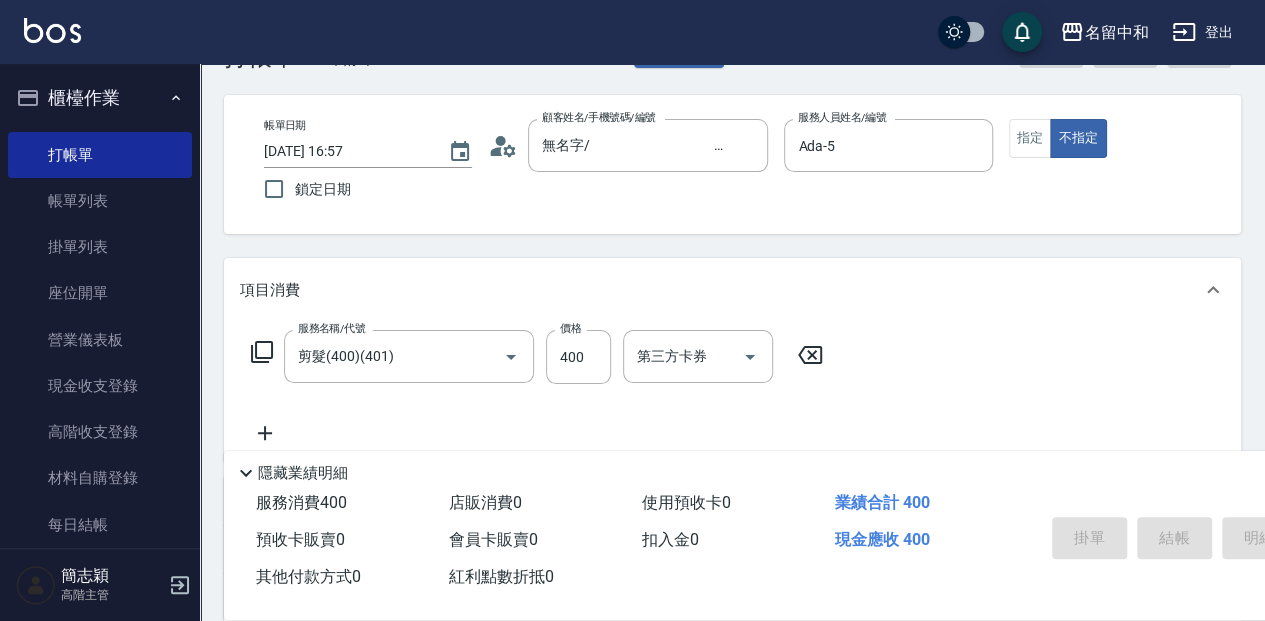 type on "[DATE] 17:49" 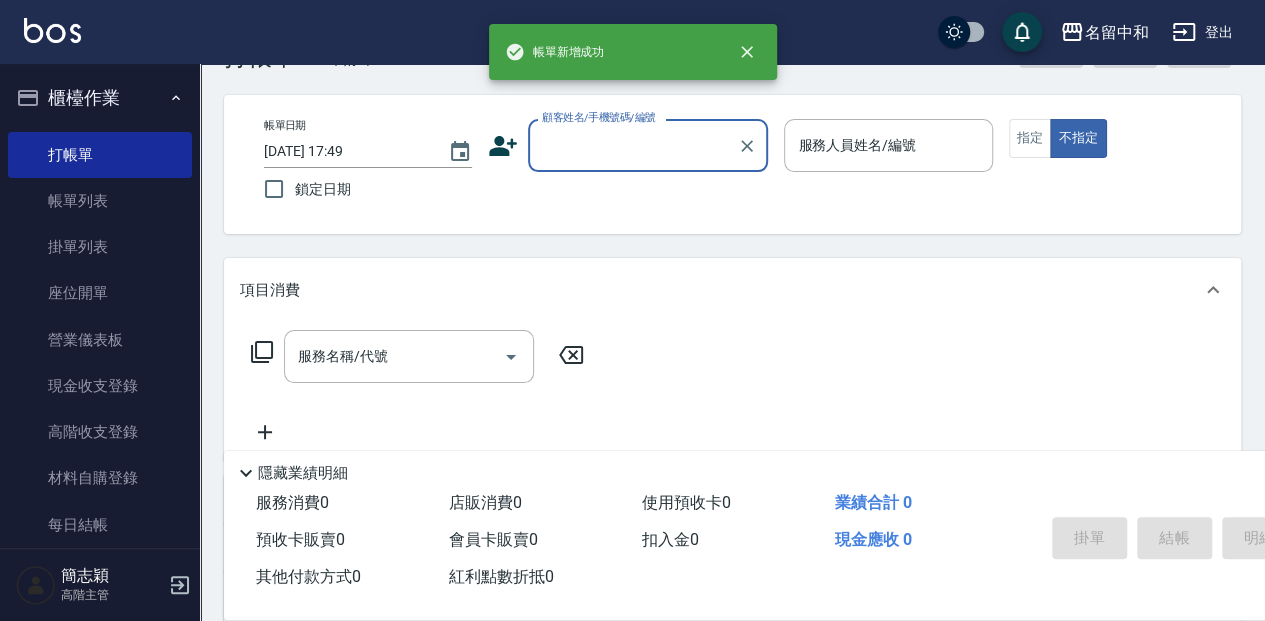 scroll, scrollTop: 0, scrollLeft: 0, axis: both 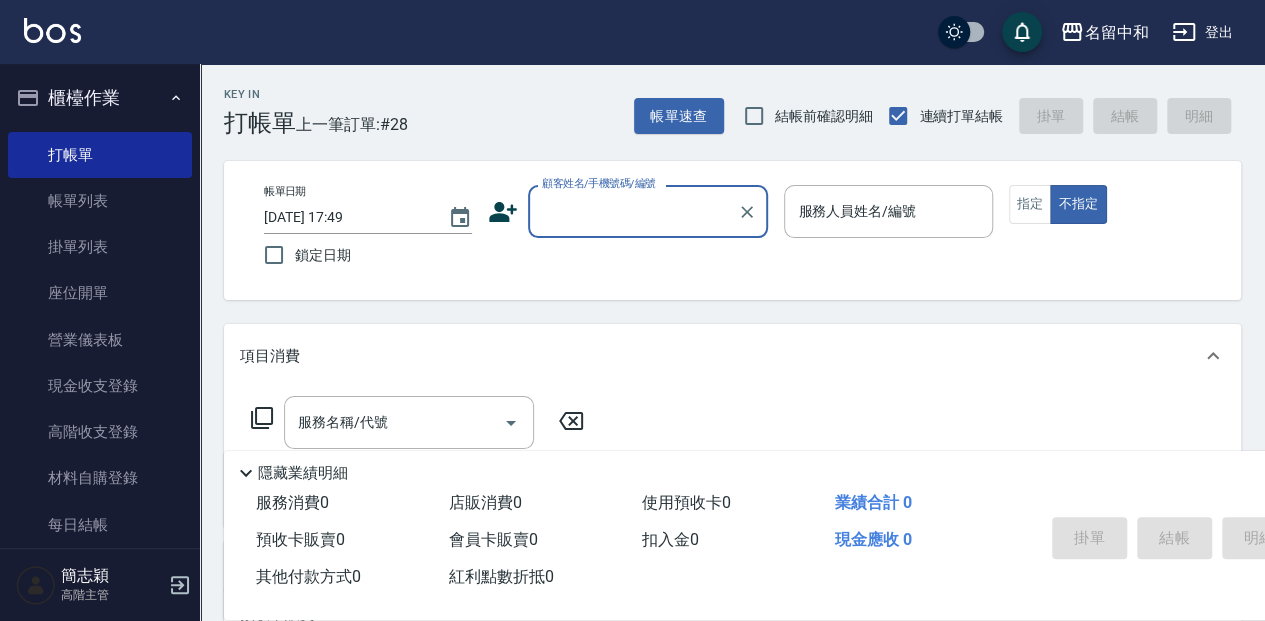 click on "Key In 打帳單 上一筆訂單:#28 帳單速查 結帳前確認明細 連續打單結帳 掛單 結帳 明細" at bounding box center [720, 100] 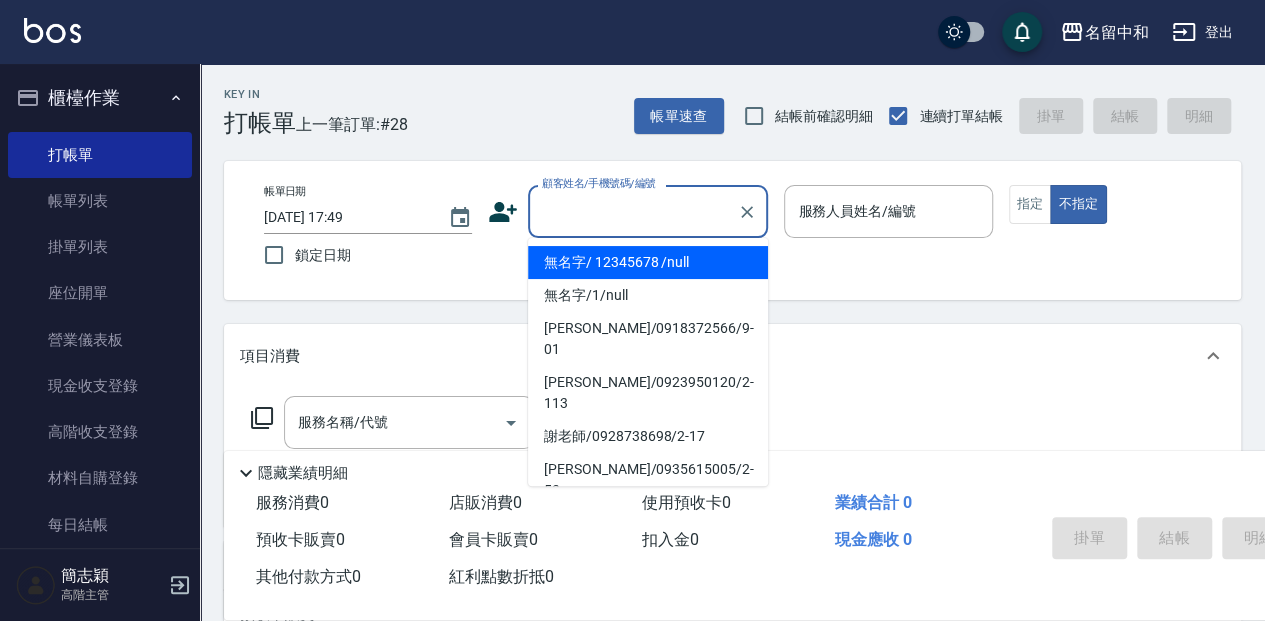 click on "顧客姓名/手機號碼/編號" at bounding box center (633, 211) 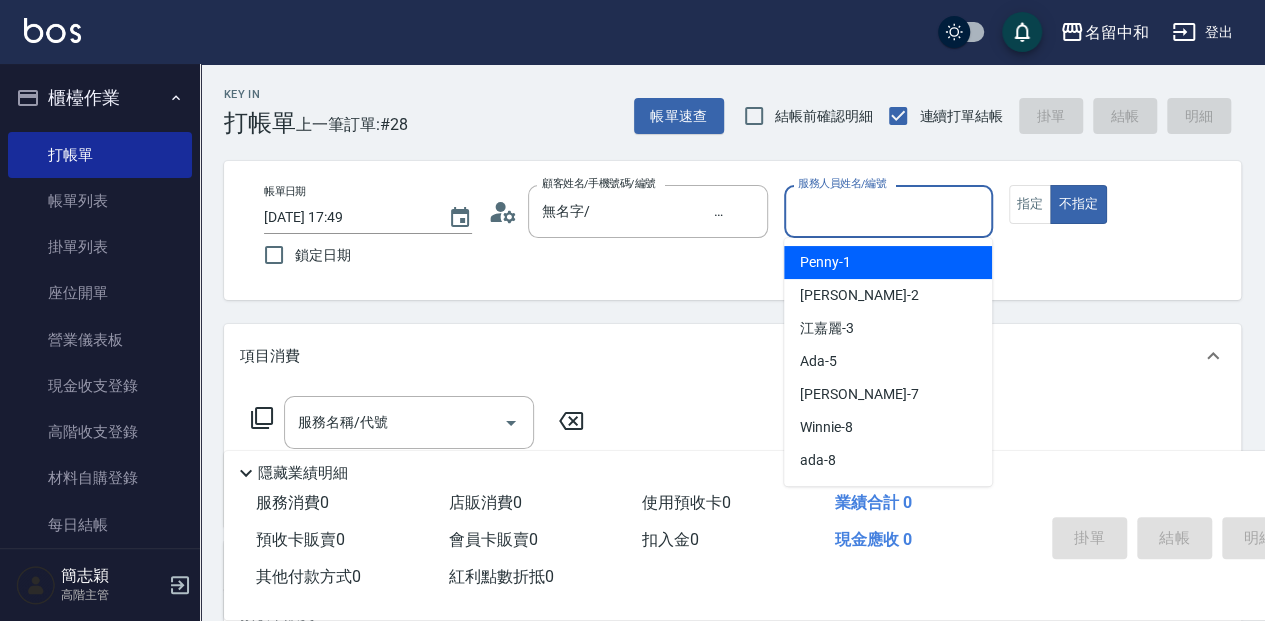 drag, startPoint x: 864, startPoint y: 200, endPoint x: 864, endPoint y: 229, distance: 29 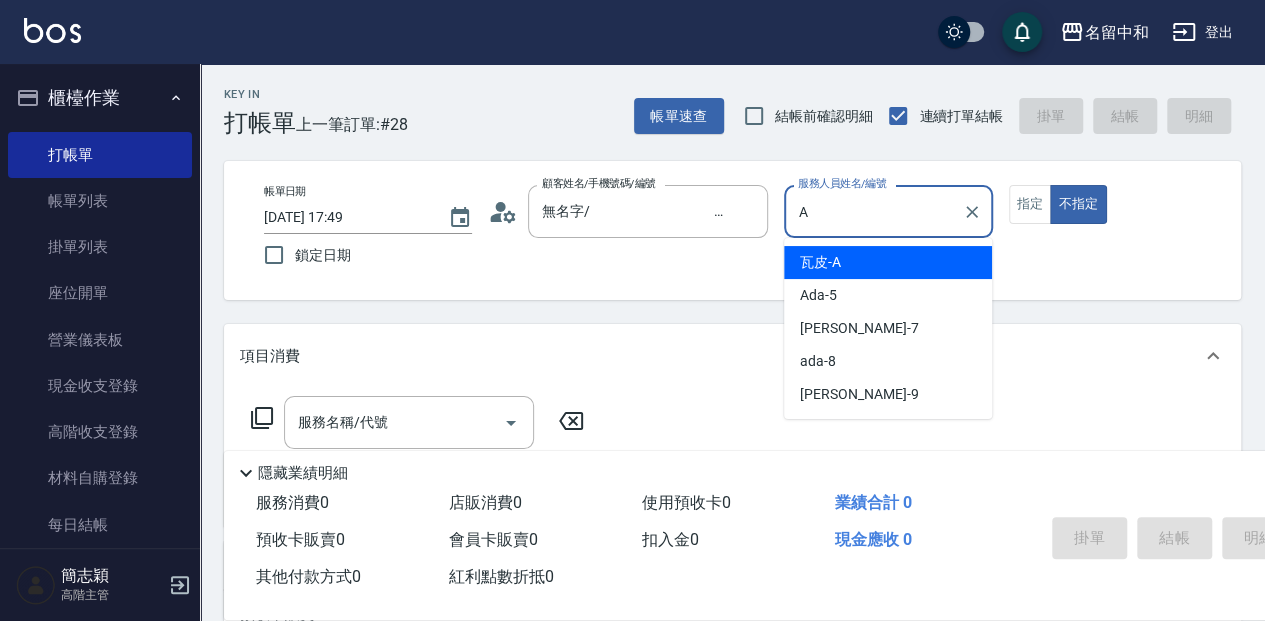 type on "瓦皮-A" 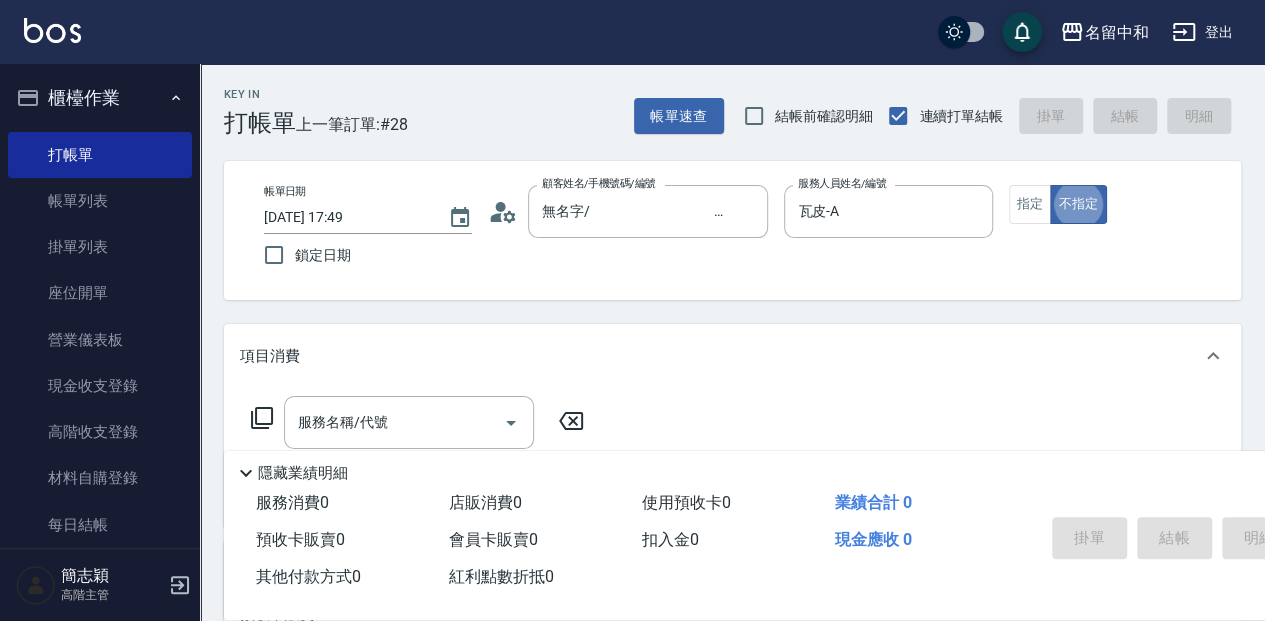 type on "false" 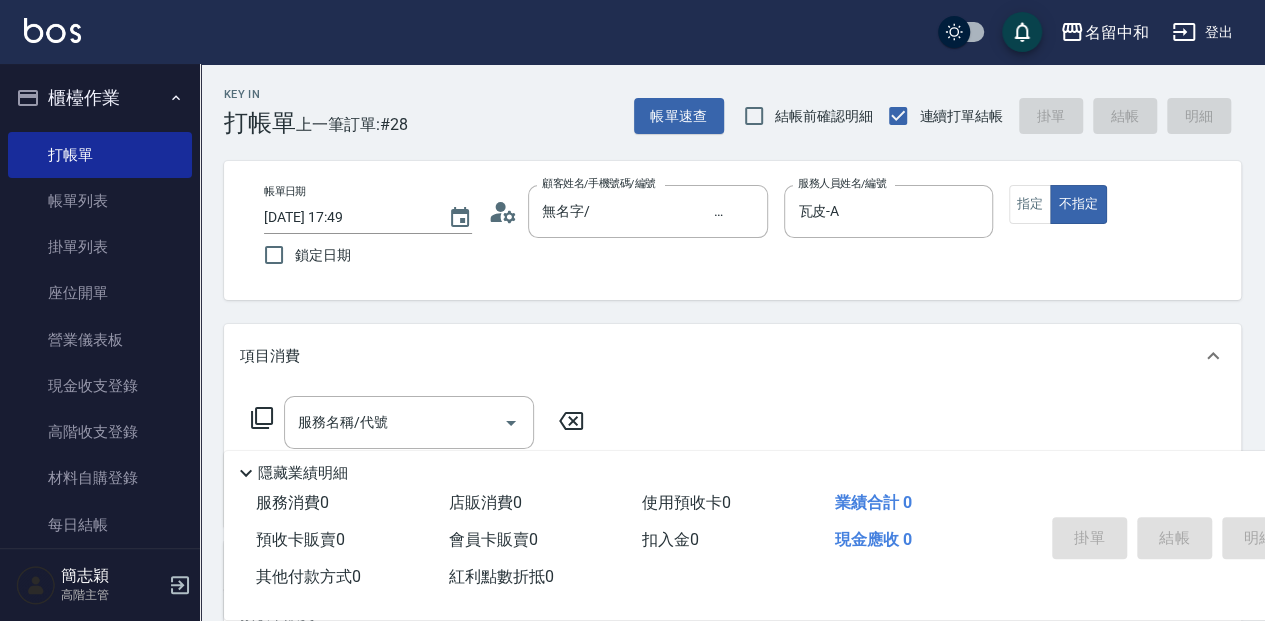 click on "隱藏業績明細" at bounding box center [303, 473] 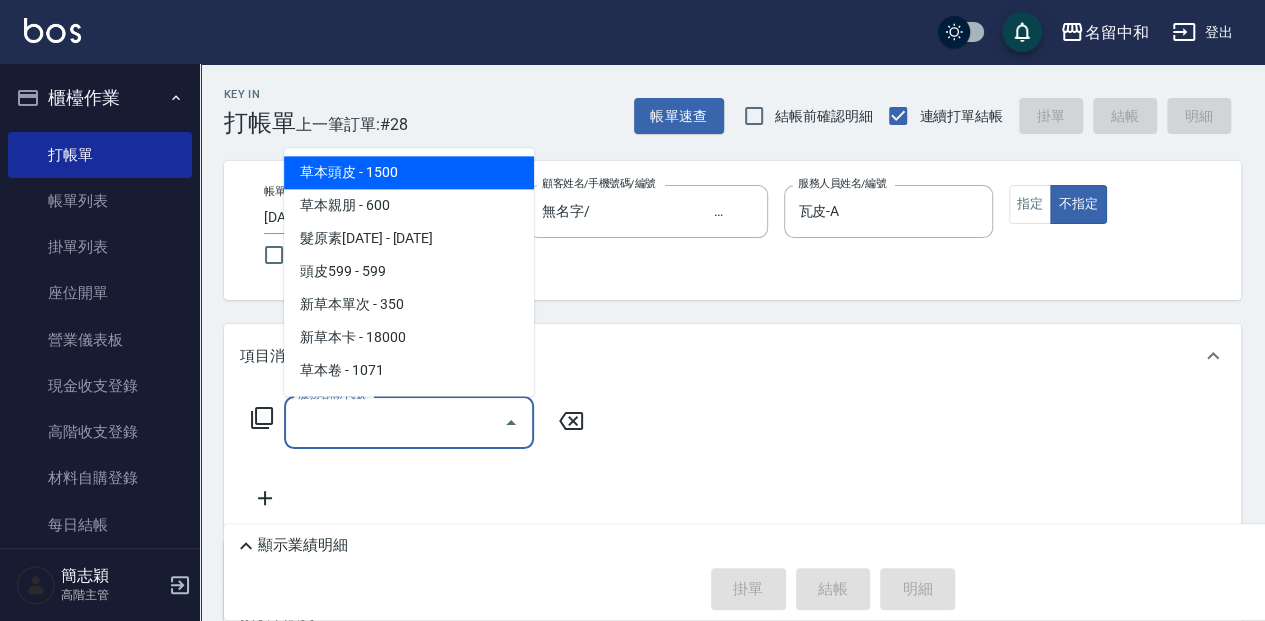 click on "服務名稱/代號" at bounding box center (394, 422) 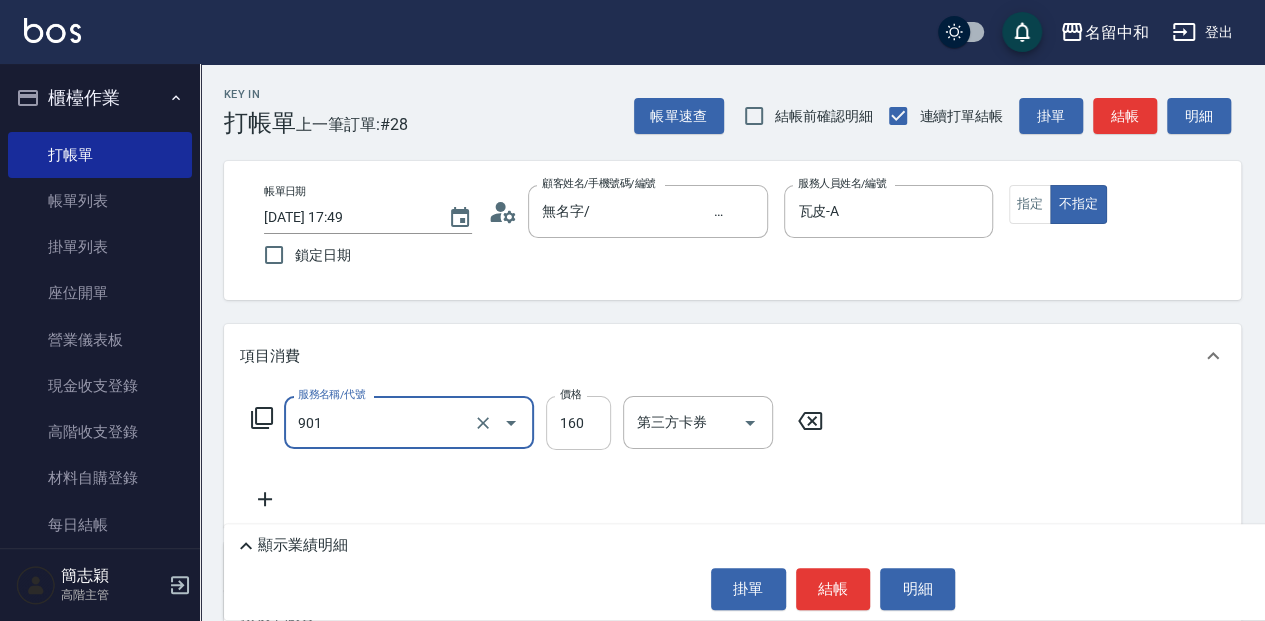 type on "修手(901)" 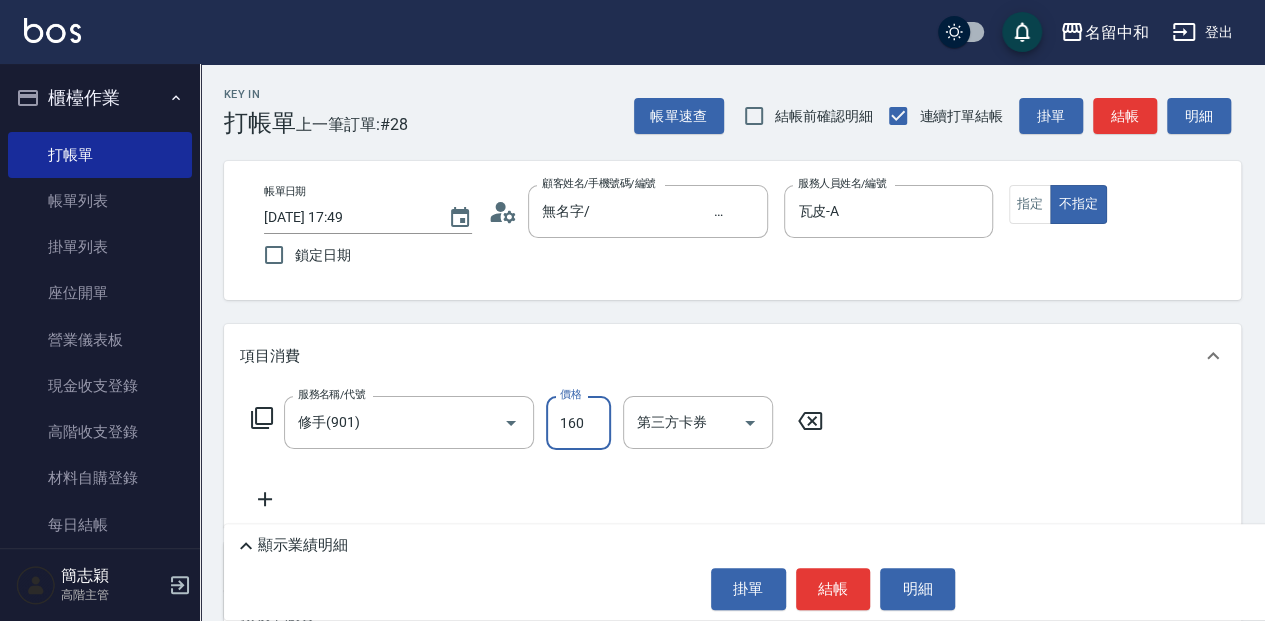click on "160" at bounding box center (578, 423) 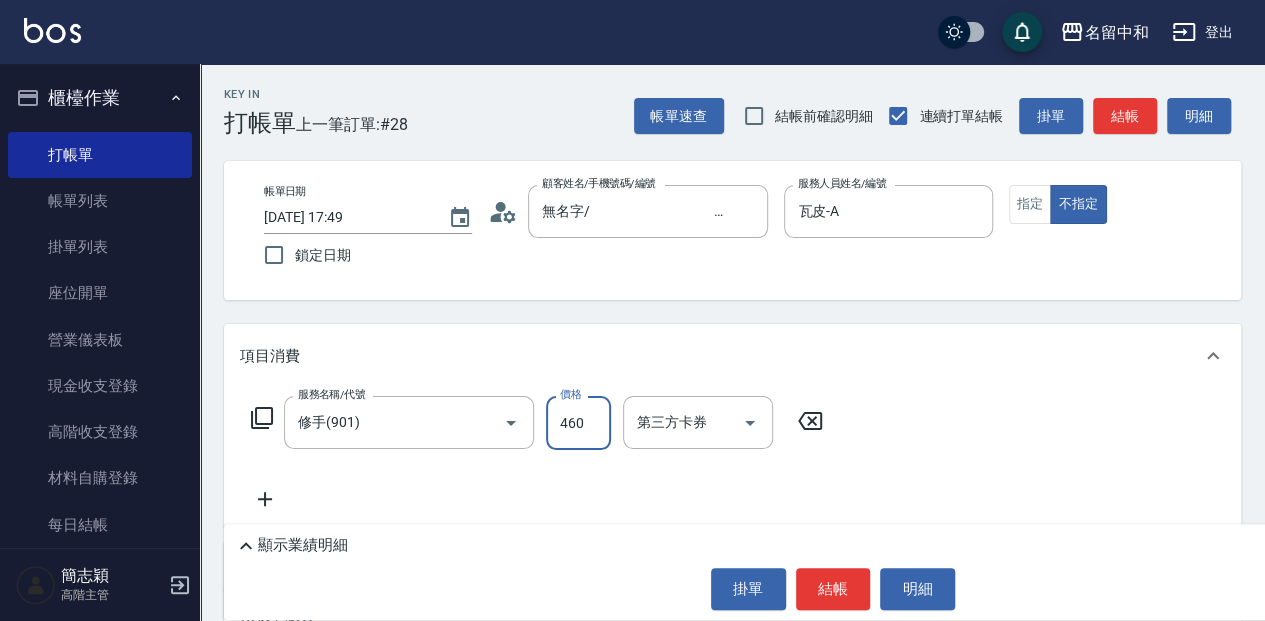 type on "460" 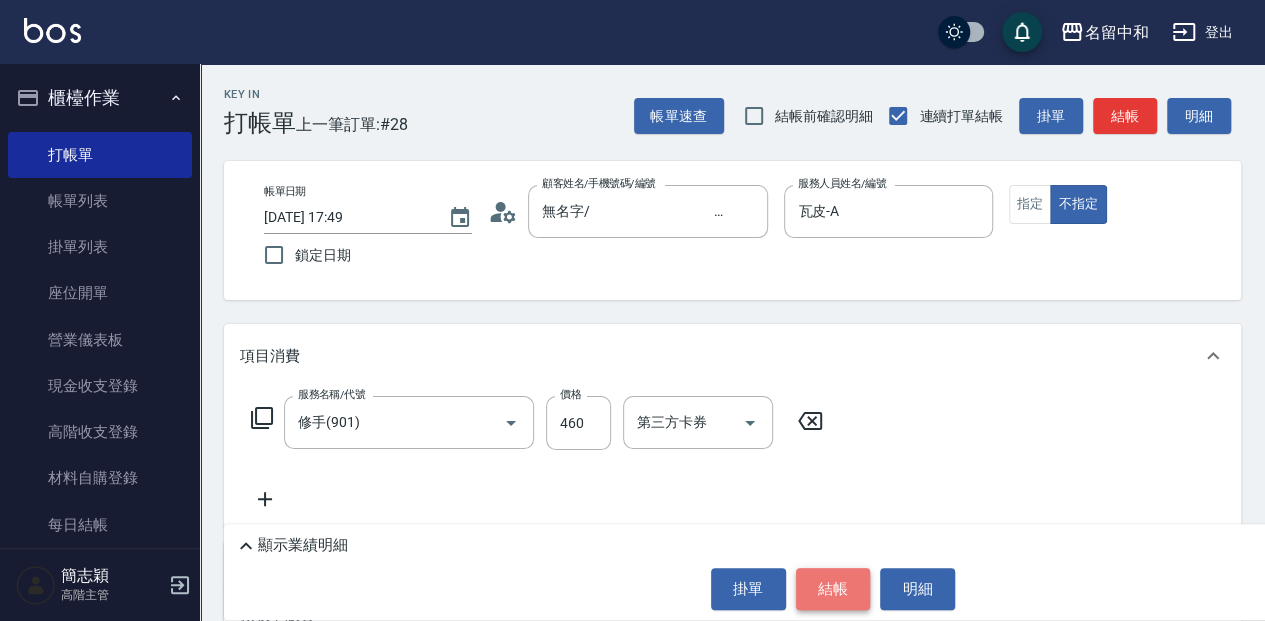 click on "結帳" at bounding box center (833, 589) 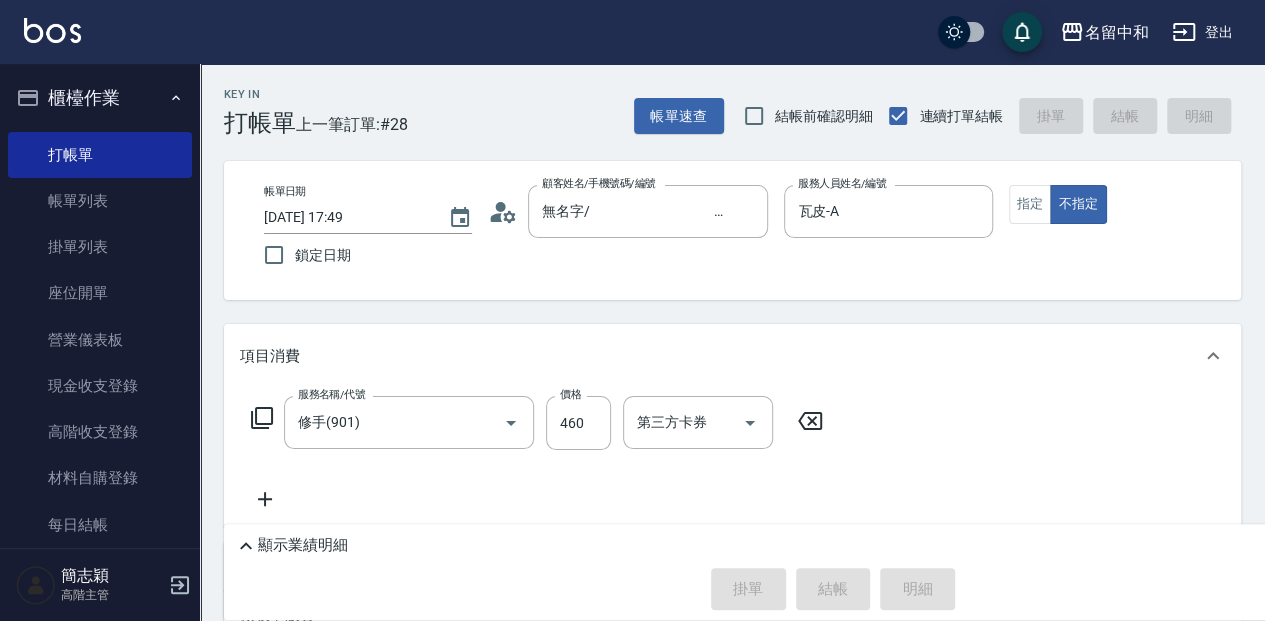 type on "[DATE] 18:09" 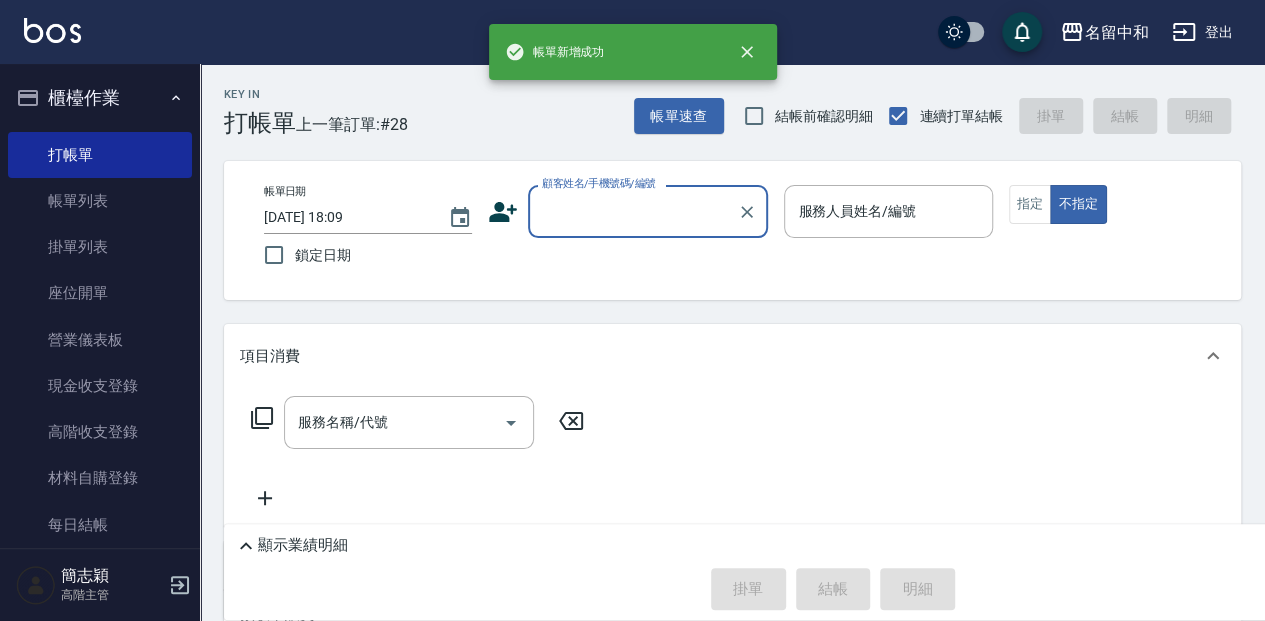 scroll, scrollTop: 0, scrollLeft: 0, axis: both 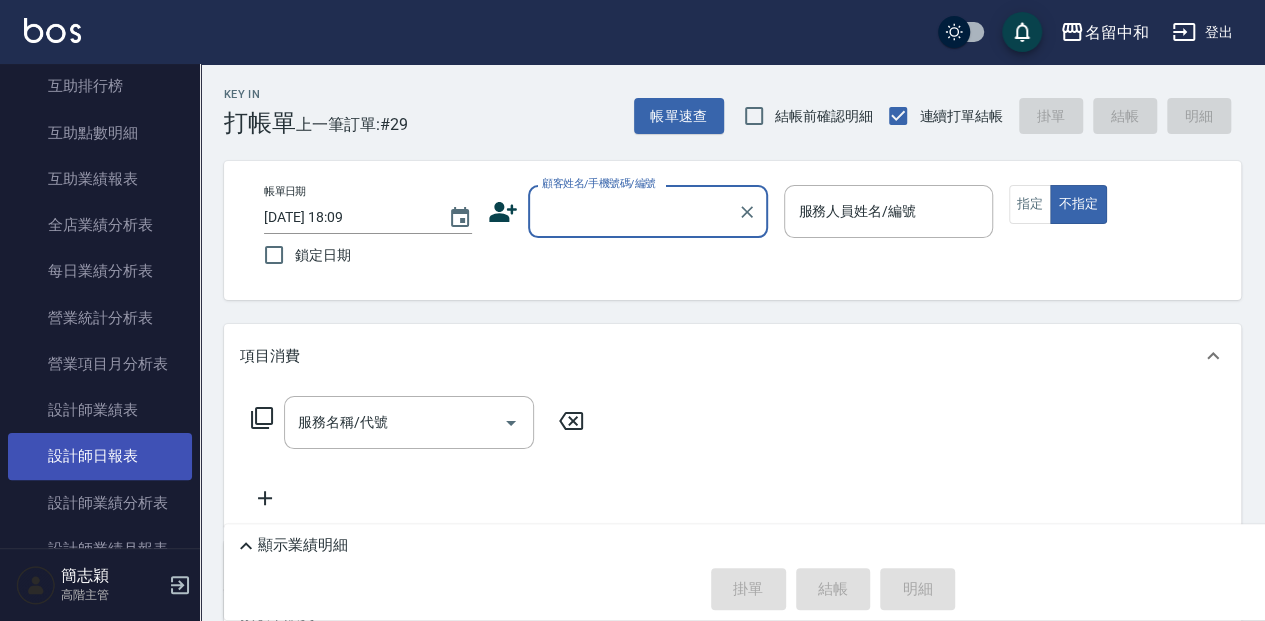 click on "設計師日報表" at bounding box center [100, 456] 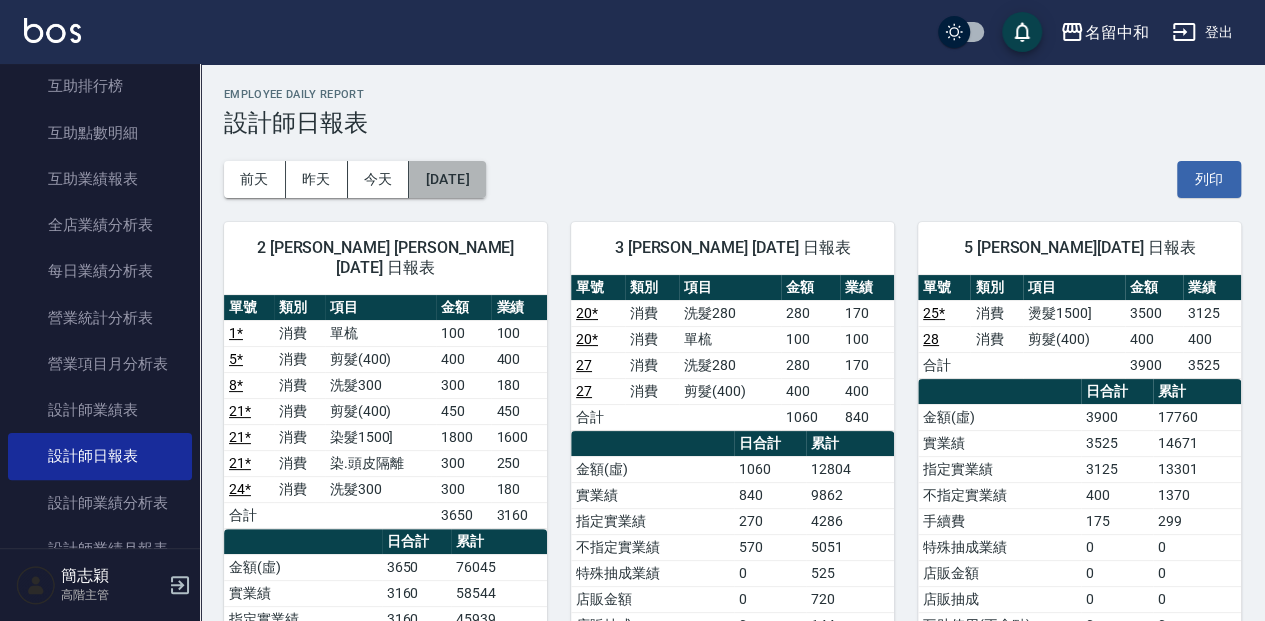 click on "[DATE]" at bounding box center [447, 179] 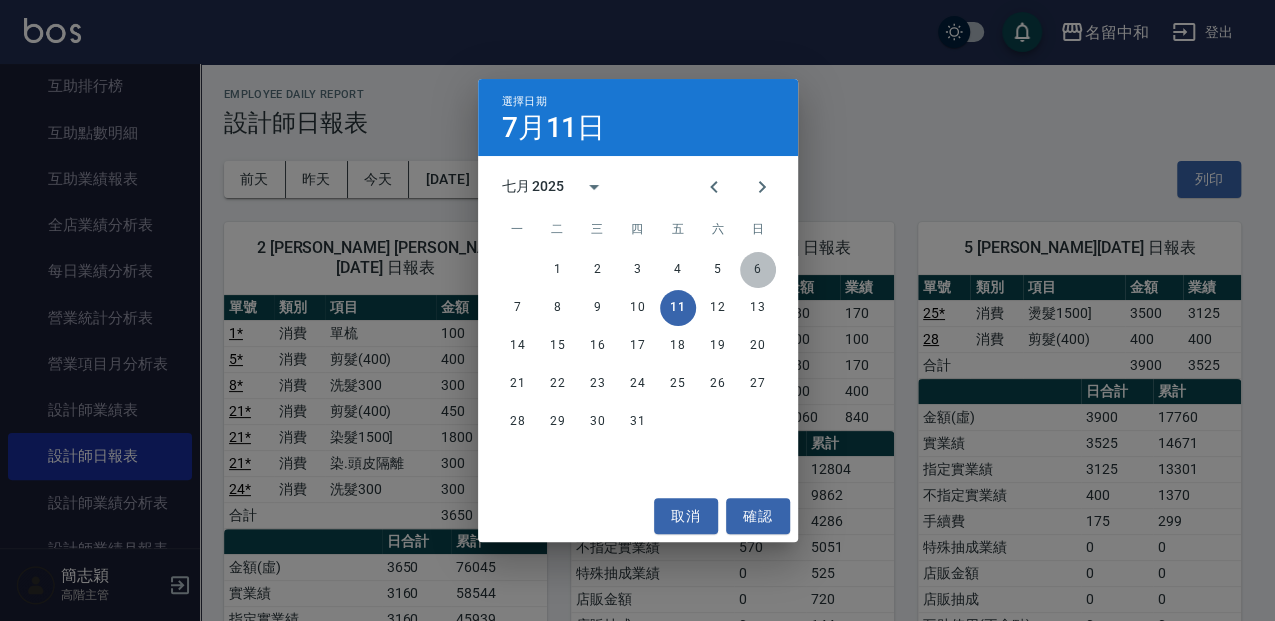 click on "6" at bounding box center [758, 270] 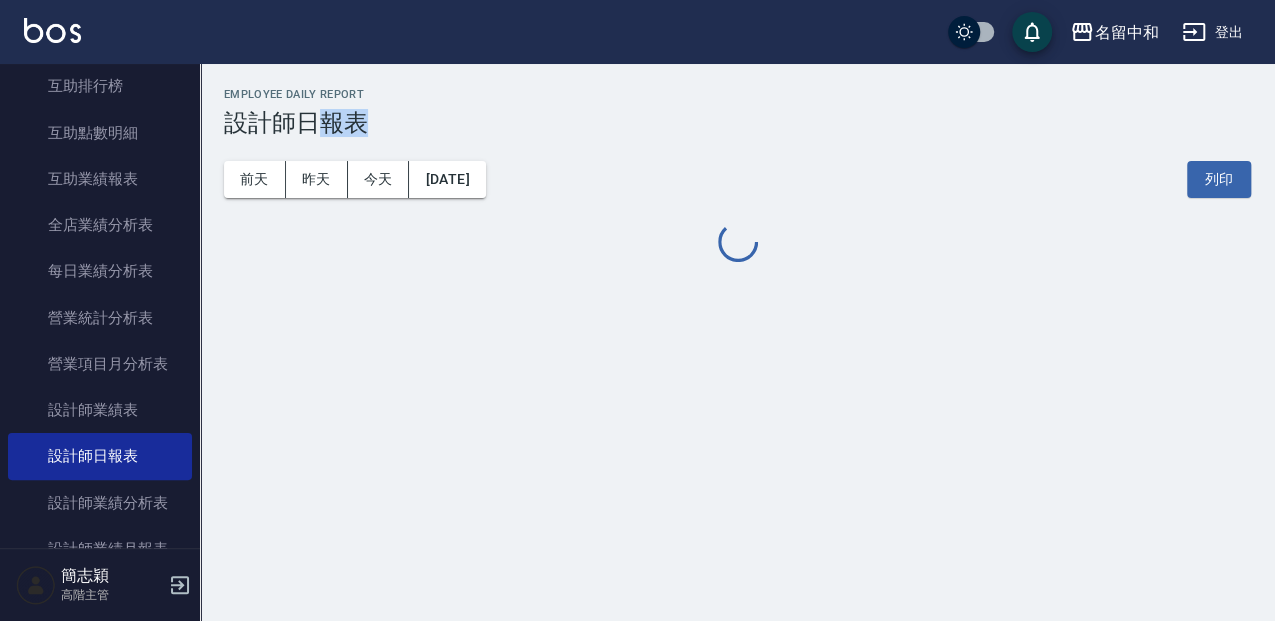 click on "名留中和   [DATE]   設計師日報表 列印時間： [DATE][PHONE_NUMBER]:09 Employee Daily Report 設計師日報表 [DATE] [DATE] [DATE] [DATE] 列印" at bounding box center (737, 177) 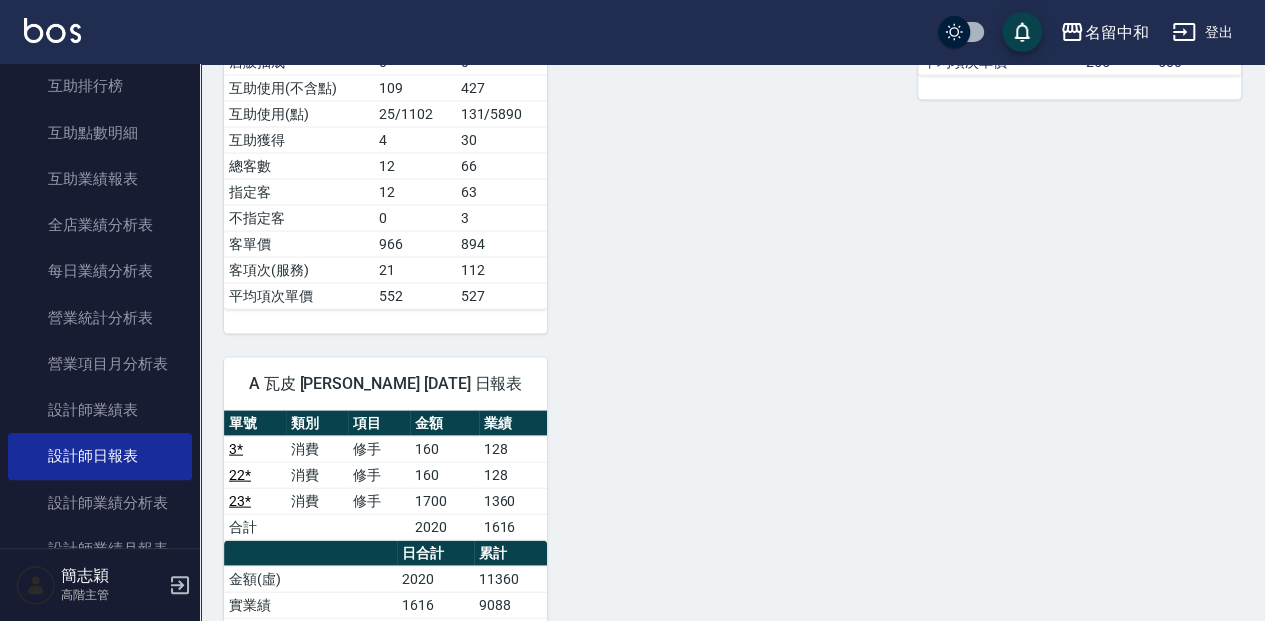 scroll, scrollTop: 1933, scrollLeft: 0, axis: vertical 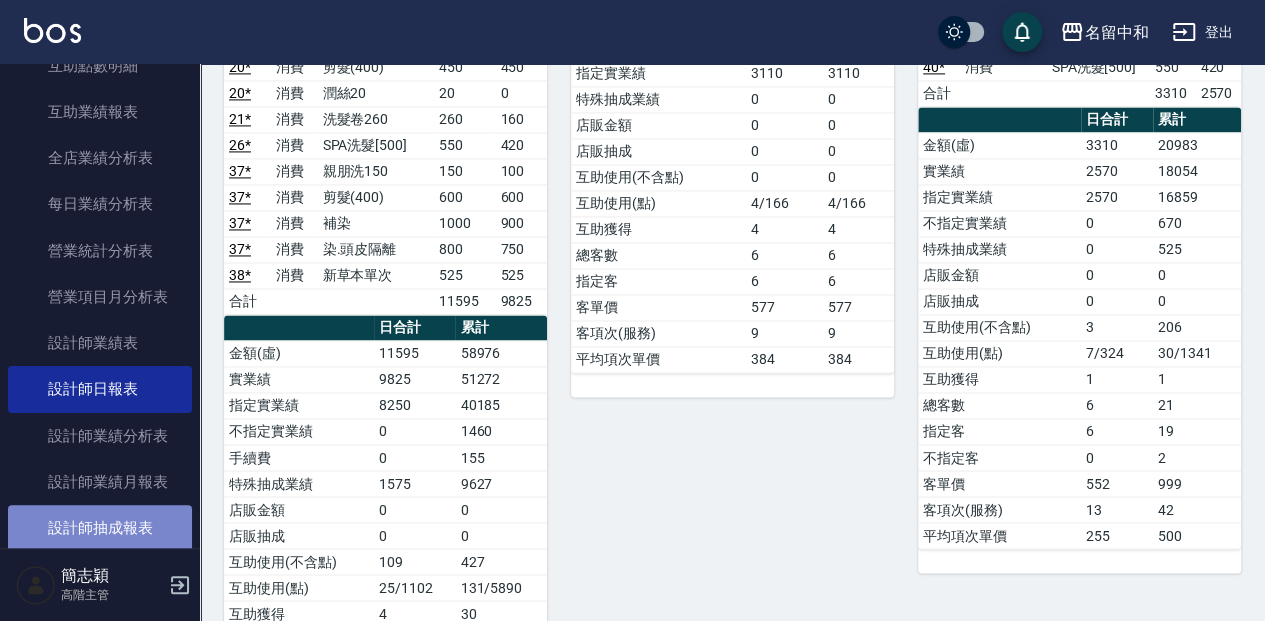 click on "設計師抽成報表" at bounding box center [100, 528] 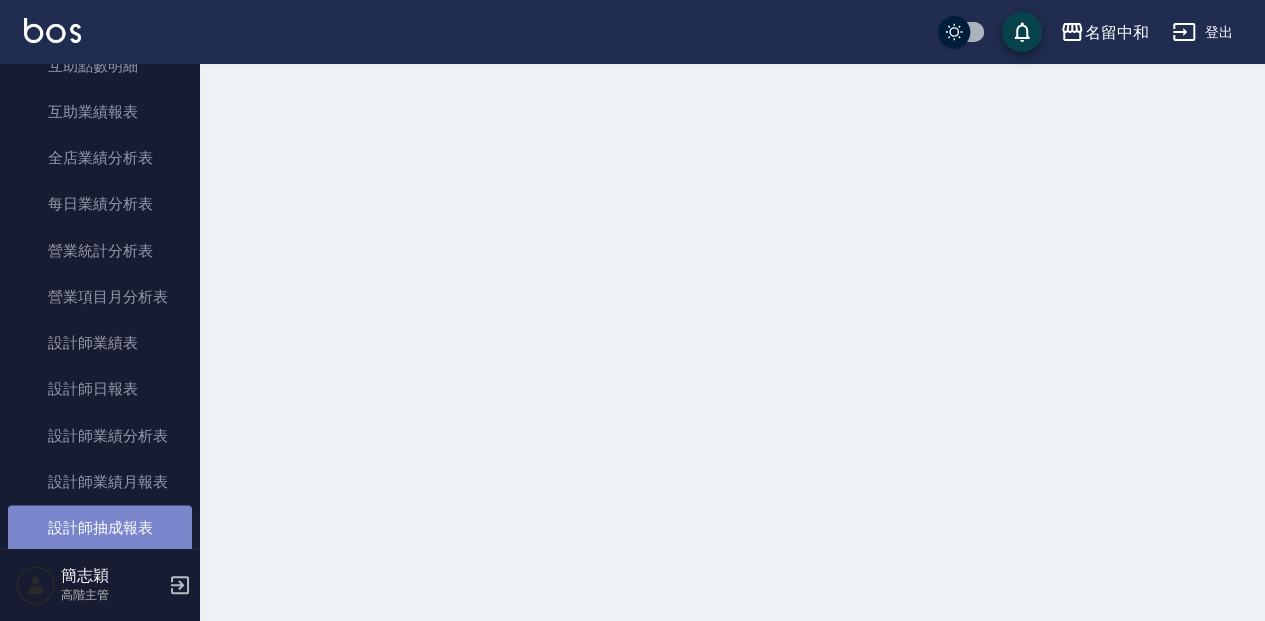 scroll, scrollTop: 0, scrollLeft: 0, axis: both 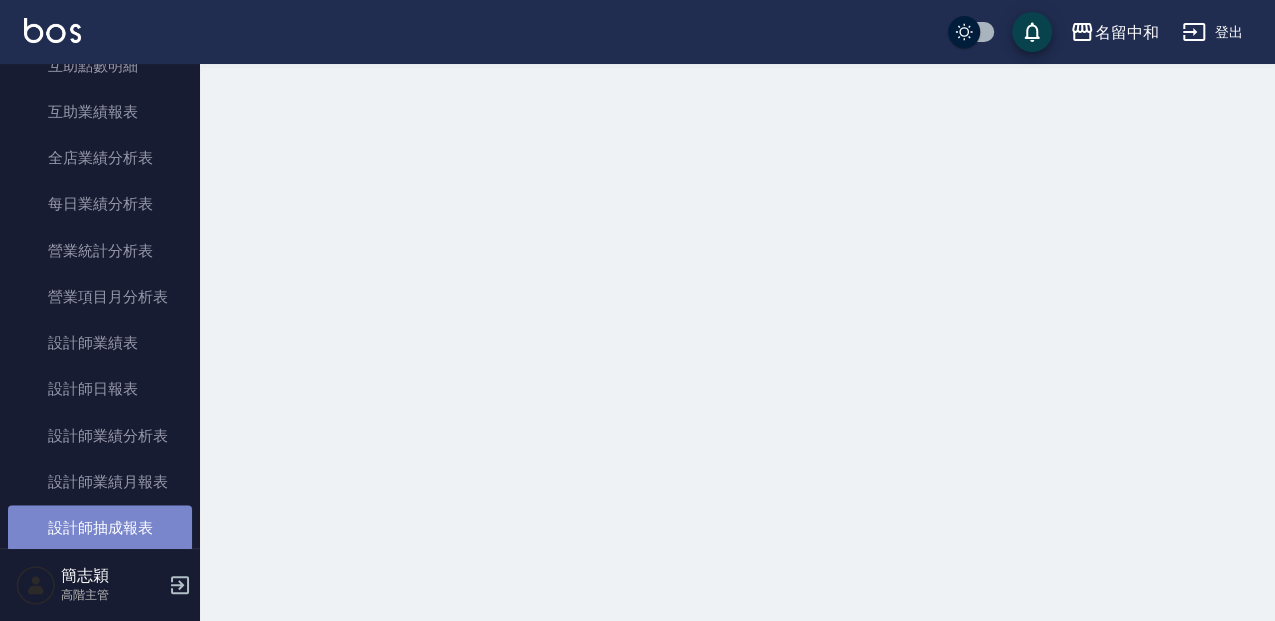 click on "設計師抽成報表" at bounding box center [100, 528] 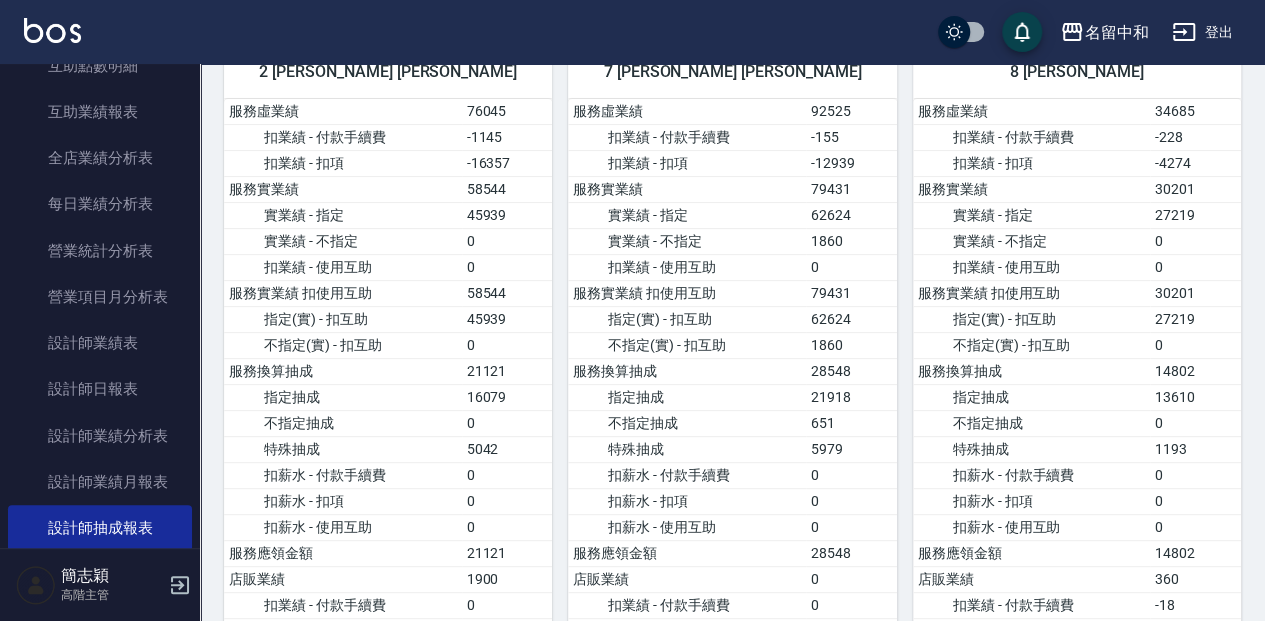 scroll, scrollTop: 193, scrollLeft: 0, axis: vertical 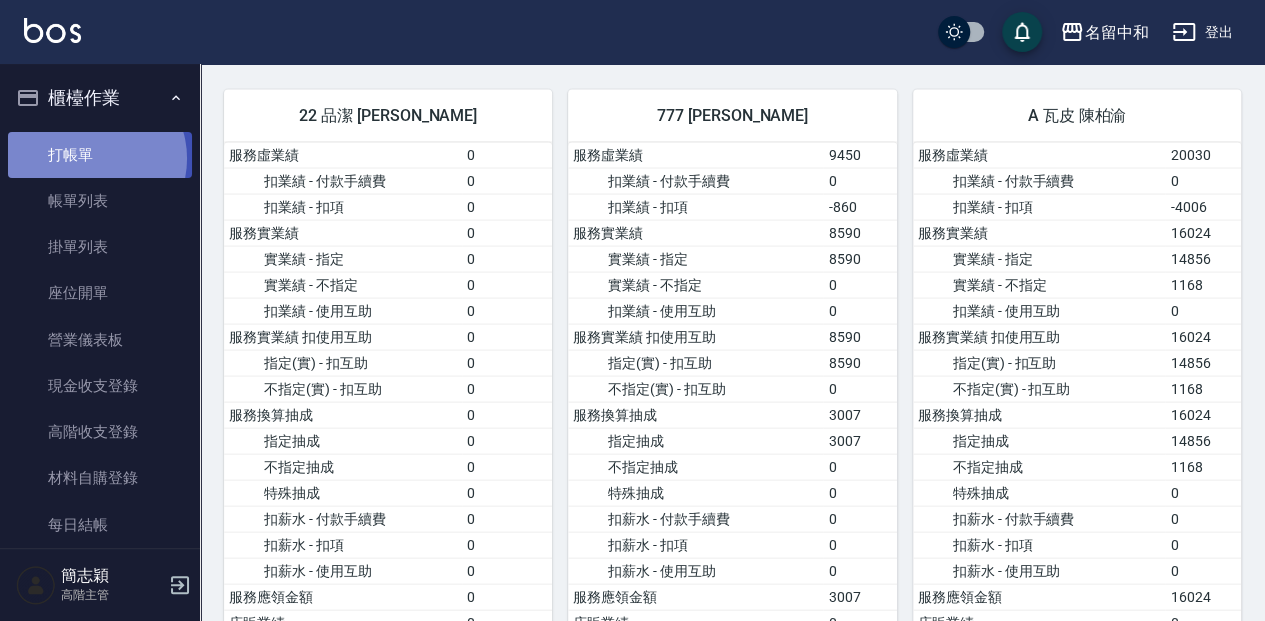 click on "打帳單" at bounding box center (100, 155) 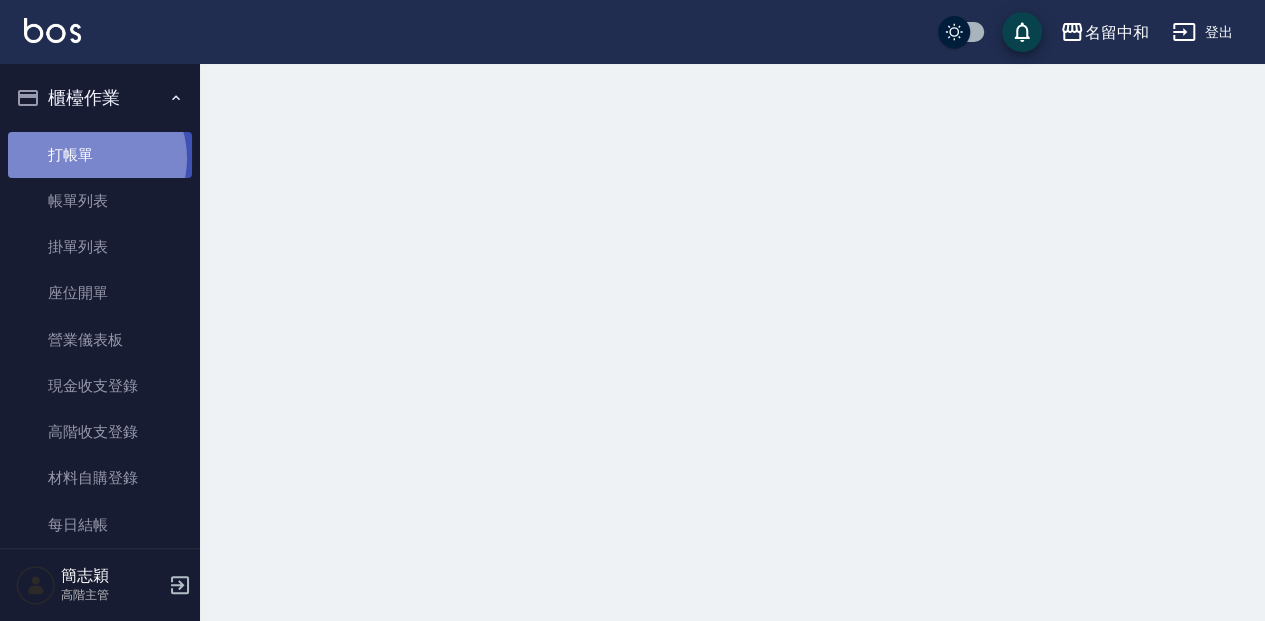 click on "打帳單" at bounding box center [100, 155] 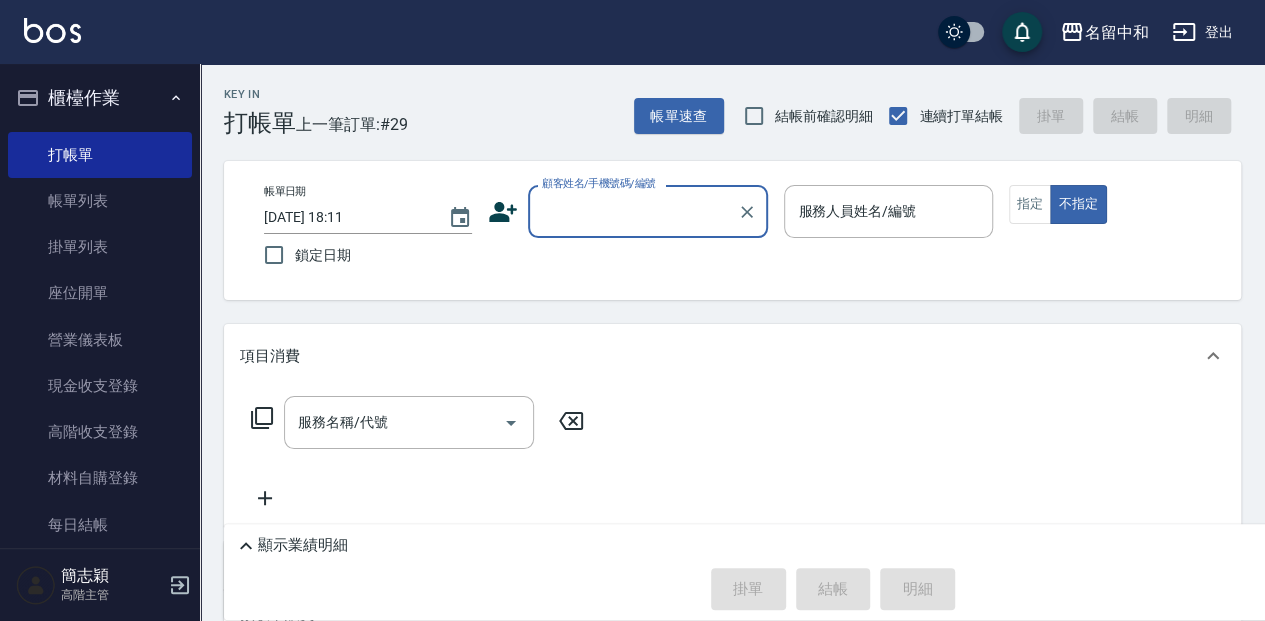 click on "顧客姓名/手機號碼/編號" at bounding box center [633, 211] 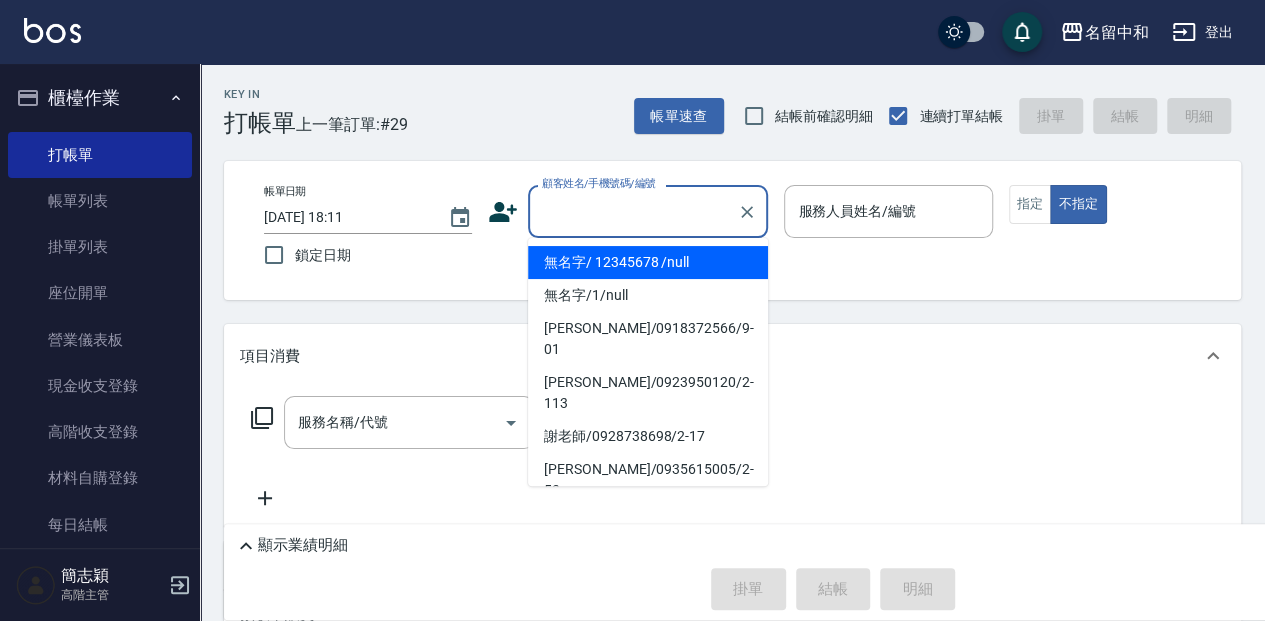 click on "無名字/                                                 12345678                              /null" at bounding box center [648, 262] 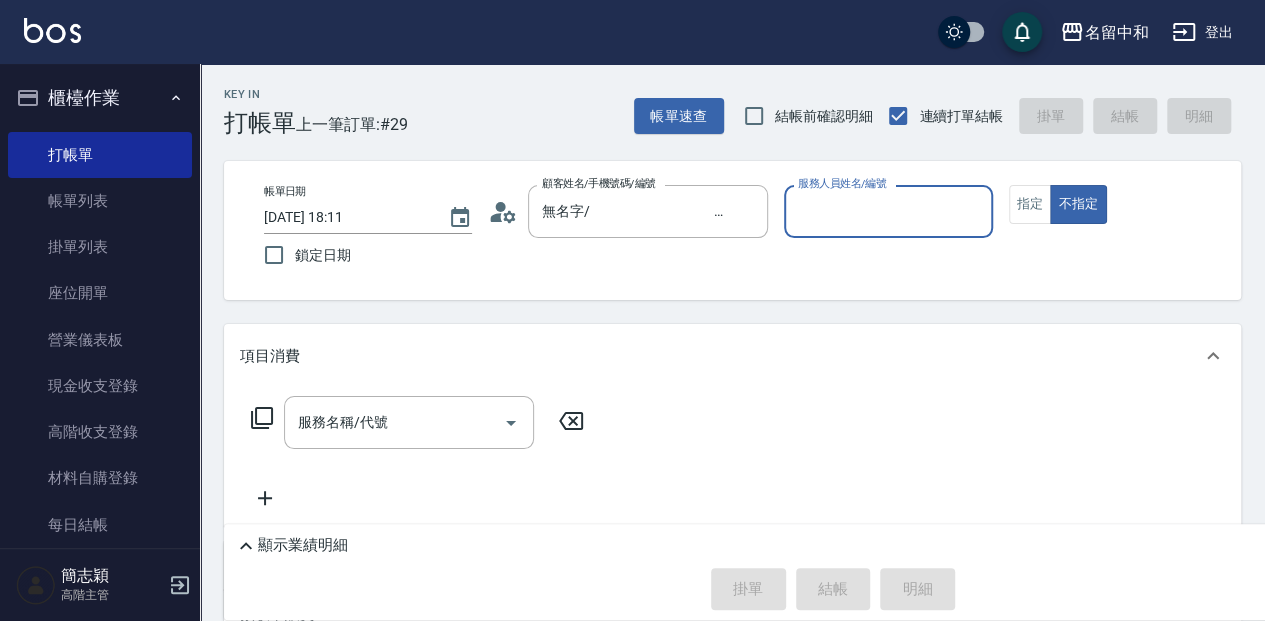 click on "服務人員姓名/編號" at bounding box center [888, 211] 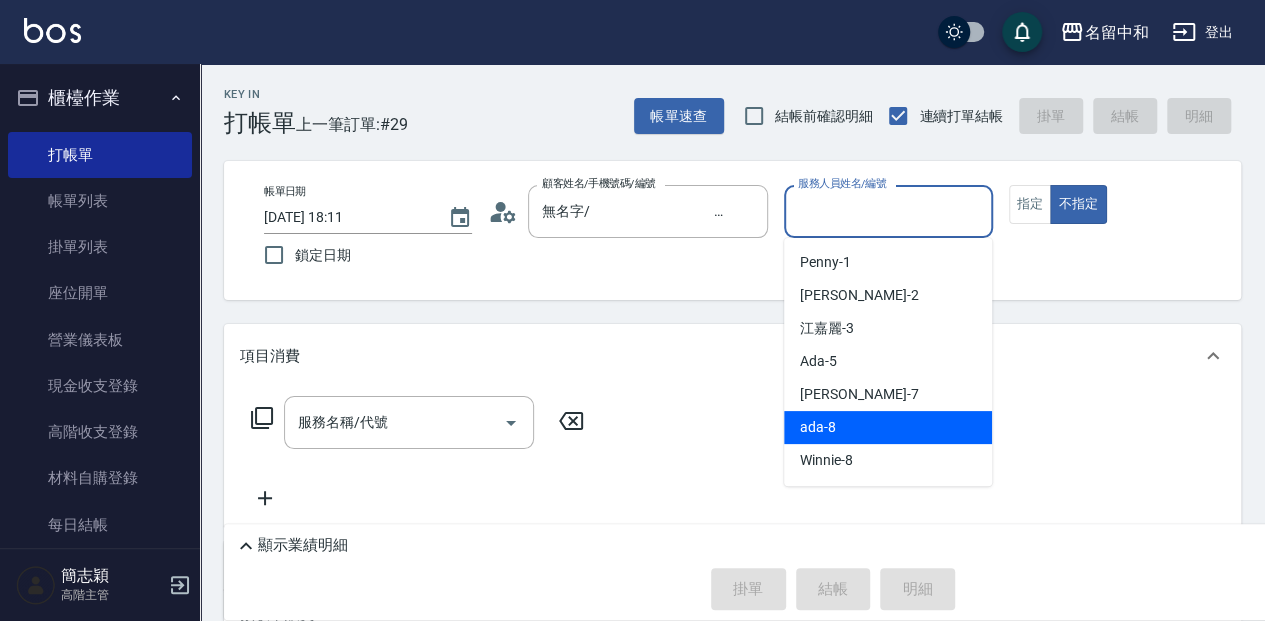 drag, startPoint x: 846, startPoint y: 414, endPoint x: 910, endPoint y: 400, distance: 65.51336 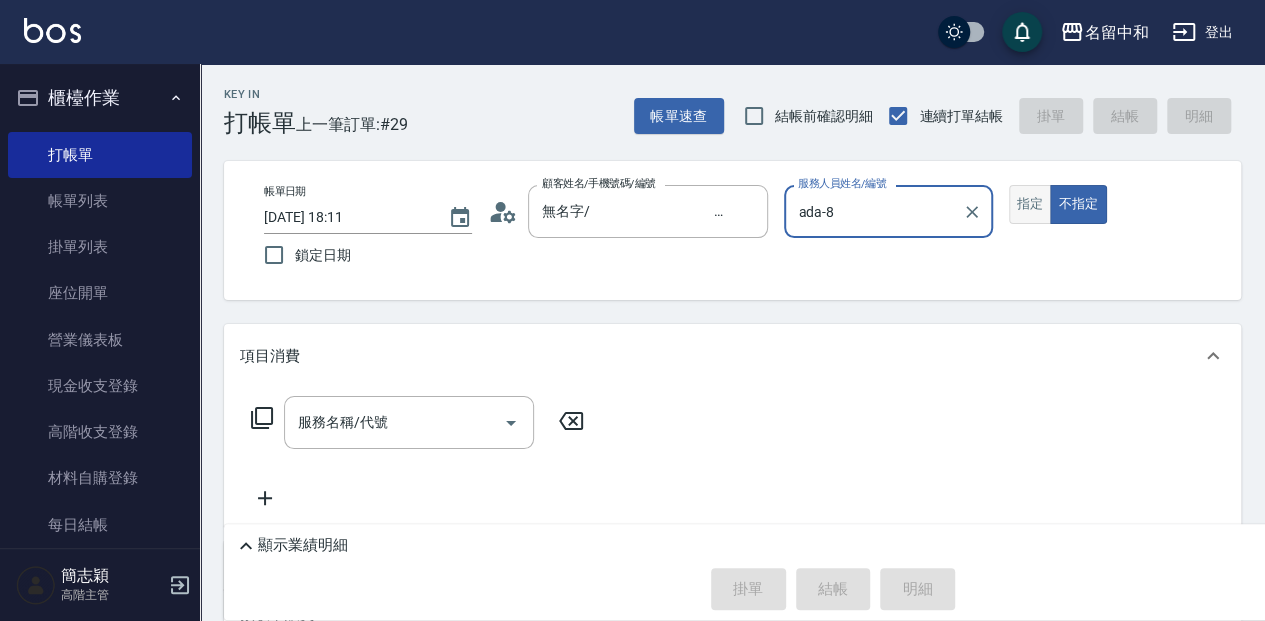 click on "指定" at bounding box center (1030, 204) 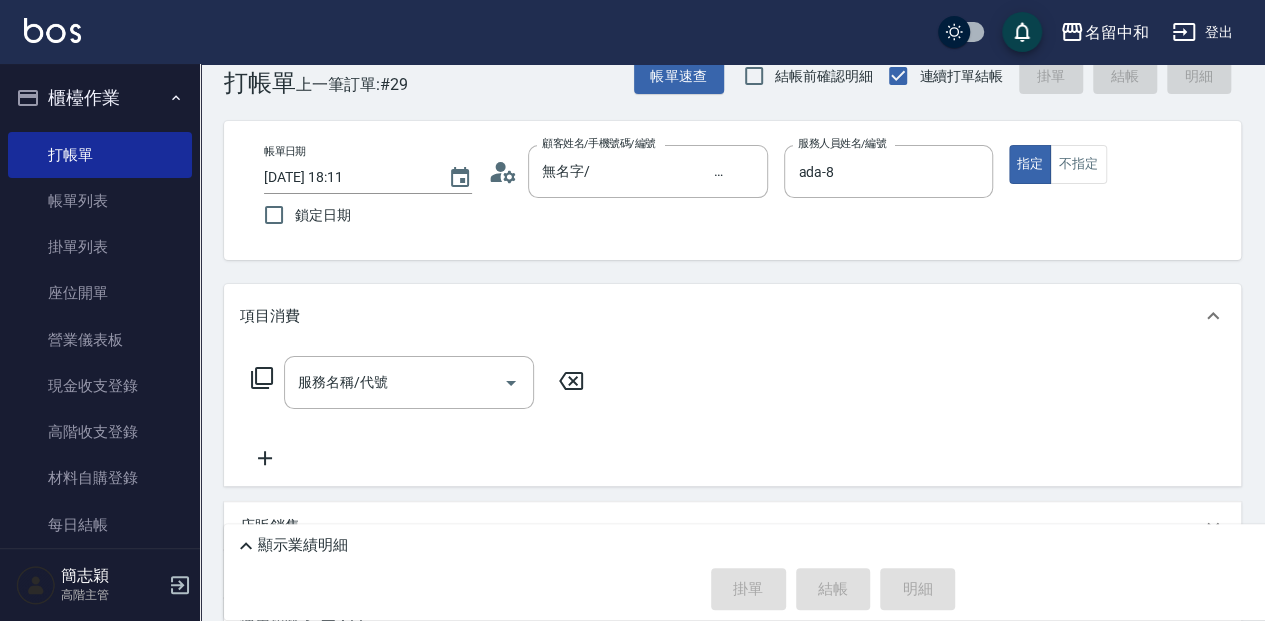 scroll, scrollTop: 133, scrollLeft: 0, axis: vertical 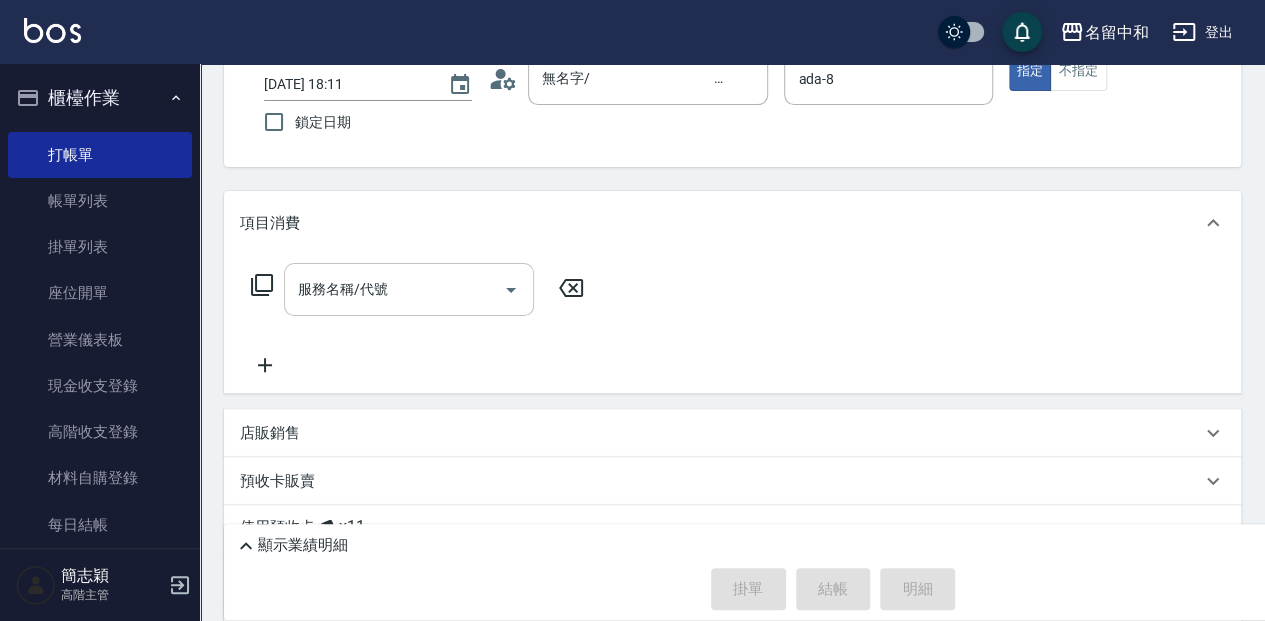 click on "服務名稱/代號" at bounding box center (394, 289) 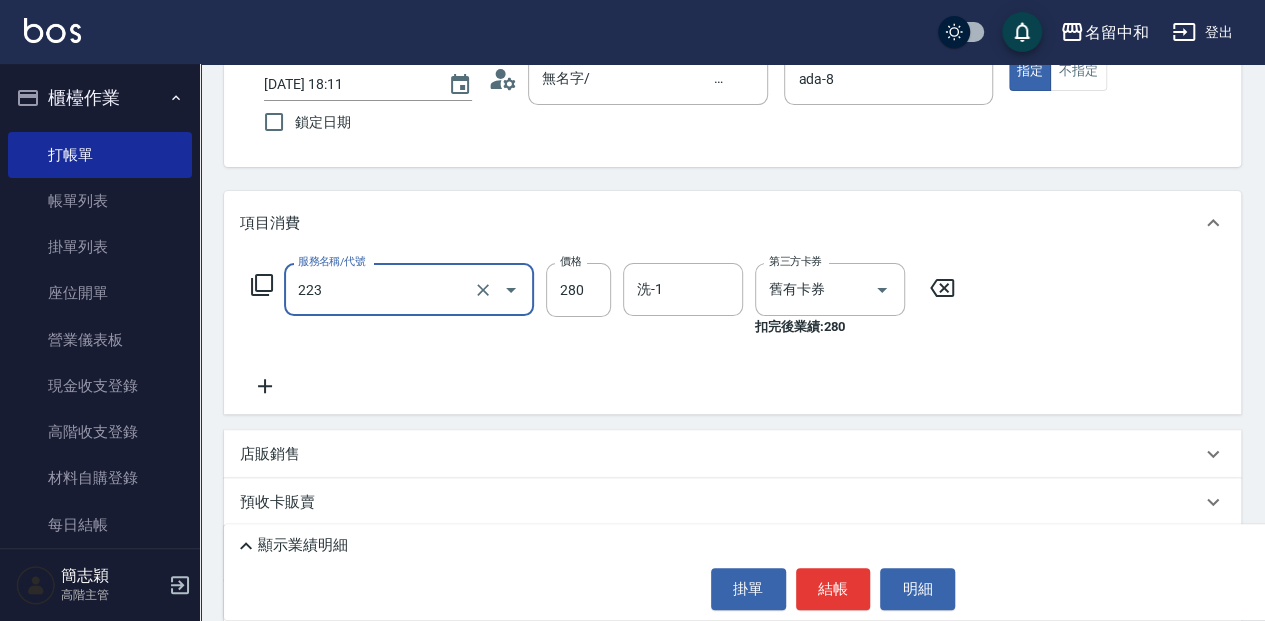 type on "洗髮卷280(223)" 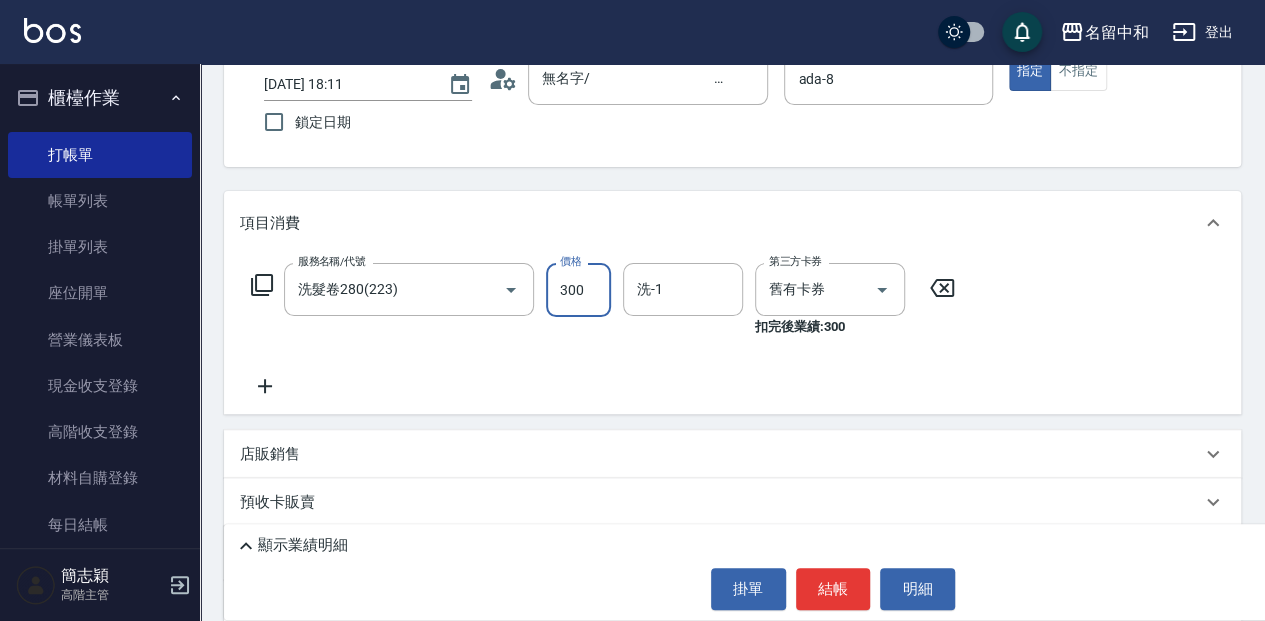 type on "300" 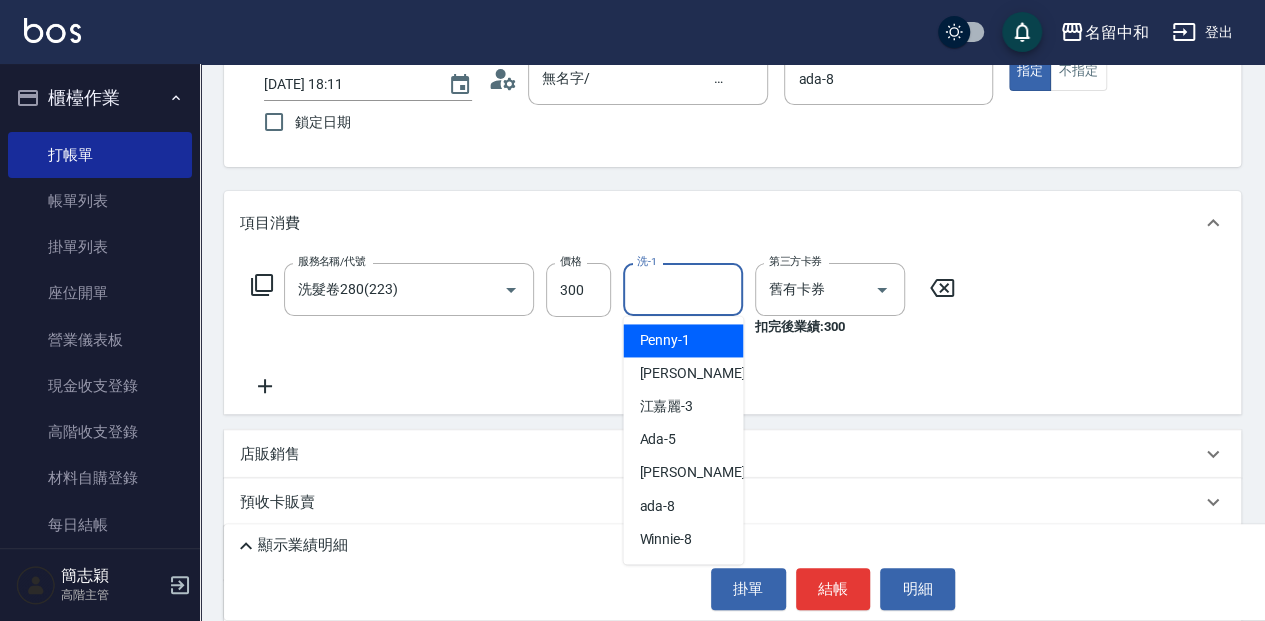 click on "洗-1" at bounding box center (683, 289) 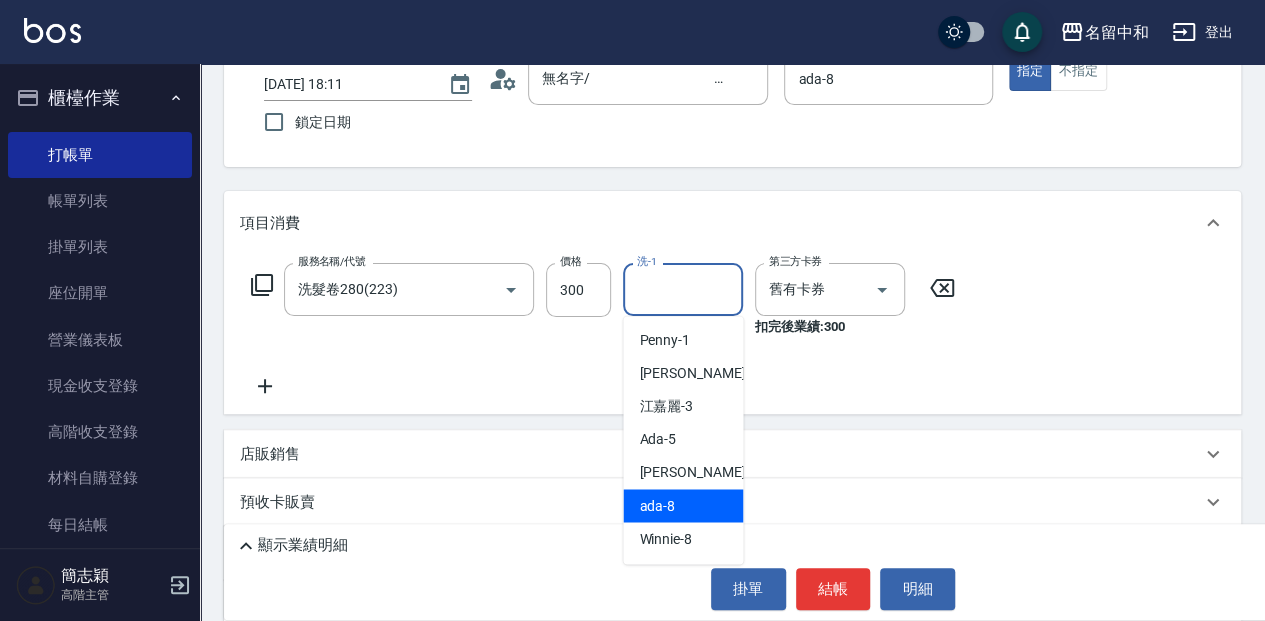 drag, startPoint x: 671, startPoint y: 505, endPoint x: 1020, endPoint y: 404, distance: 363.3208 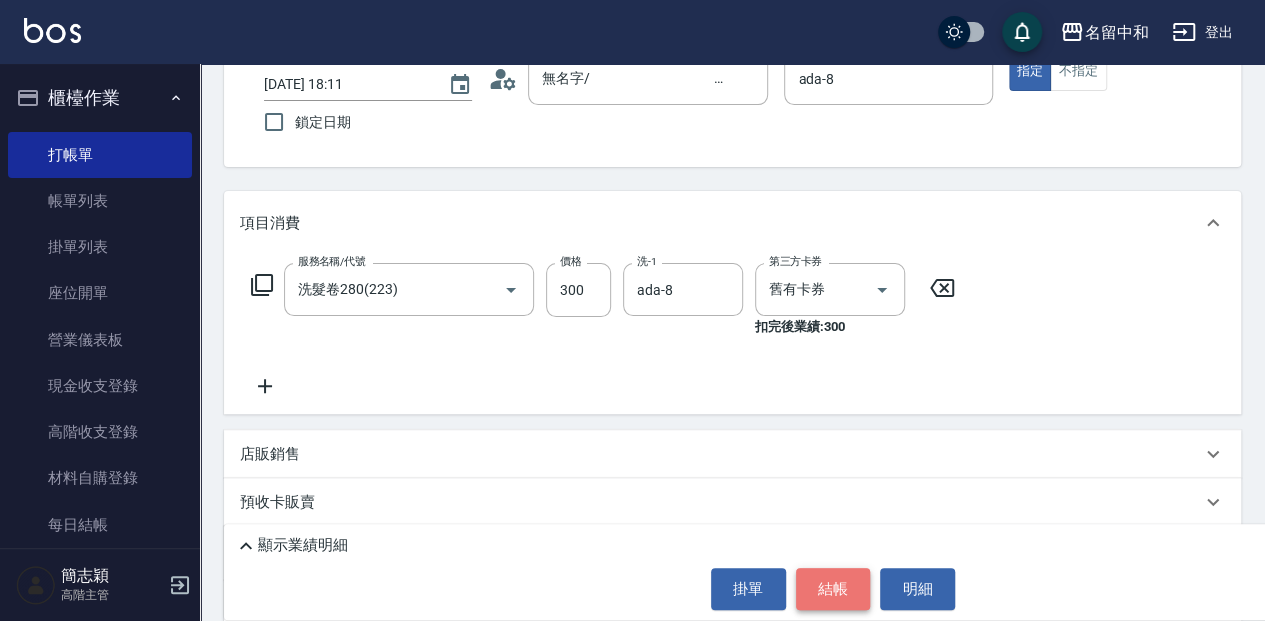click on "結帳" at bounding box center (833, 589) 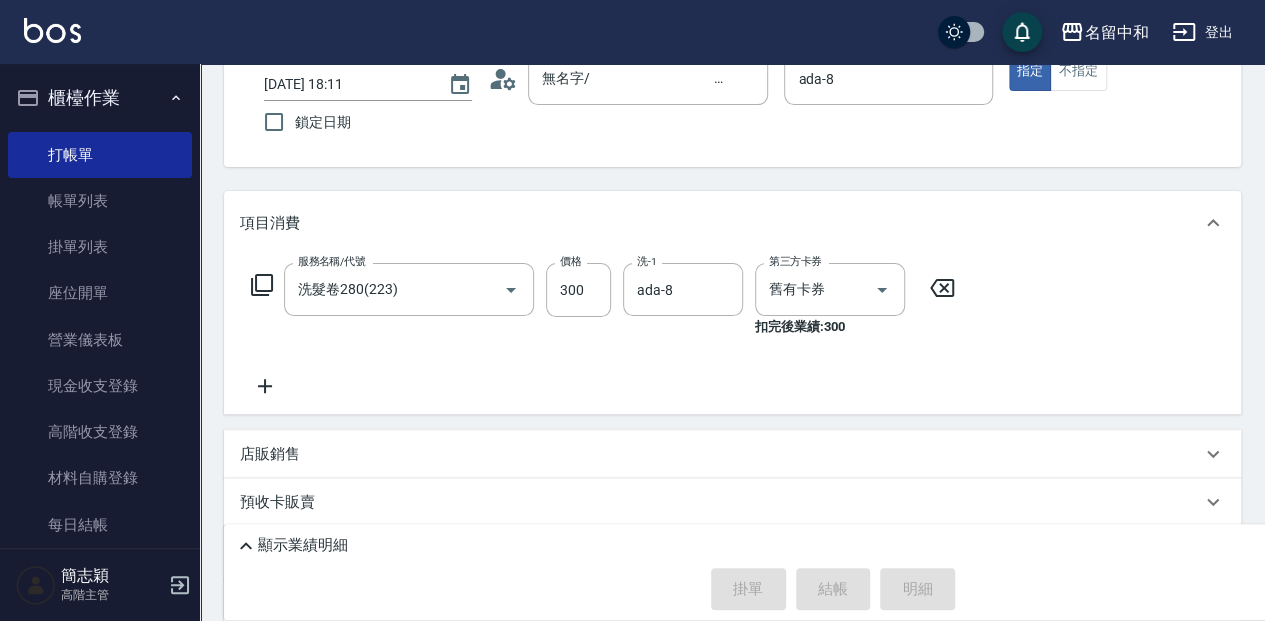 type on "[DATE] 18:30" 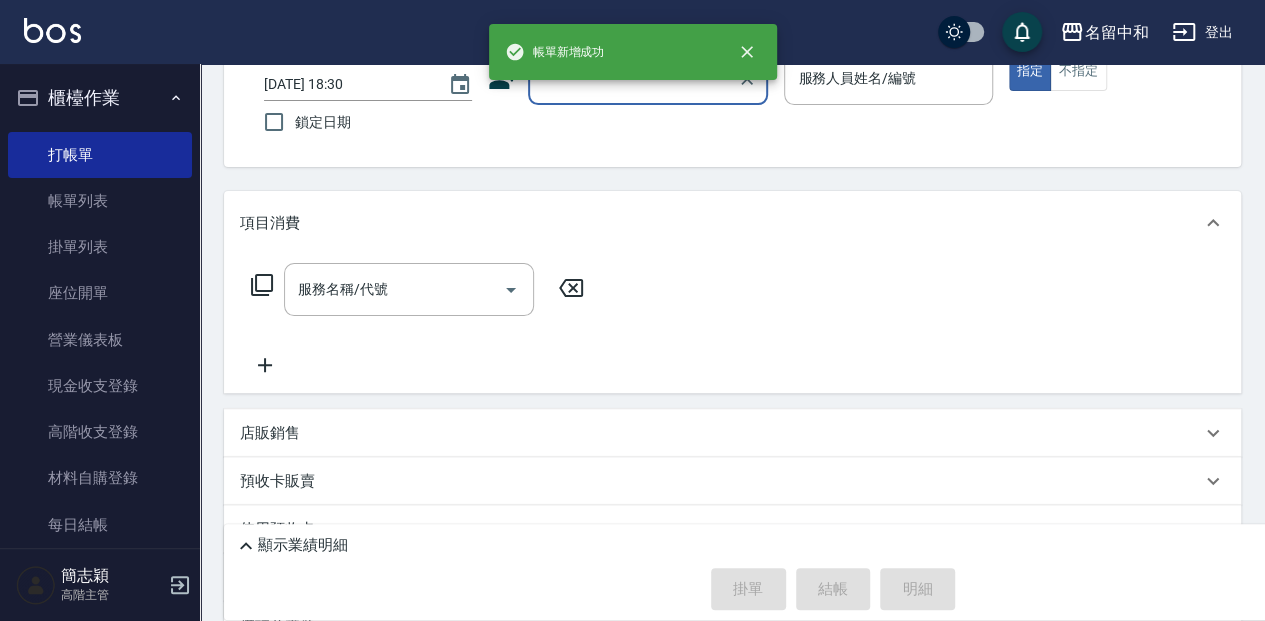 scroll, scrollTop: 0, scrollLeft: 0, axis: both 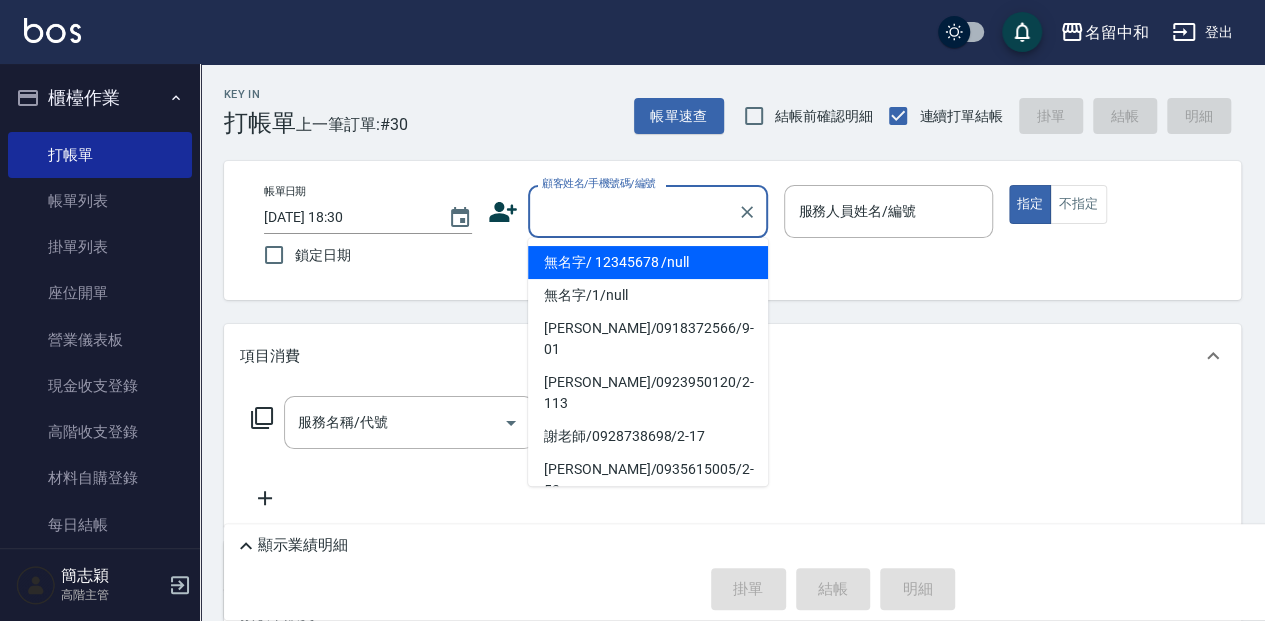click on "顧客姓名/手機號碼/編號" at bounding box center [633, 211] 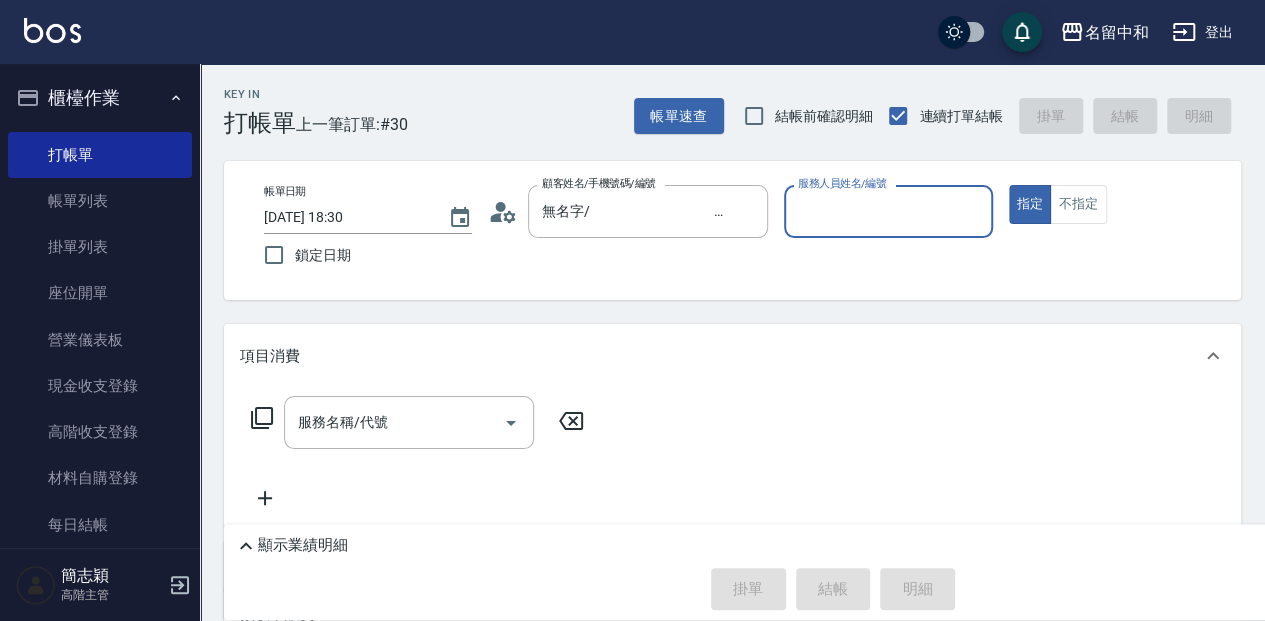 click on "服務人員姓名/編號" at bounding box center (888, 211) 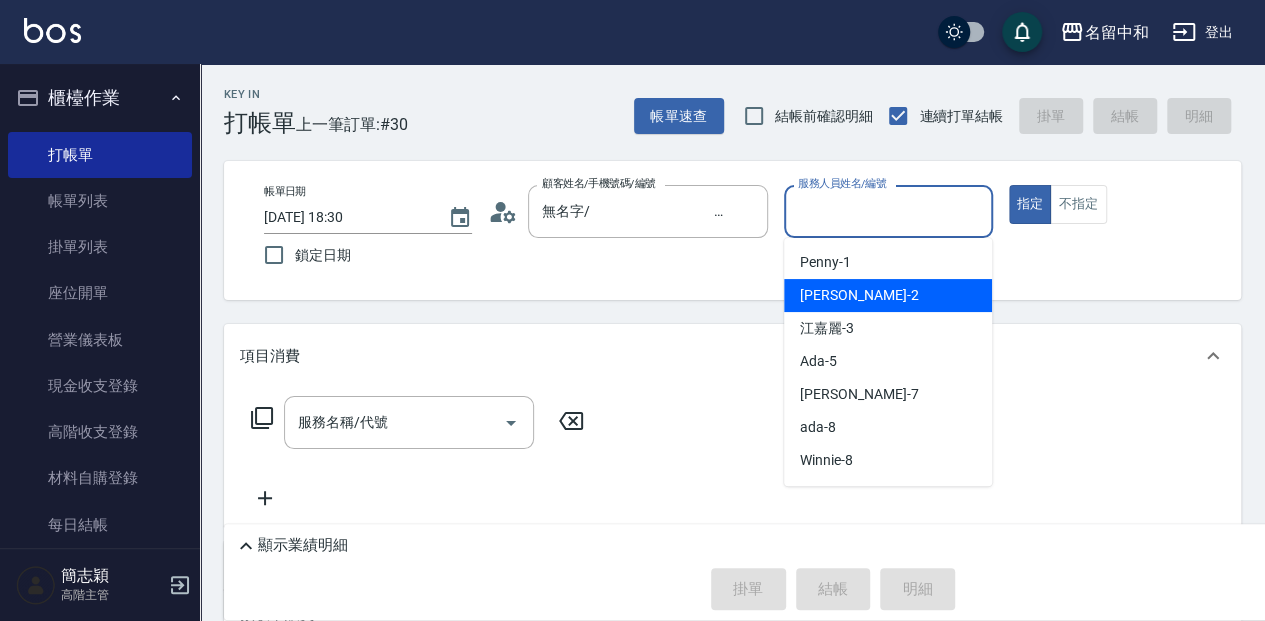 click on "[PERSON_NAME] -2" at bounding box center [888, 295] 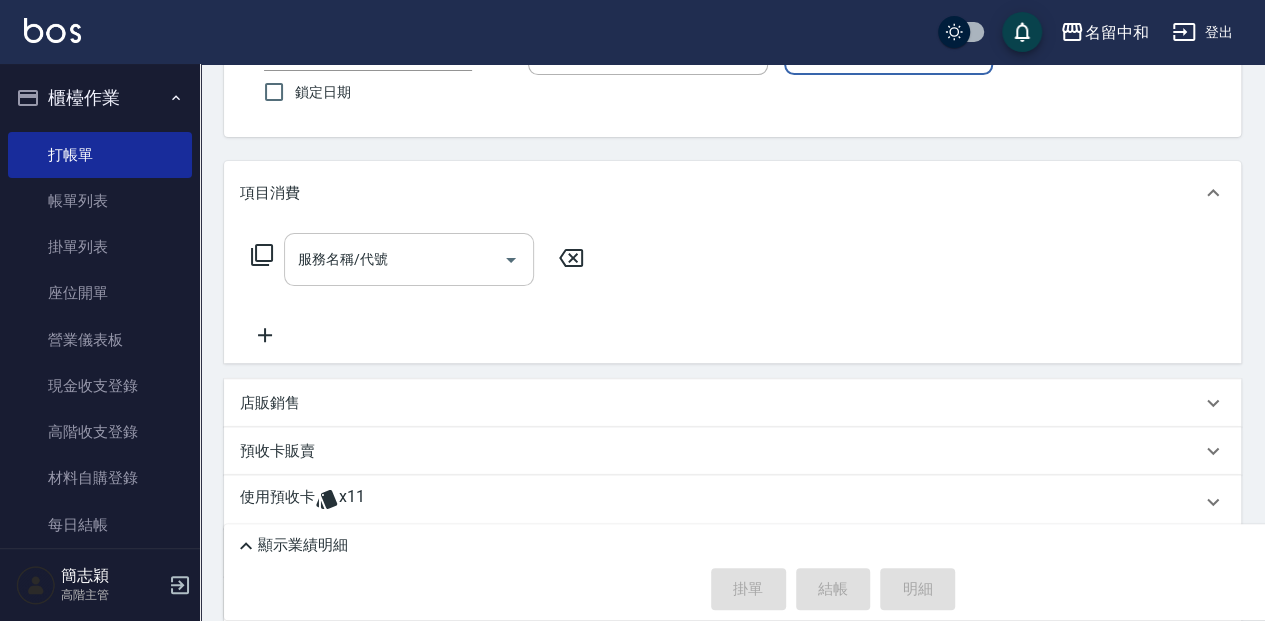 scroll, scrollTop: 200, scrollLeft: 0, axis: vertical 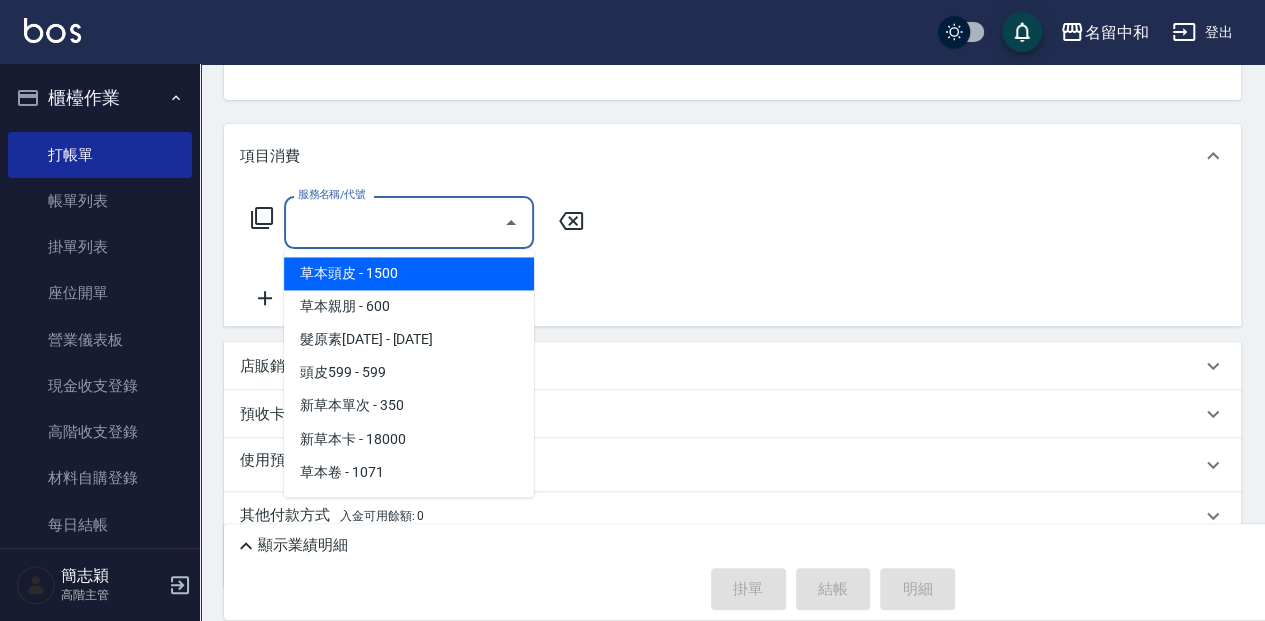 click on "服務名稱/代號" at bounding box center (394, 222) 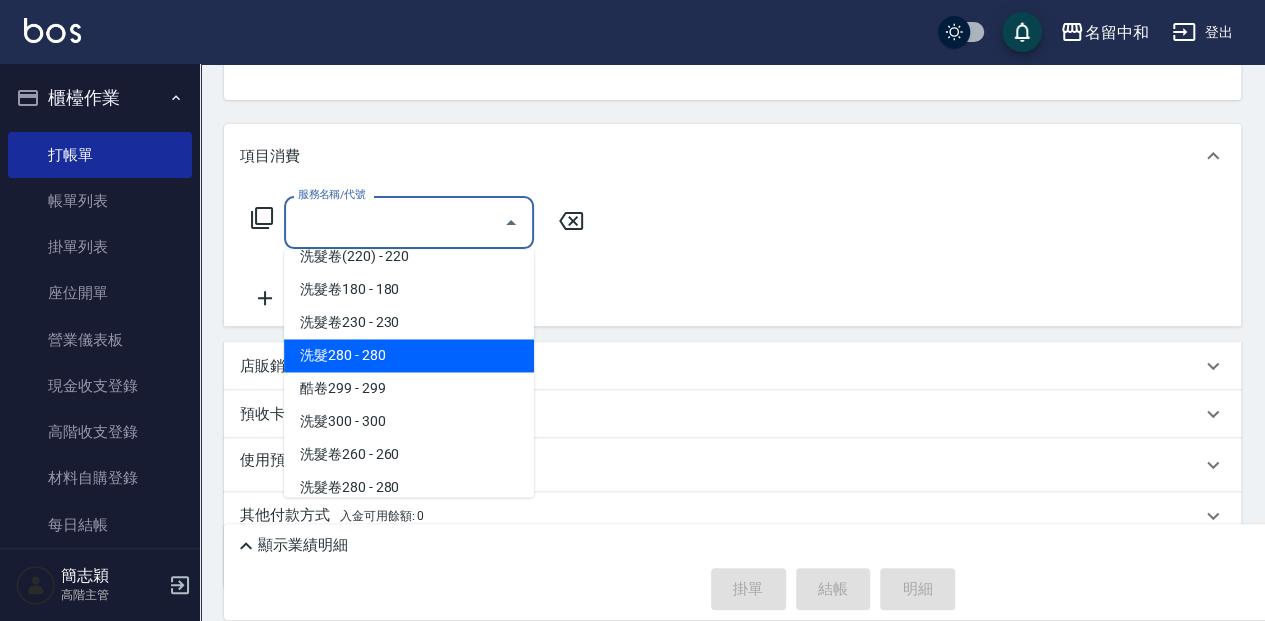 scroll, scrollTop: 866, scrollLeft: 0, axis: vertical 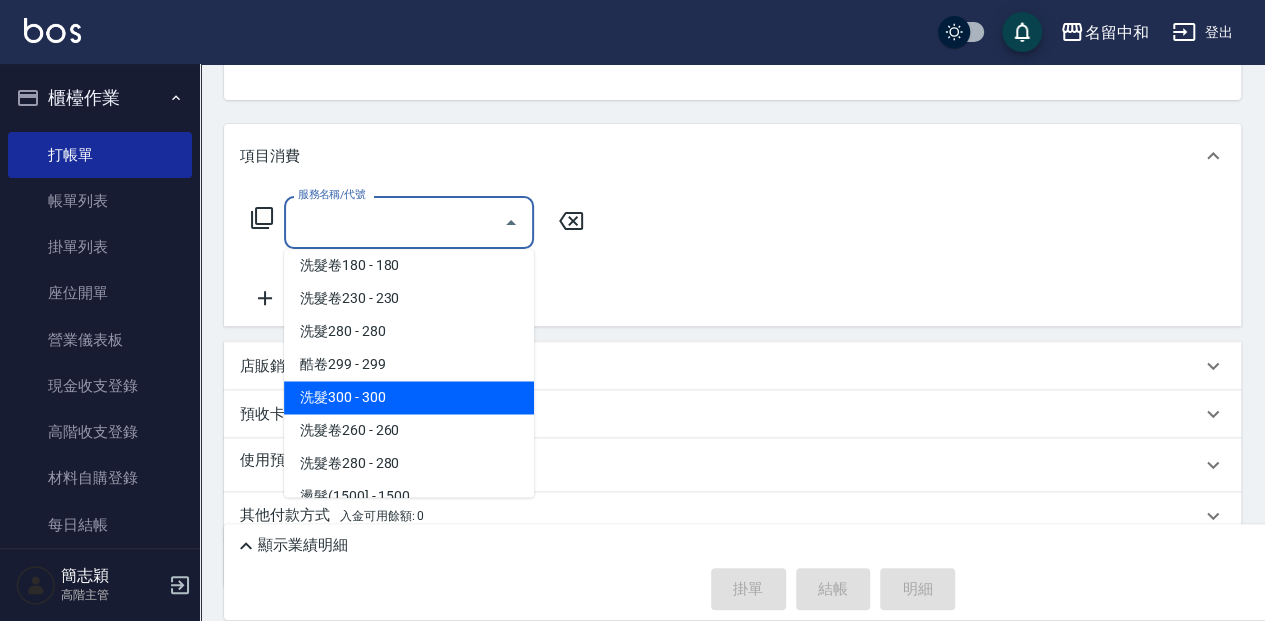click on "洗髮300 - 300" at bounding box center (409, 397) 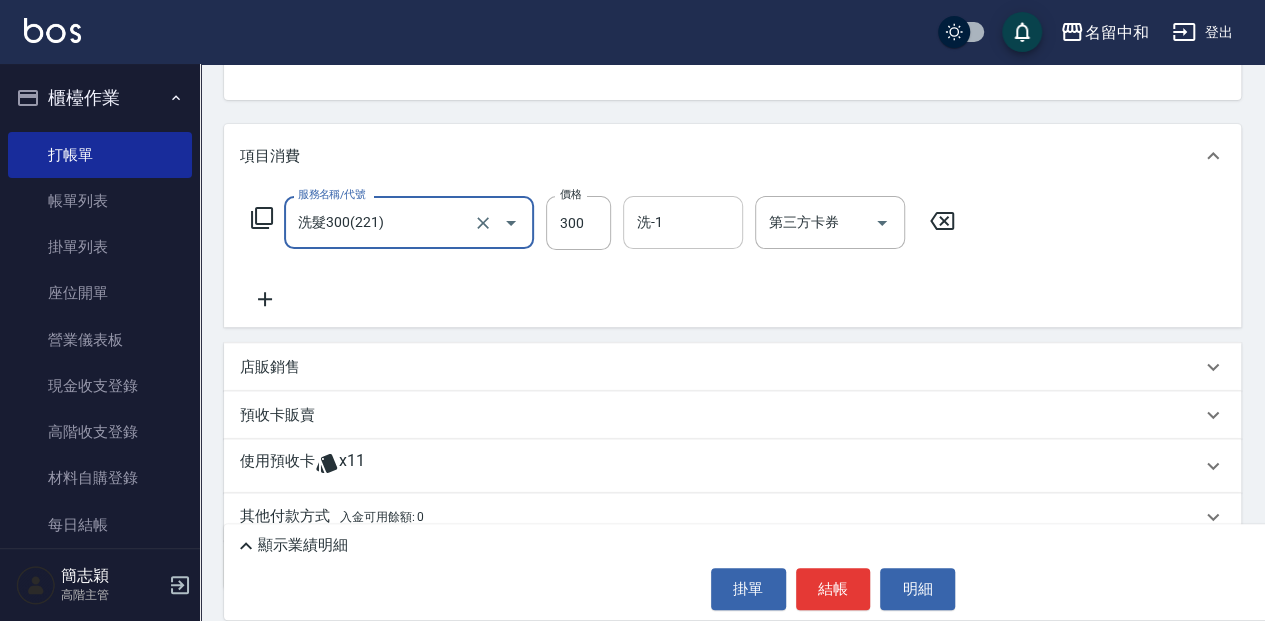 click on "洗-1" at bounding box center [683, 222] 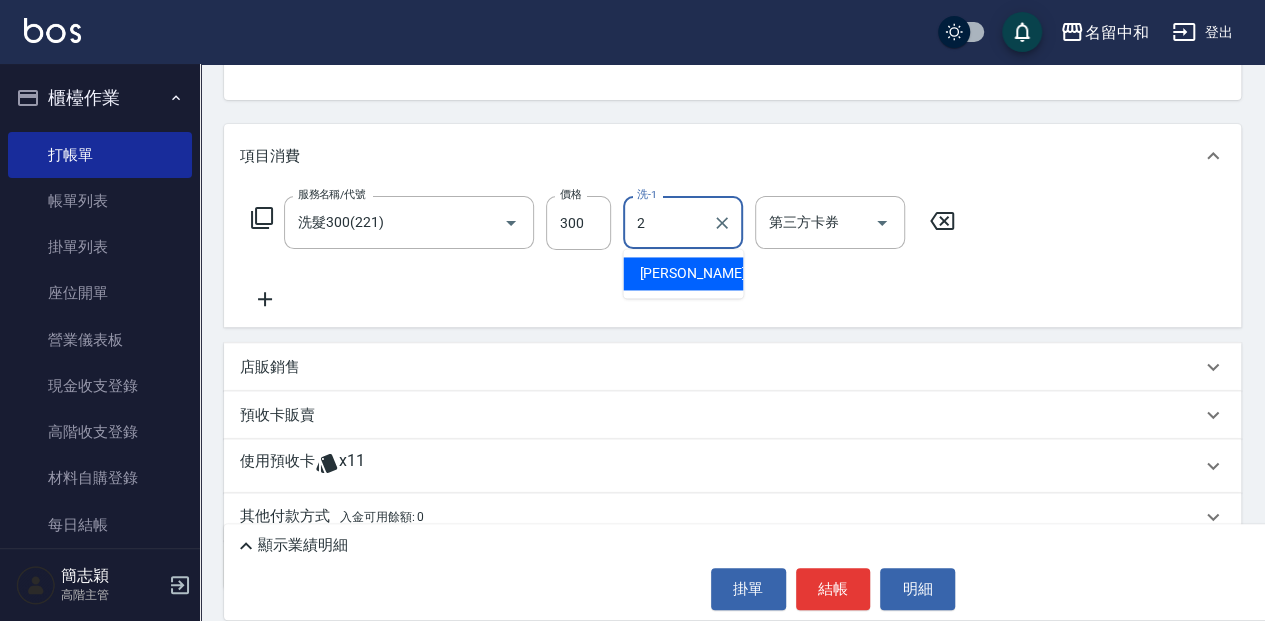 click on "[PERSON_NAME] -2" at bounding box center (683, 273) 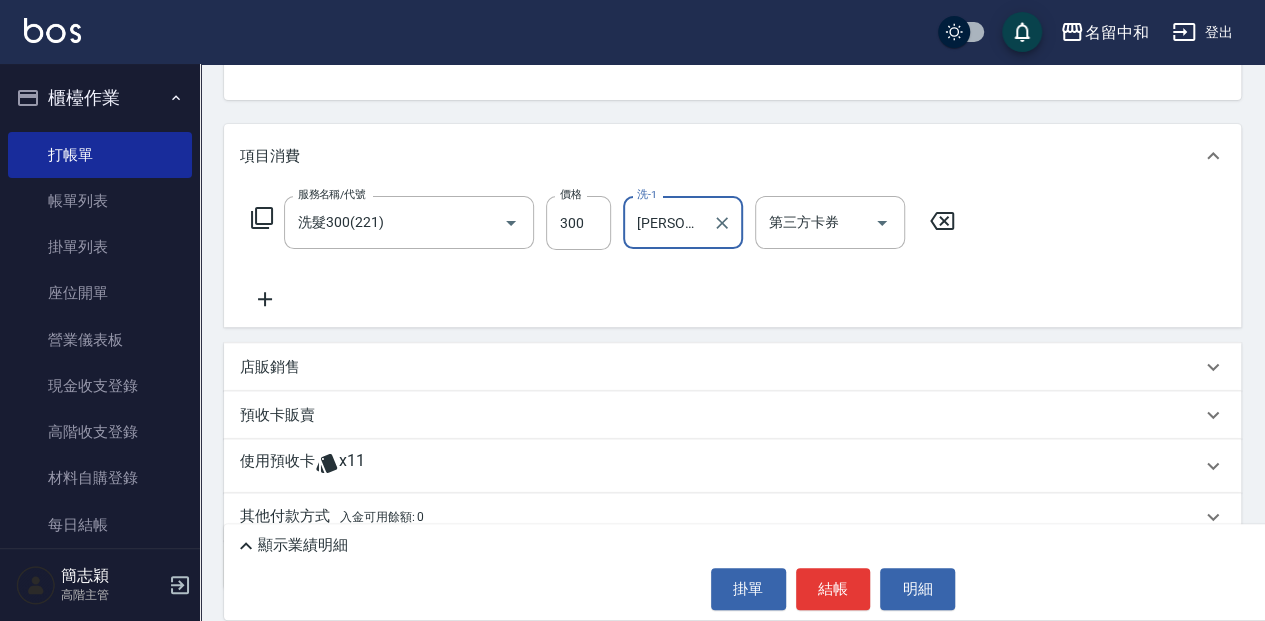 type on "[PERSON_NAME]-2" 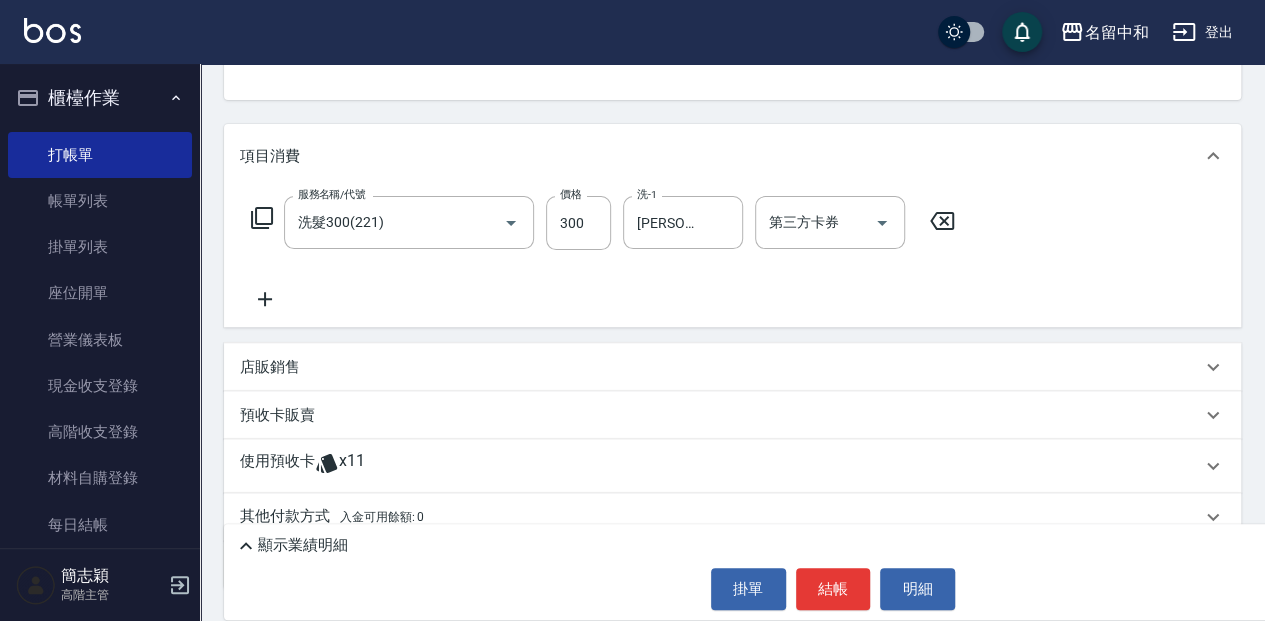 click 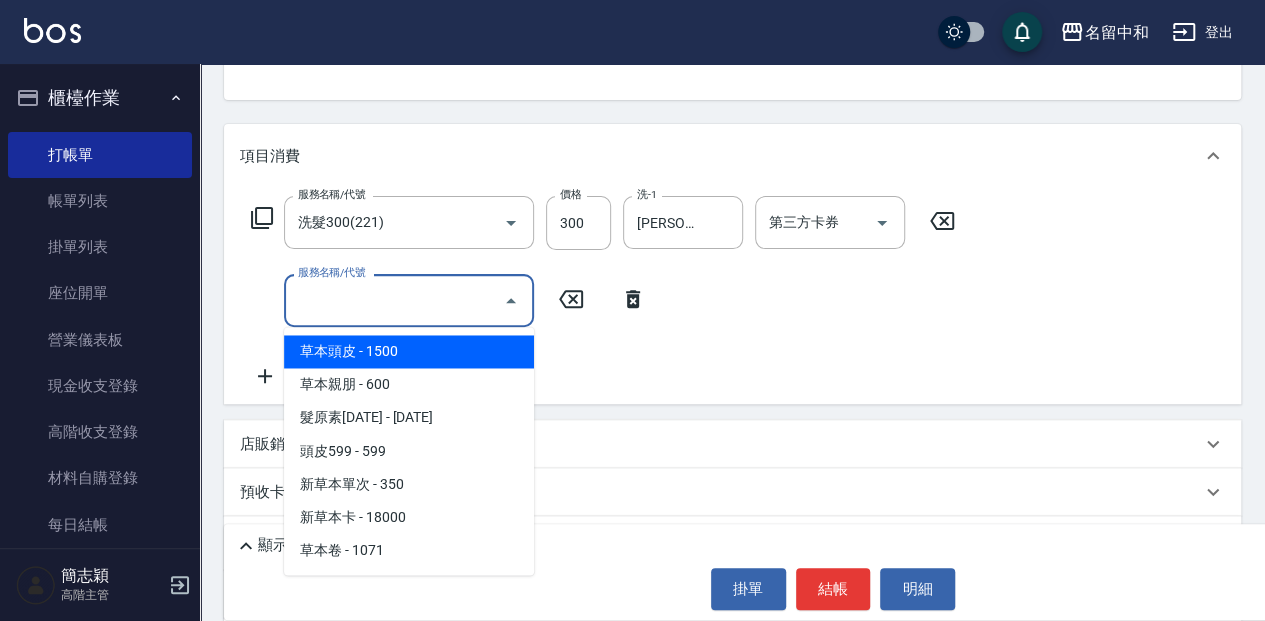 click on "服務名稱/代號" at bounding box center [394, 300] 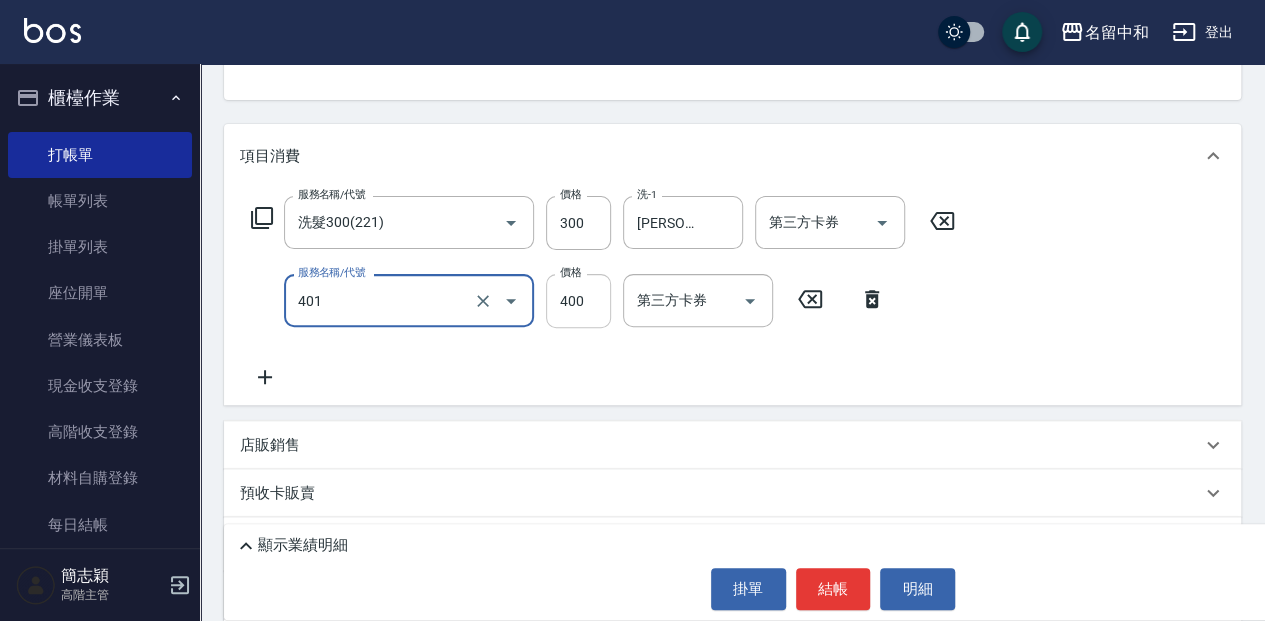 type on "剪髮(400)(401)" 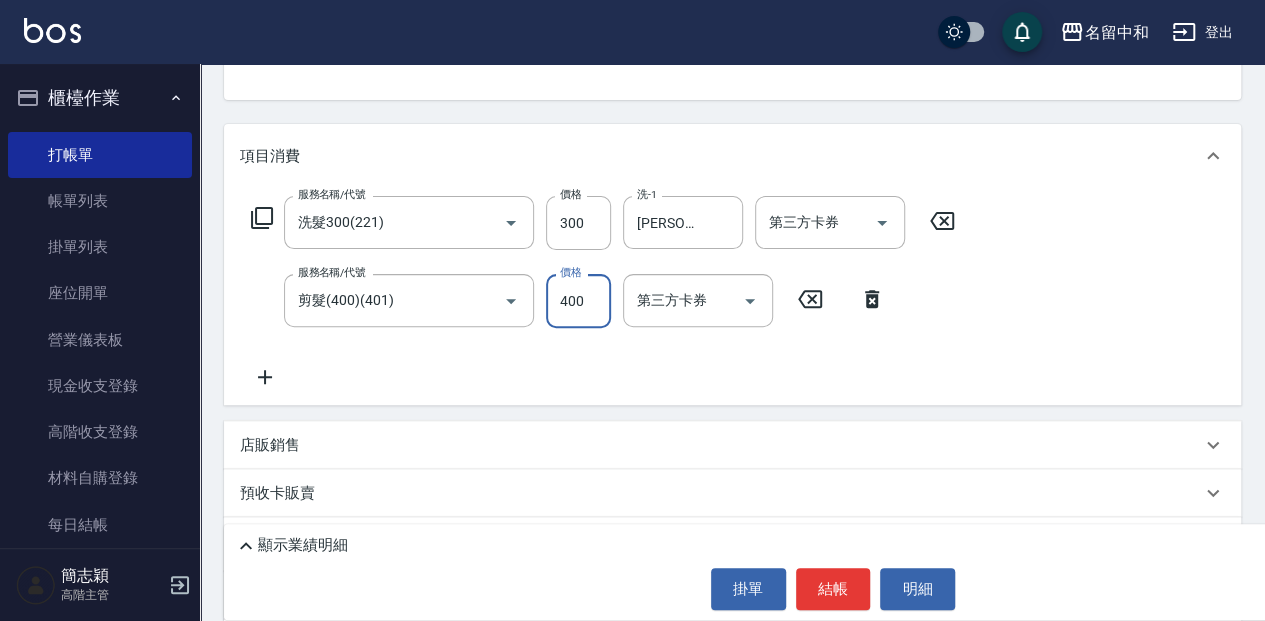click on "400" at bounding box center (578, 301) 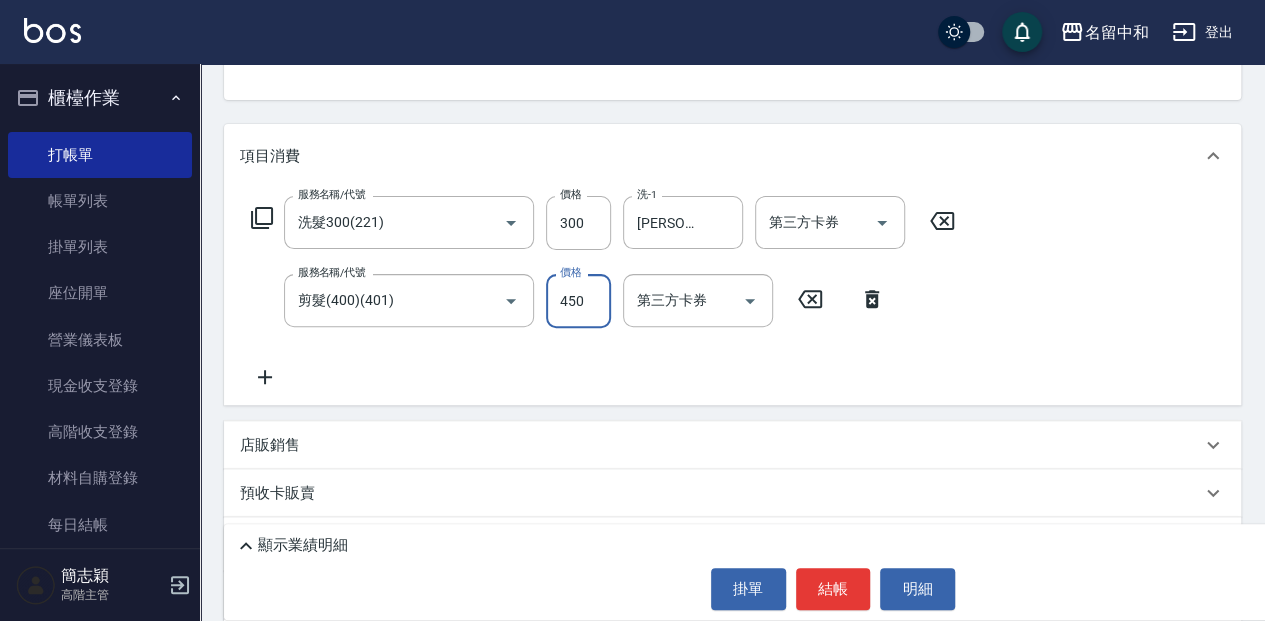 type on "450" 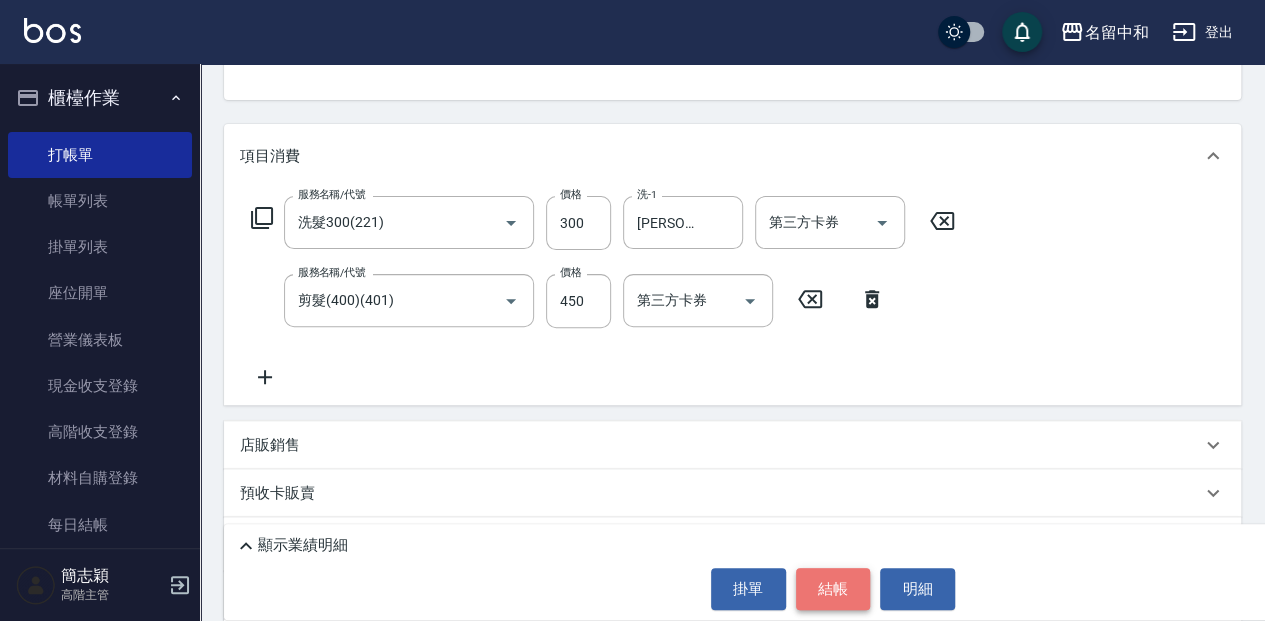 click on "結帳" at bounding box center [833, 589] 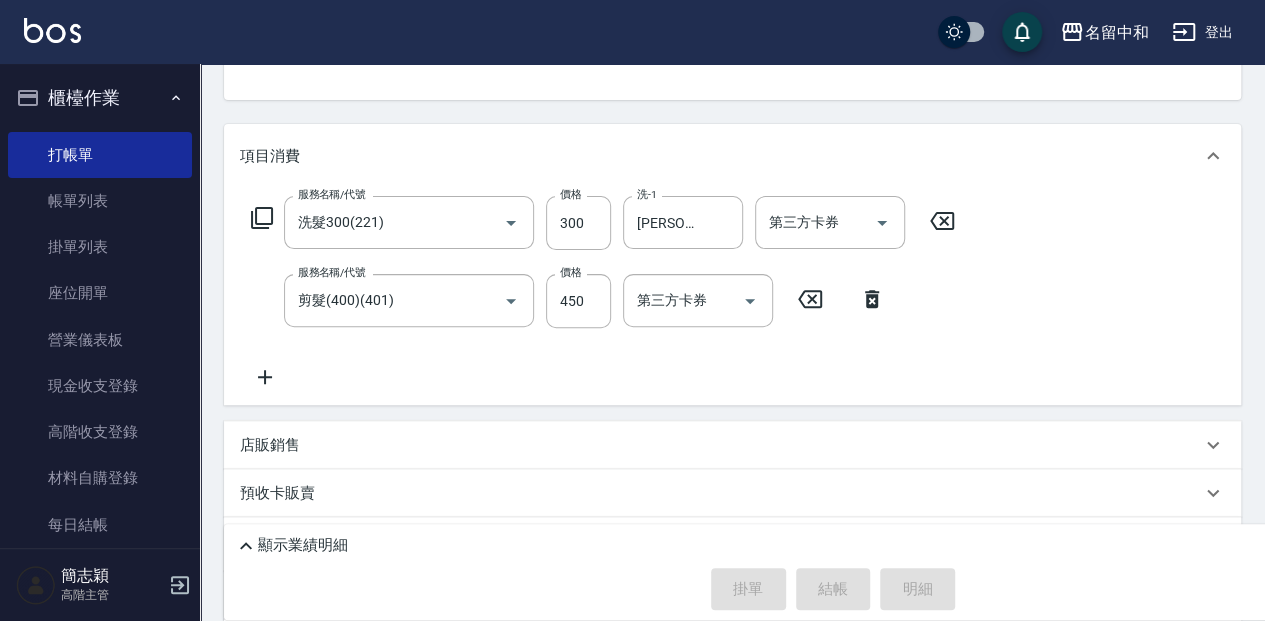 type on "[DATE] 18:49" 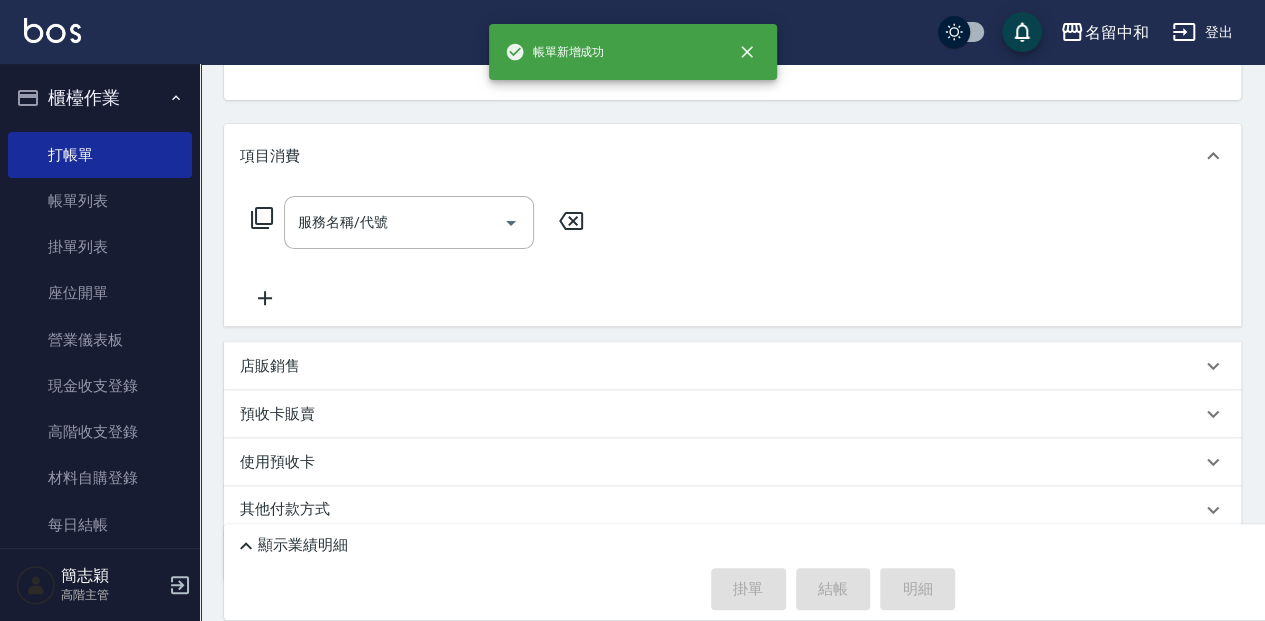 scroll, scrollTop: 61, scrollLeft: 0, axis: vertical 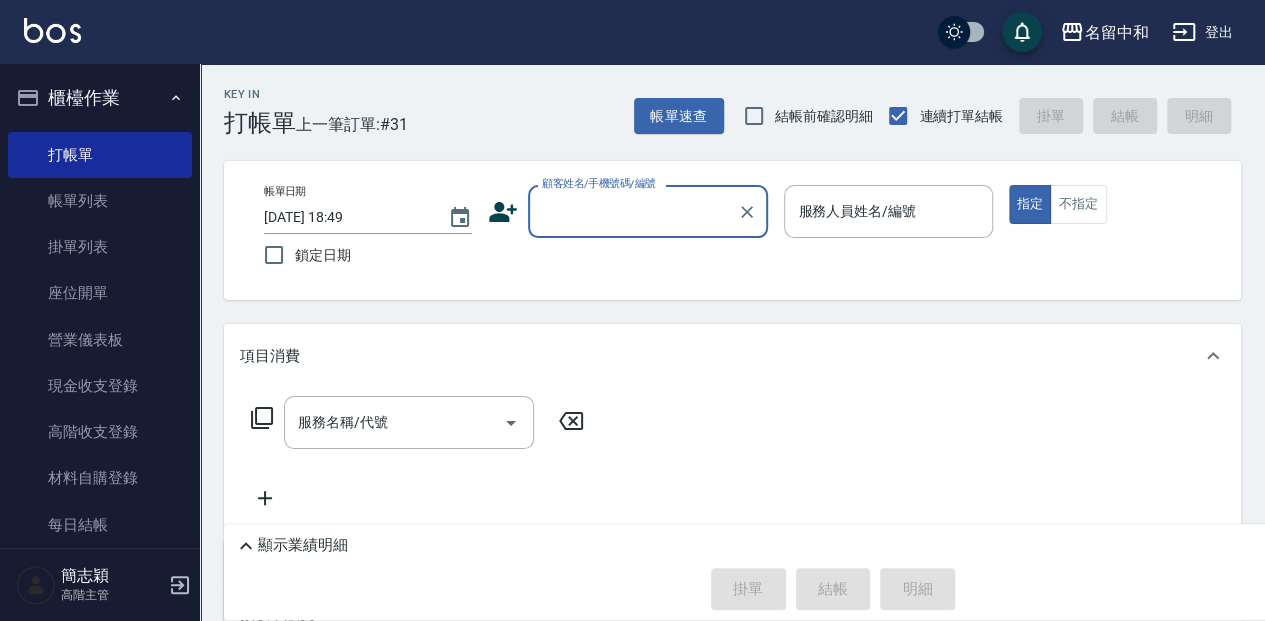click on "顧客姓名/手機號碼/編號" at bounding box center [633, 211] 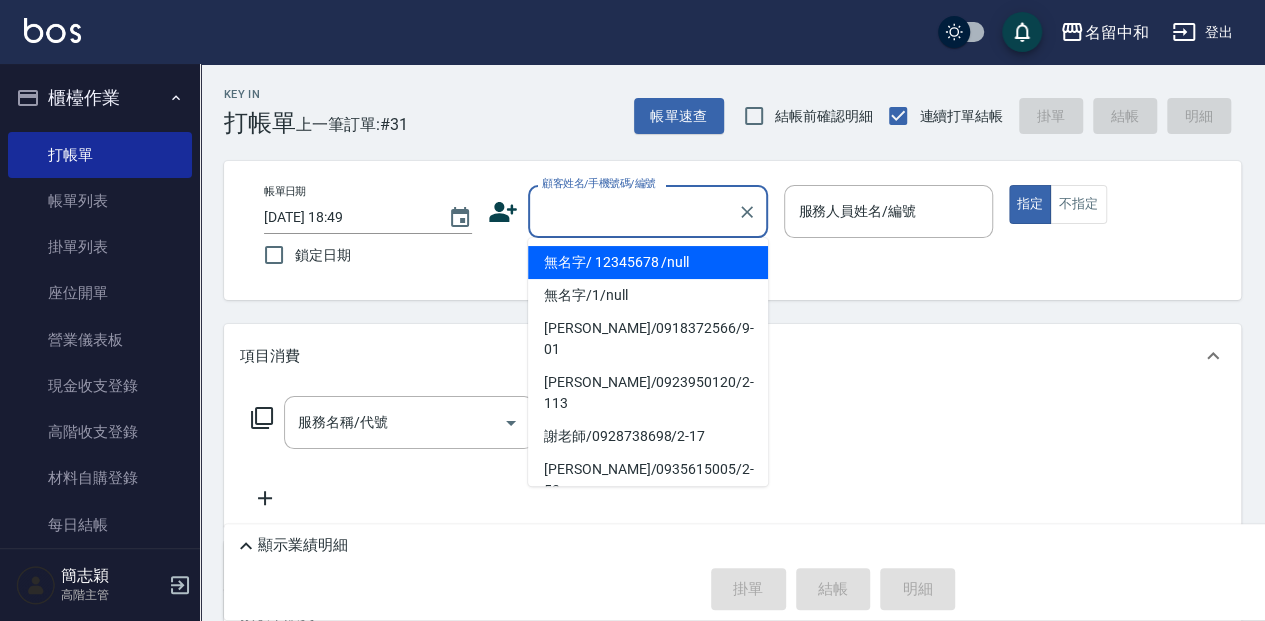click on "無名字/                                                 12345678                              /null" at bounding box center (648, 262) 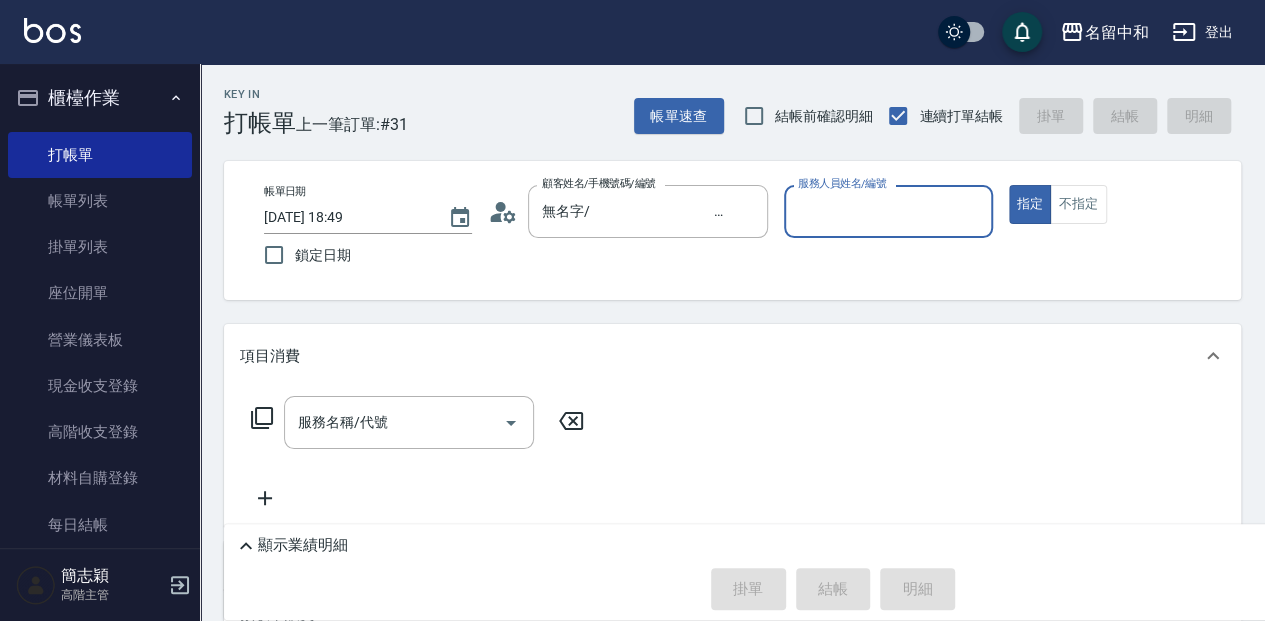 click on "服務人員姓名/編號" at bounding box center [888, 211] 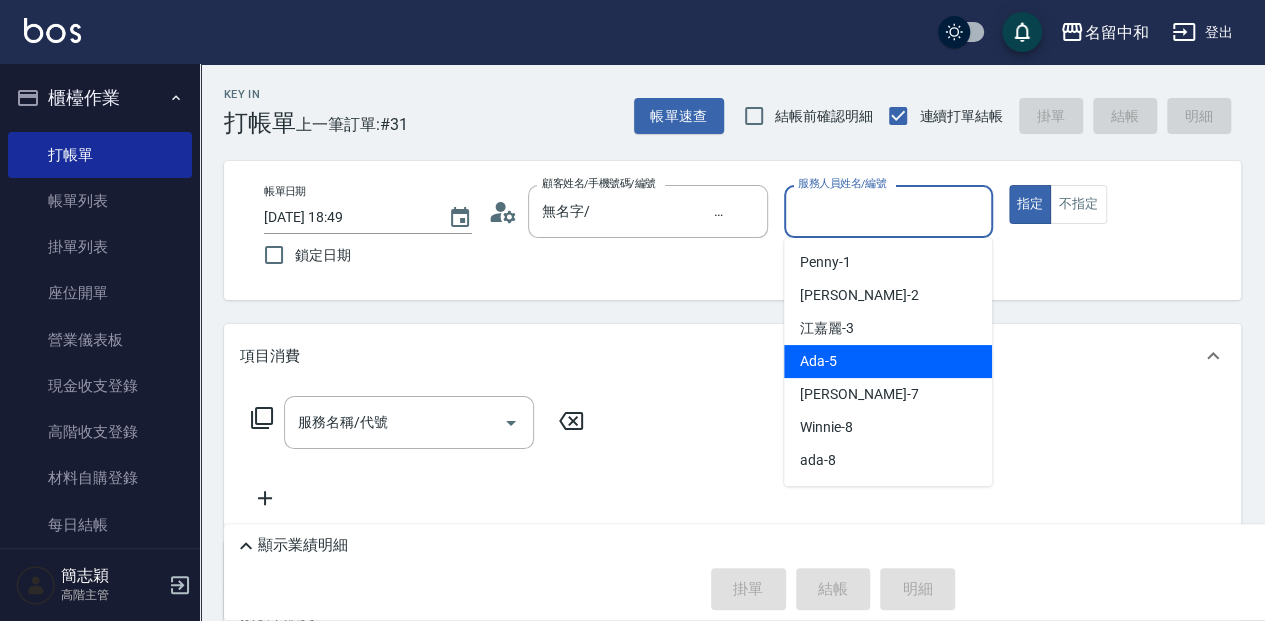 click on "Ada -5" at bounding box center [888, 361] 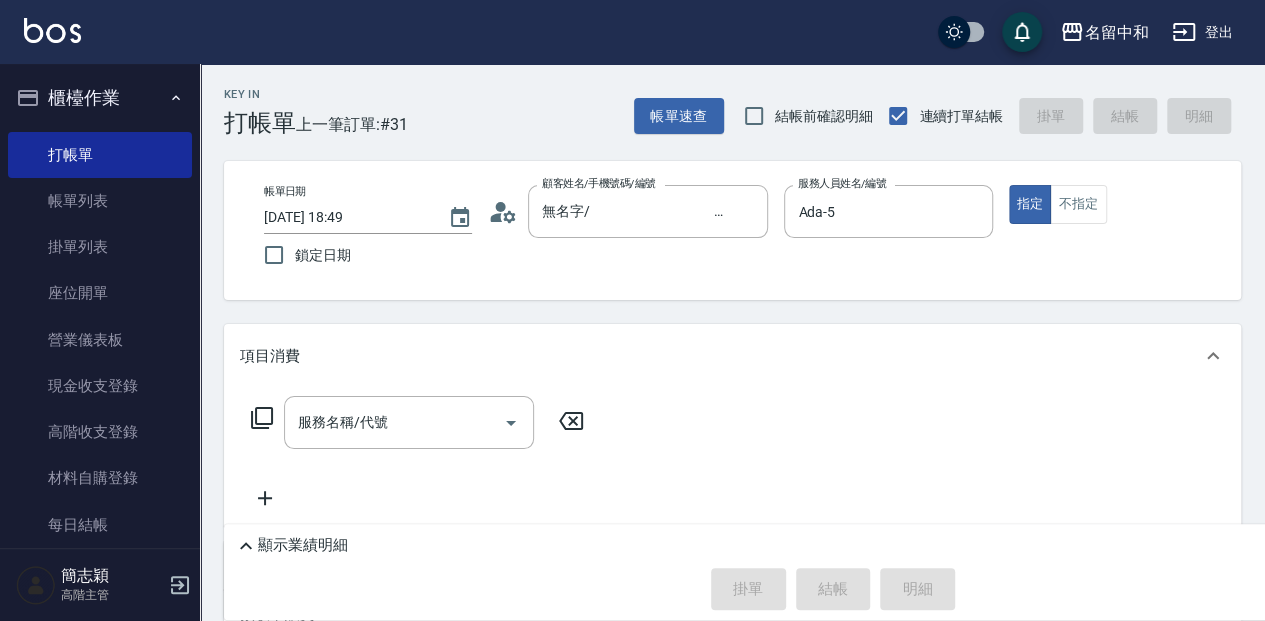 click 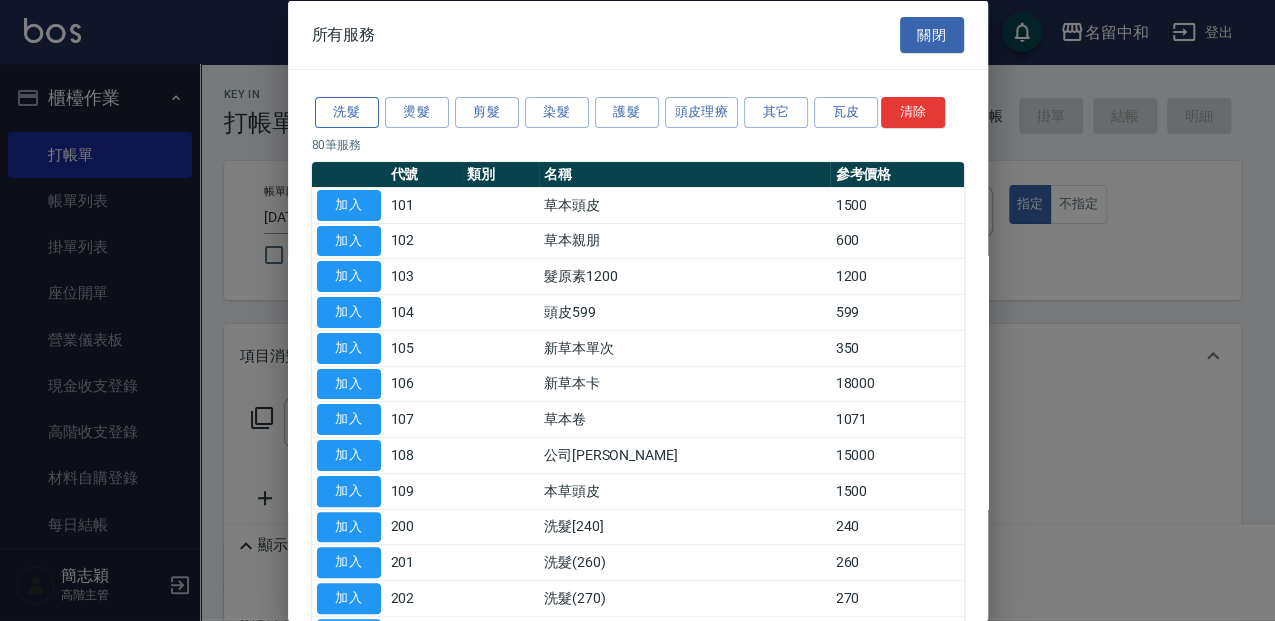 click on "洗髮" at bounding box center (347, 112) 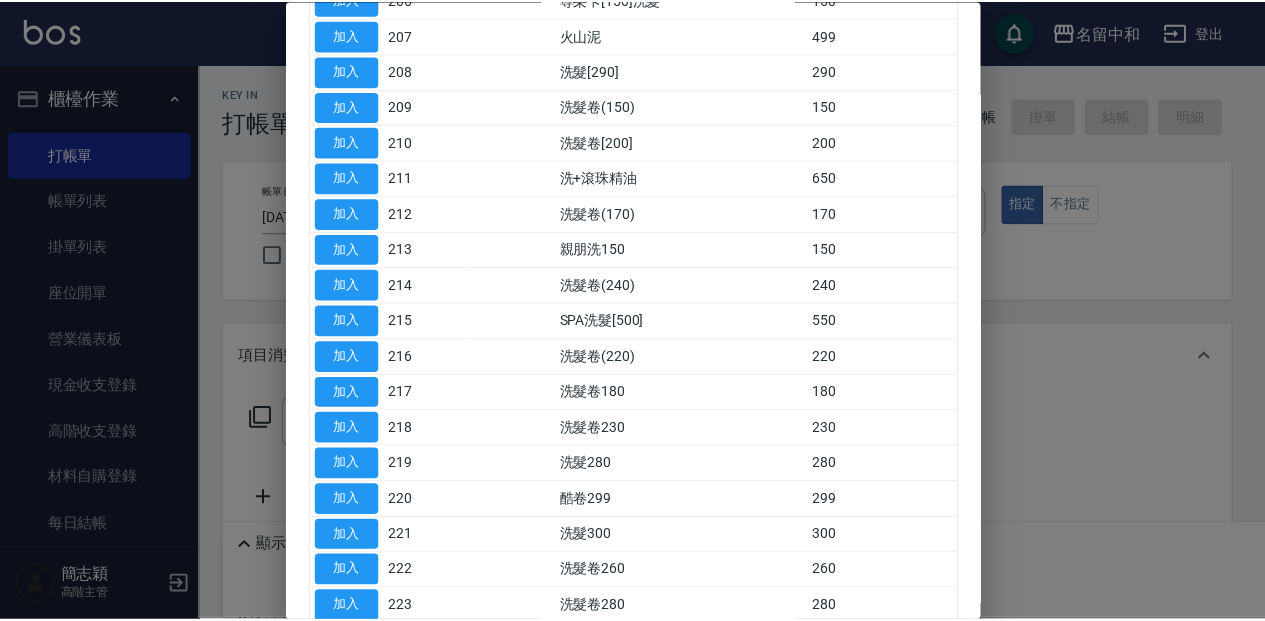 scroll, scrollTop: 466, scrollLeft: 0, axis: vertical 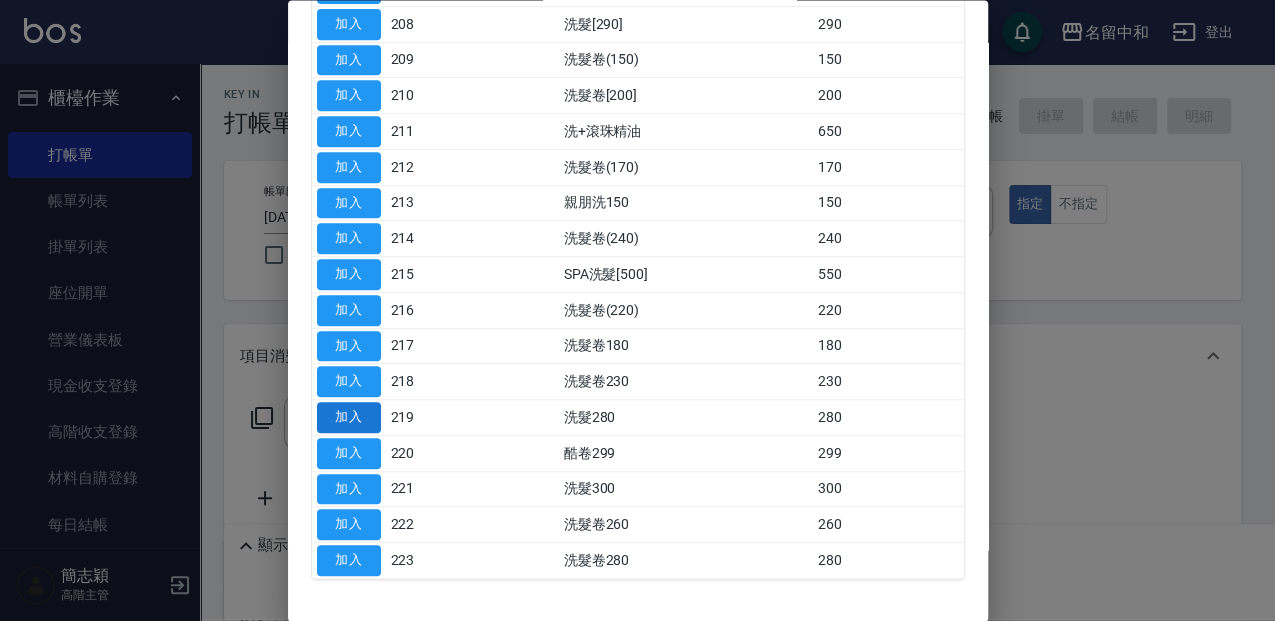 click on "加入" at bounding box center [349, 418] 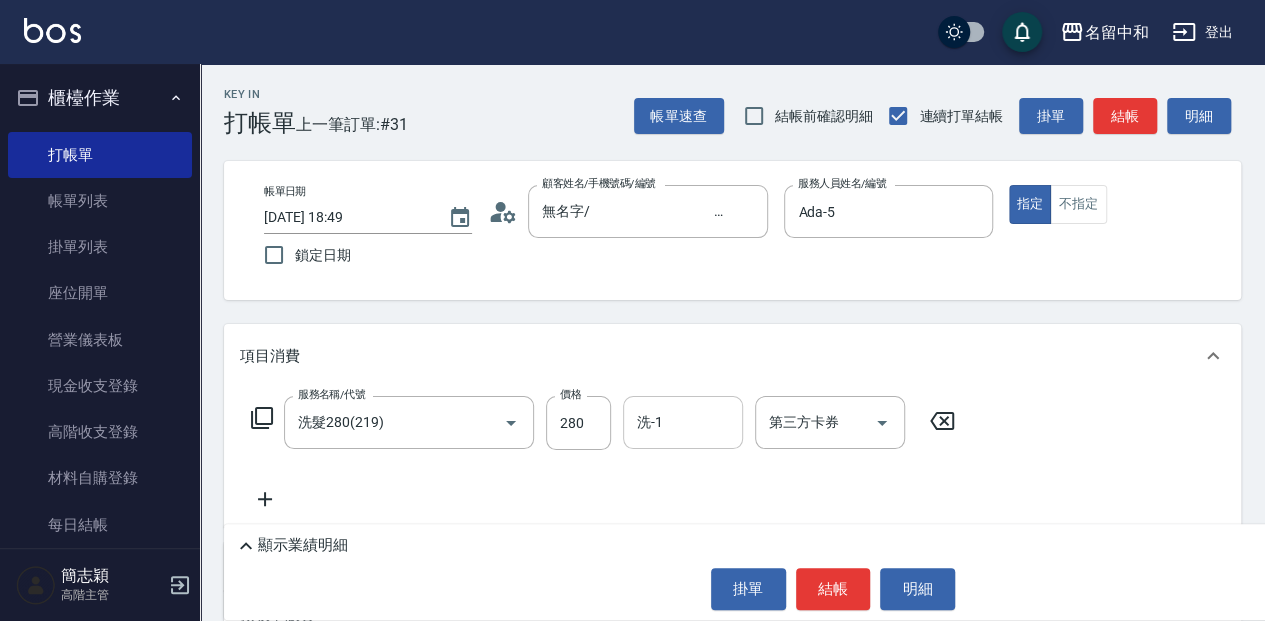 click on "洗-1" at bounding box center [683, 422] 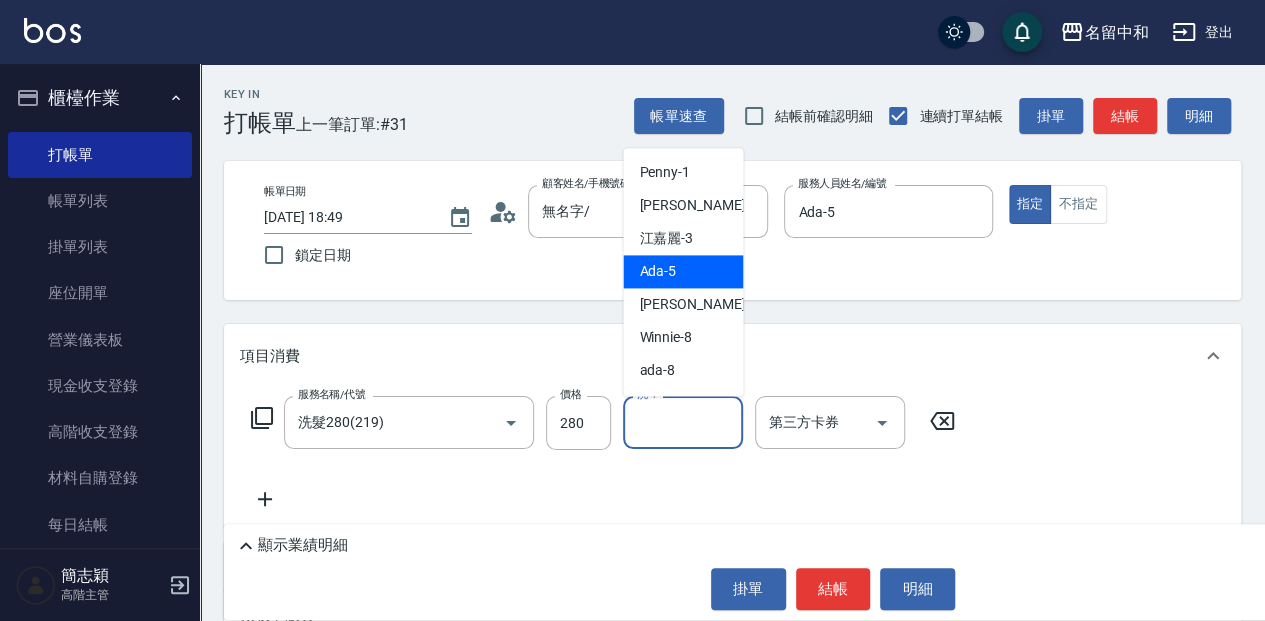 click on "Ada -5" at bounding box center [683, 271] 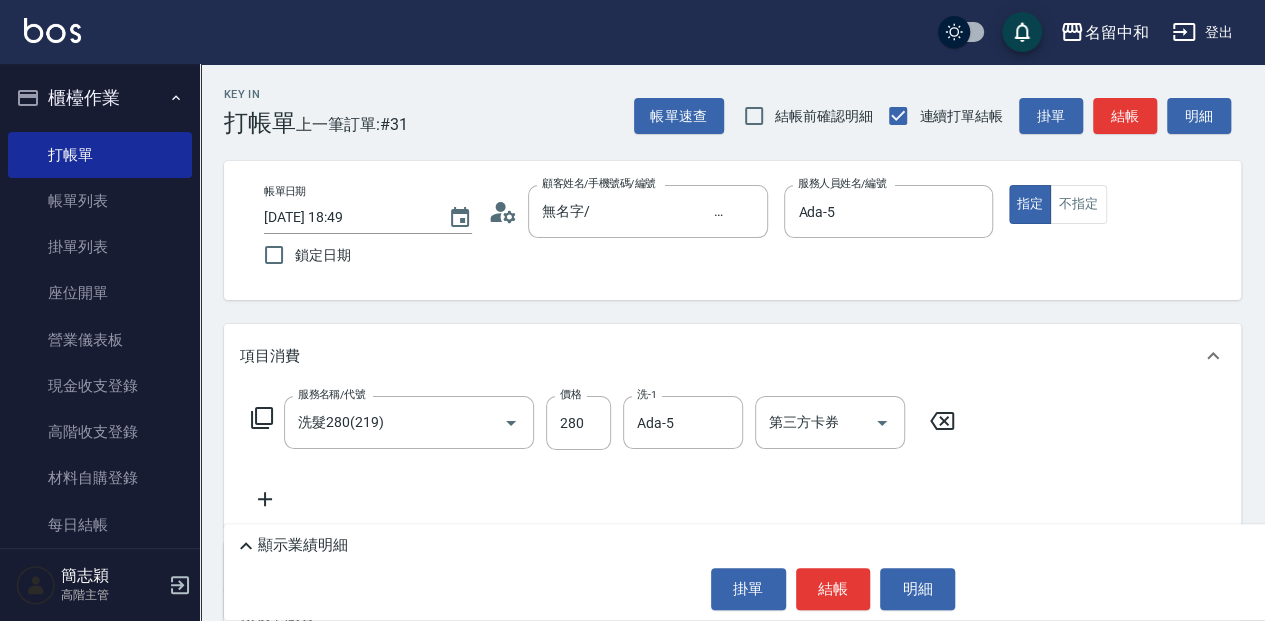 click 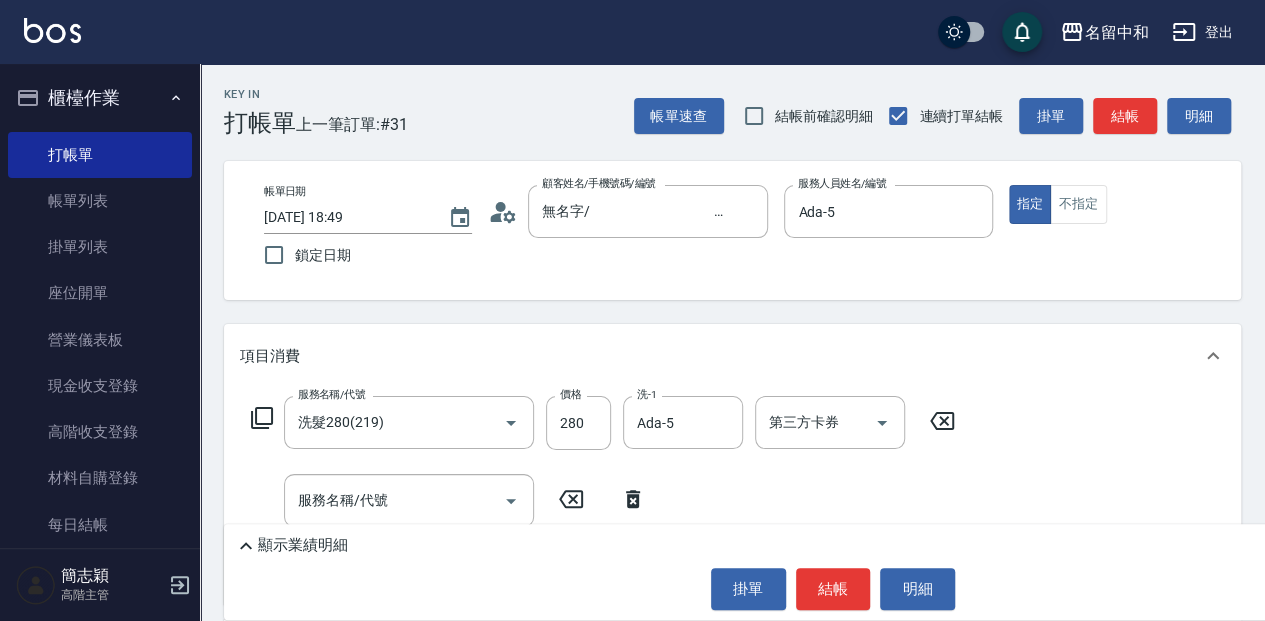 click 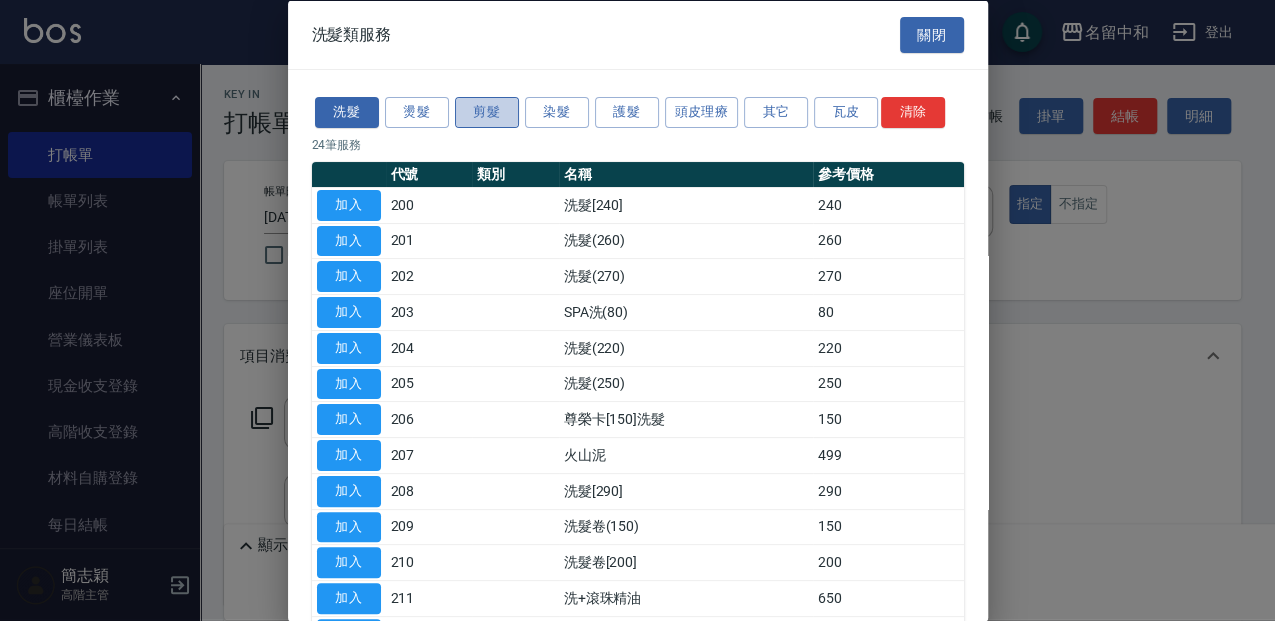click on "剪髮" at bounding box center (487, 112) 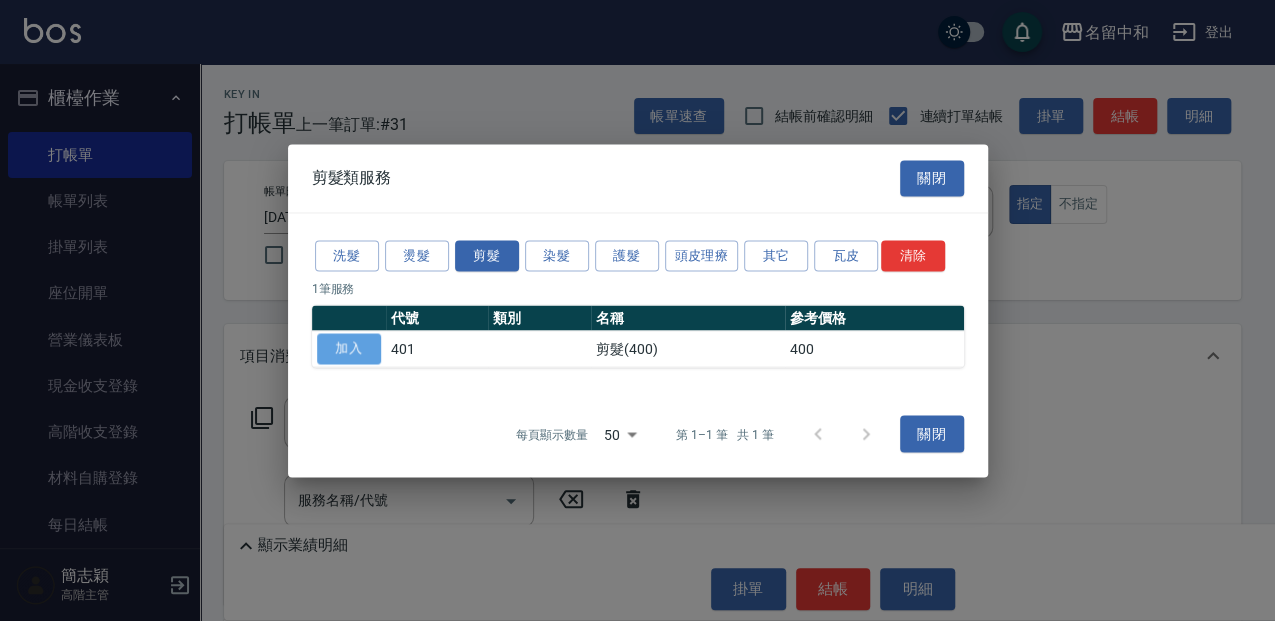 click on "加入" at bounding box center (349, 348) 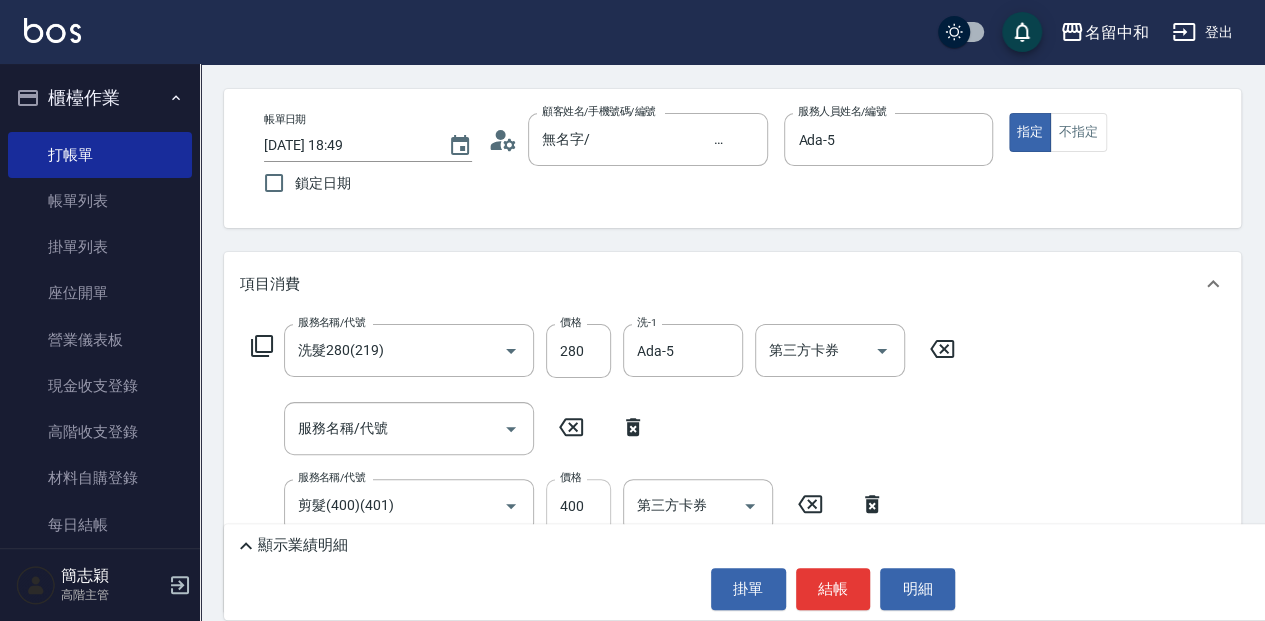 scroll, scrollTop: 133, scrollLeft: 0, axis: vertical 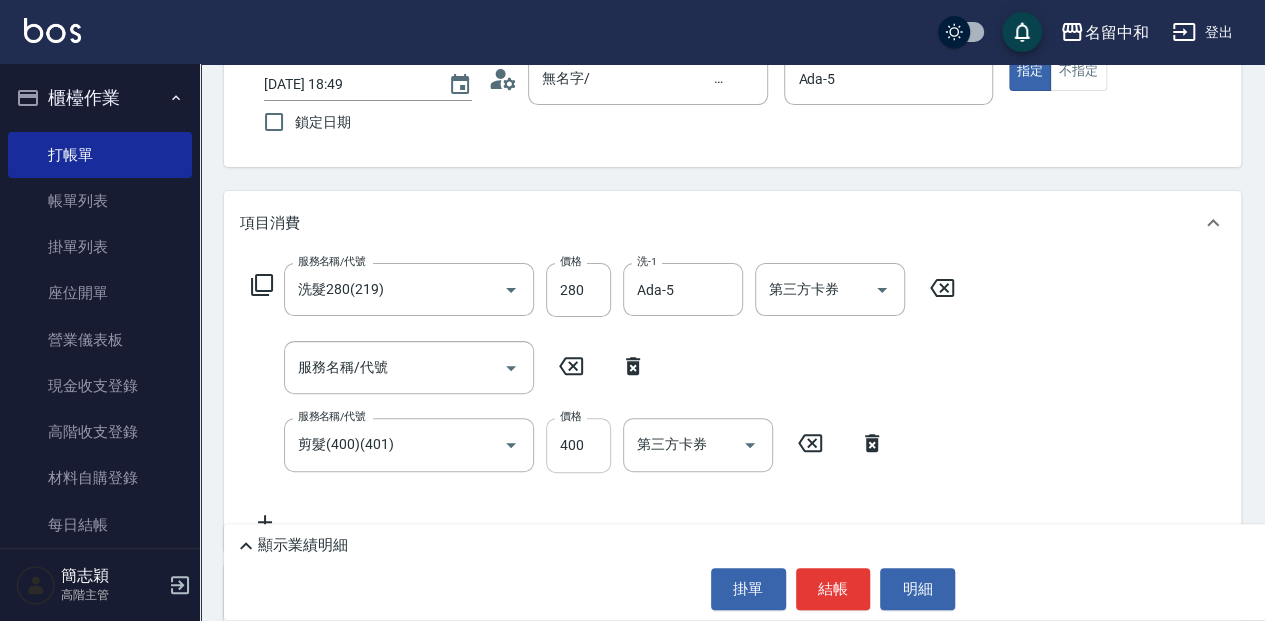 click on "400" at bounding box center (578, 445) 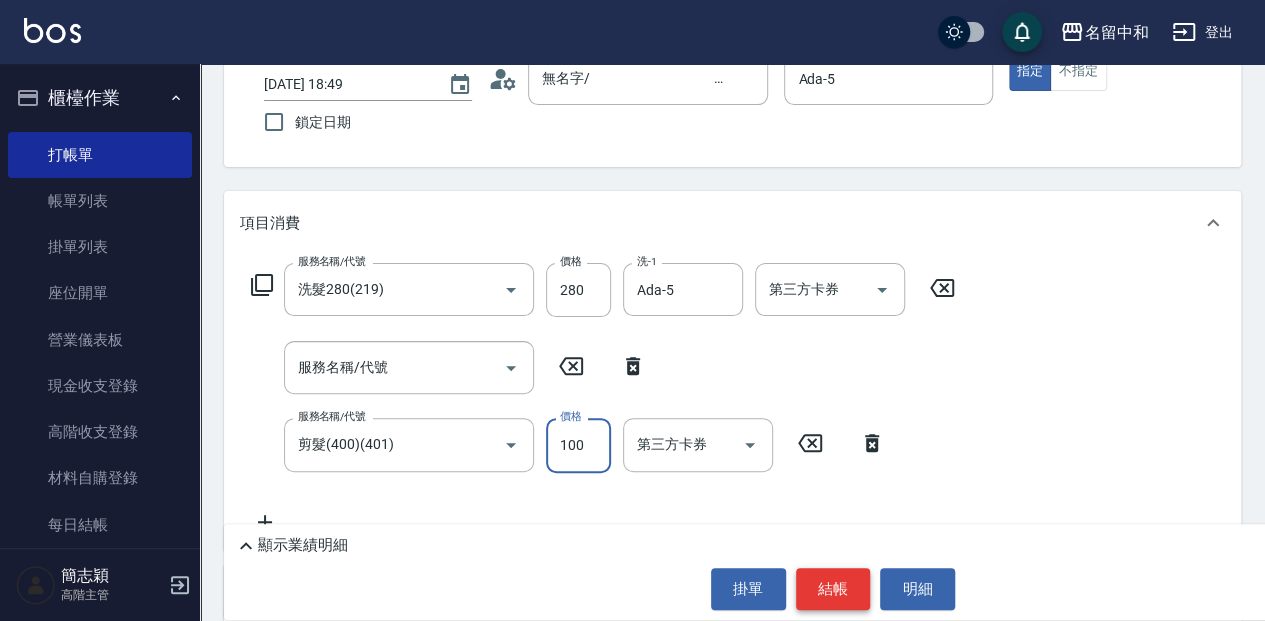 type on "100" 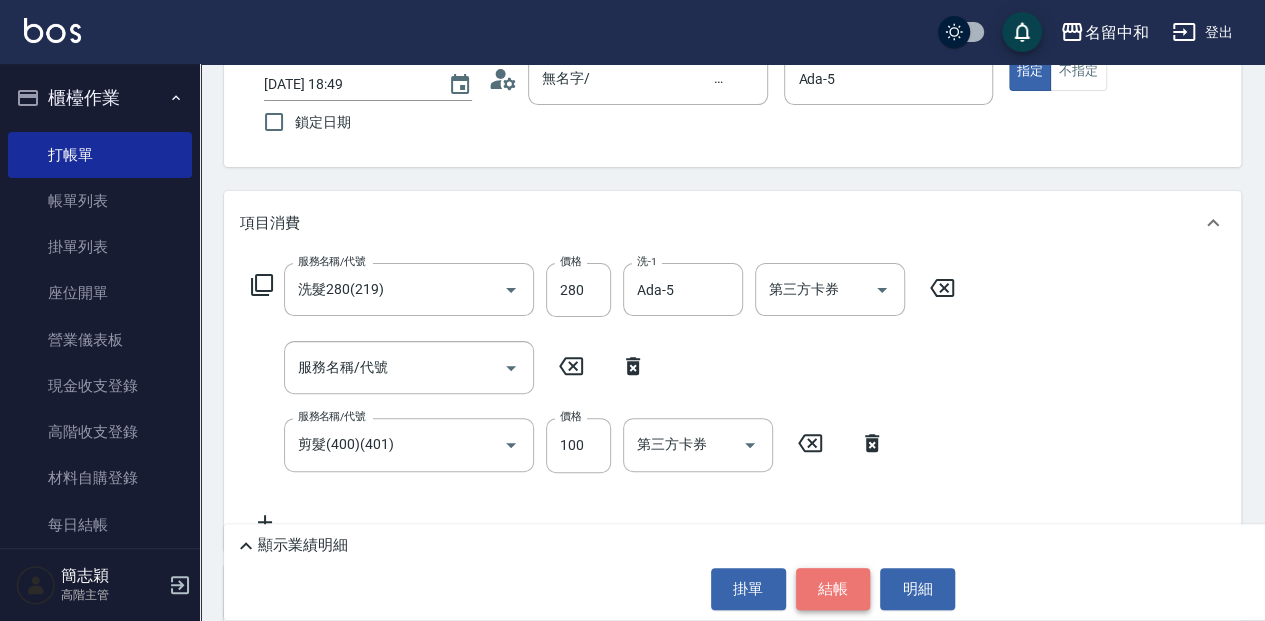click on "結帳" at bounding box center (833, 589) 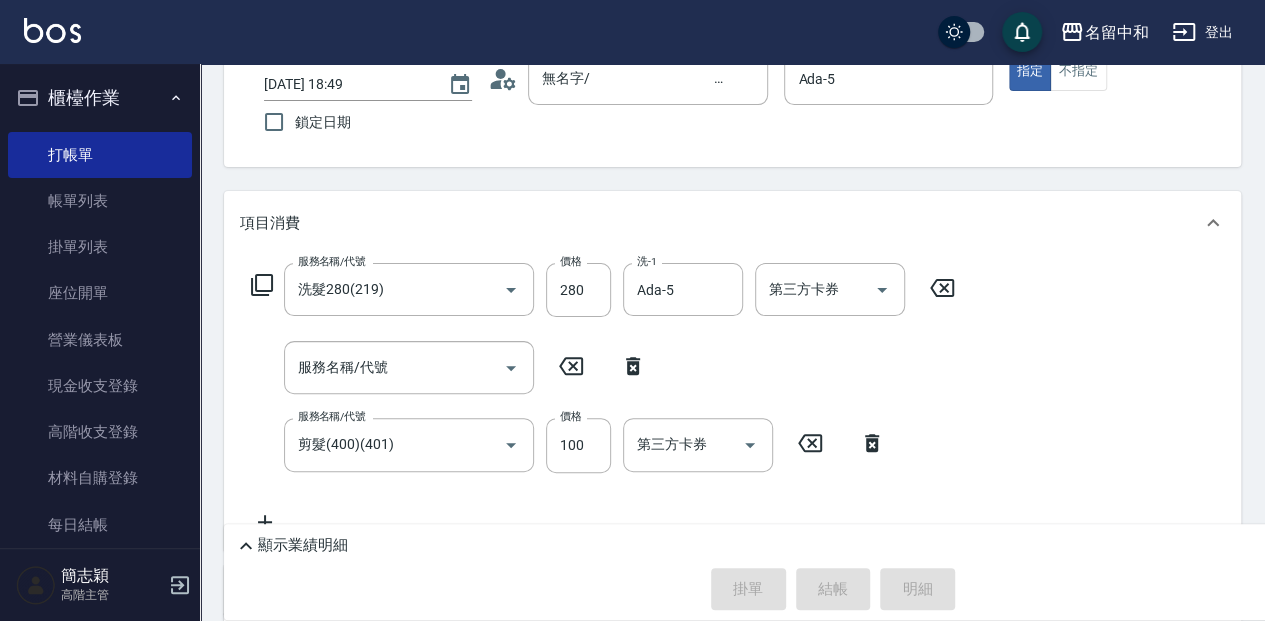 type on "[DATE] 18:53" 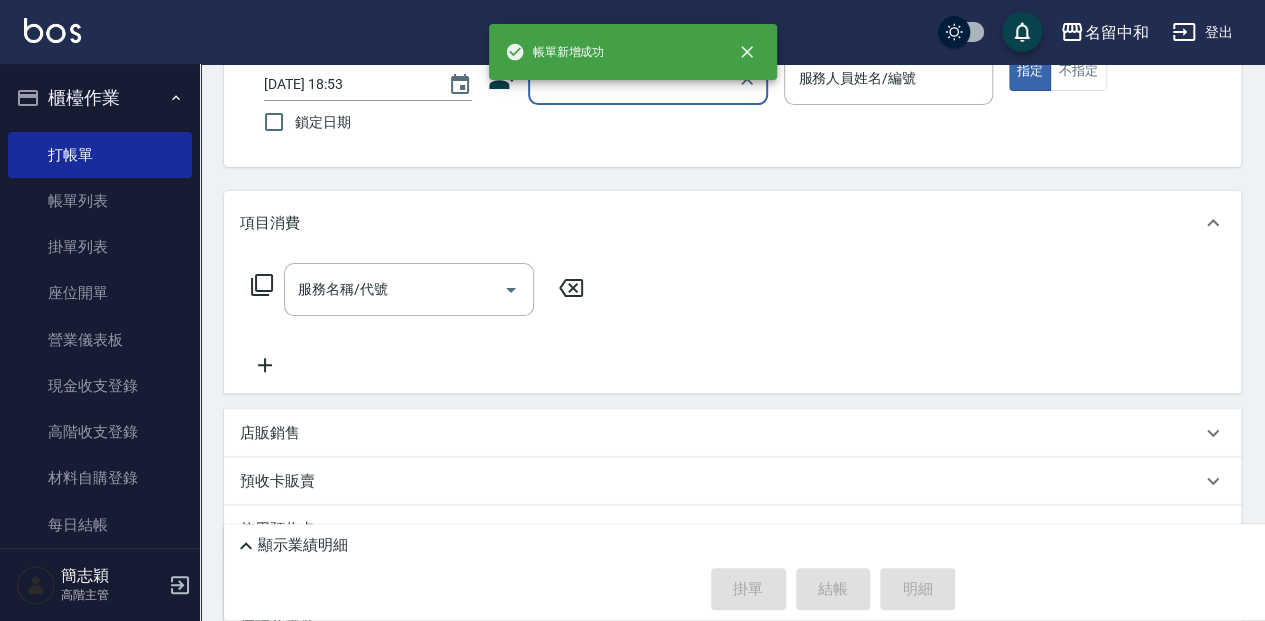 scroll, scrollTop: 0, scrollLeft: 0, axis: both 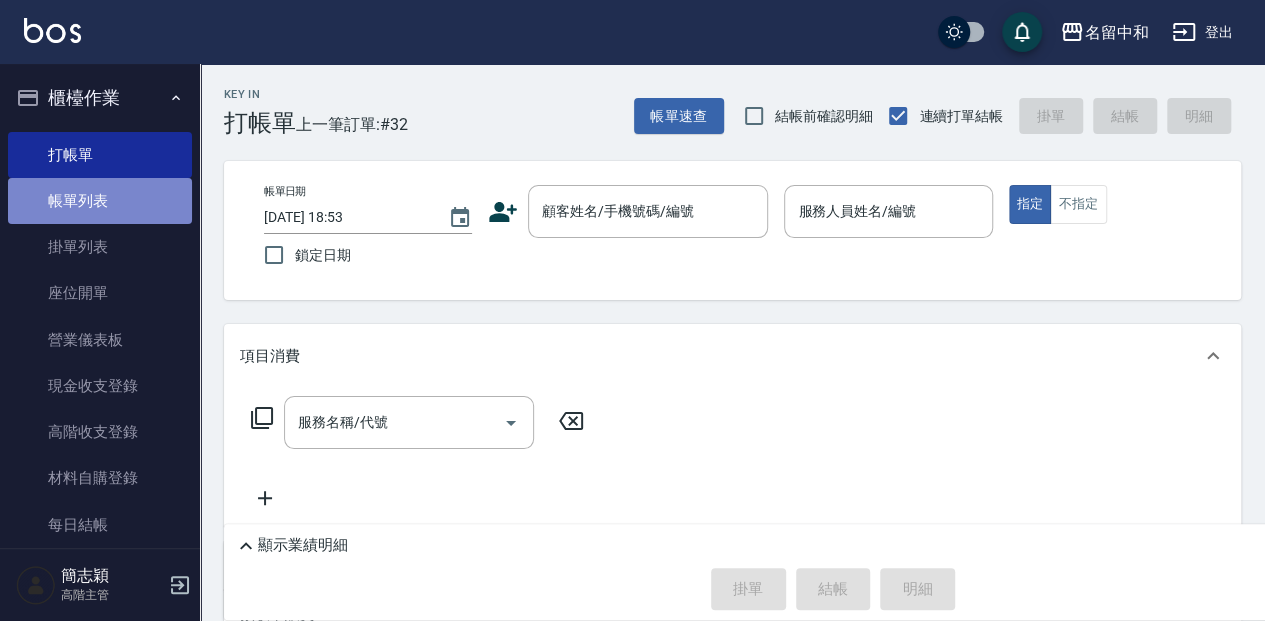 click on "帳單列表" at bounding box center (100, 201) 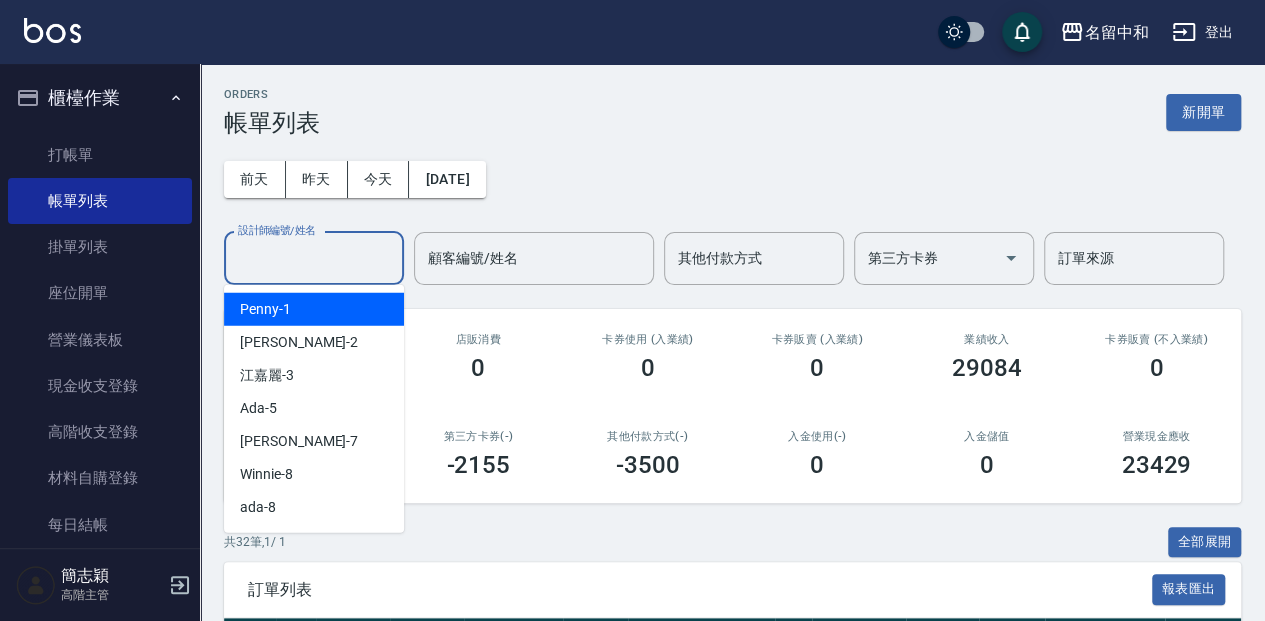 click on "設計師編號/姓名" at bounding box center [314, 258] 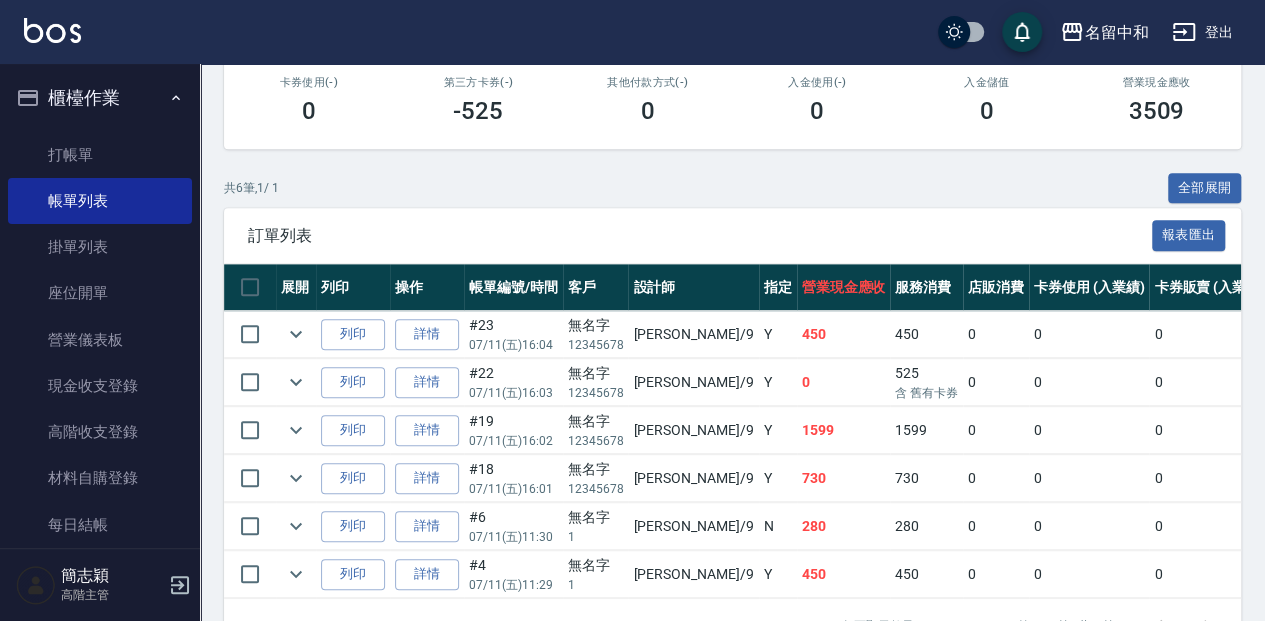 scroll, scrollTop: 400, scrollLeft: 0, axis: vertical 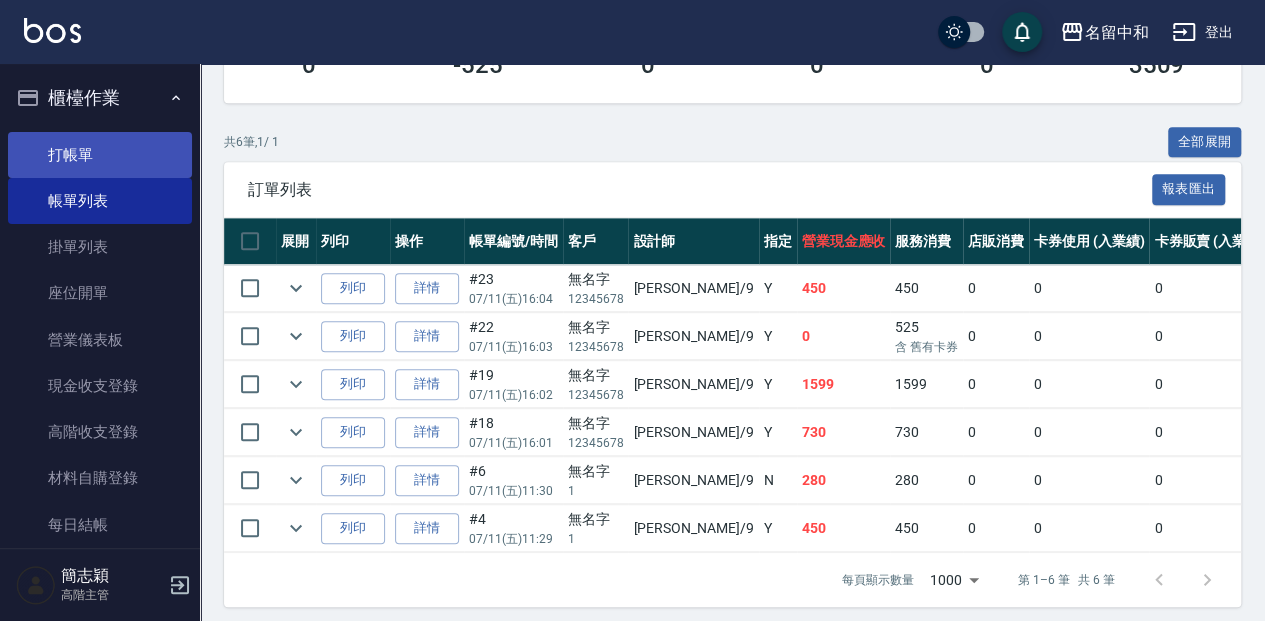 type on "[PERSON_NAME]-9" 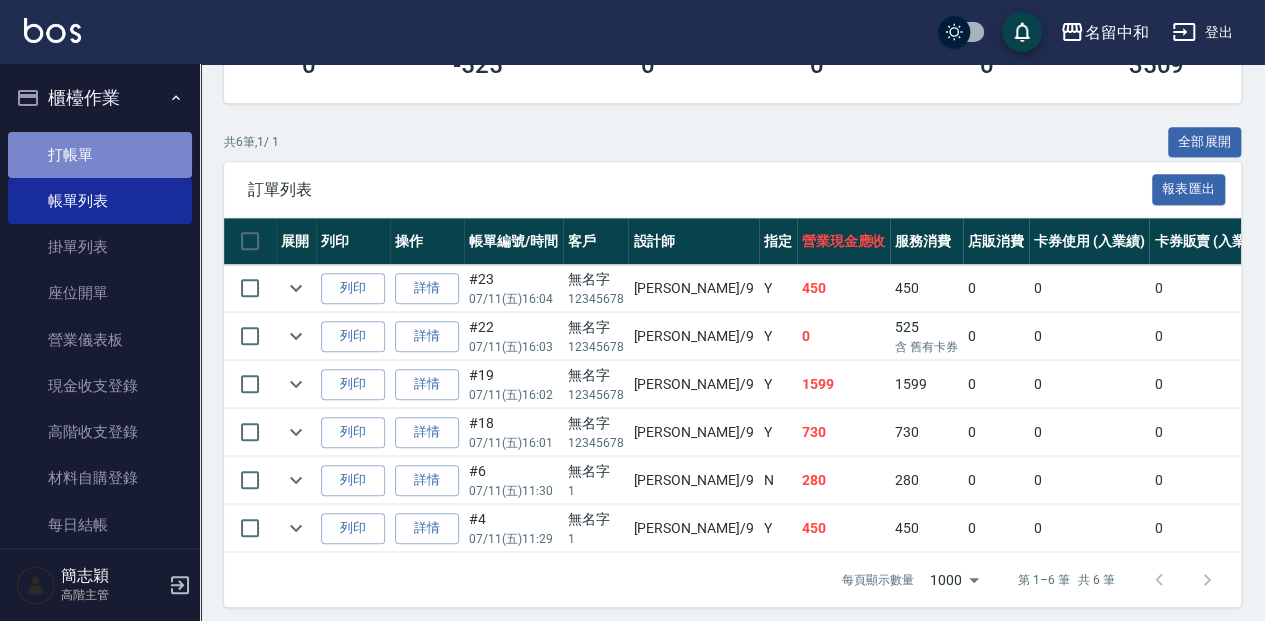 click on "打帳單" at bounding box center [100, 155] 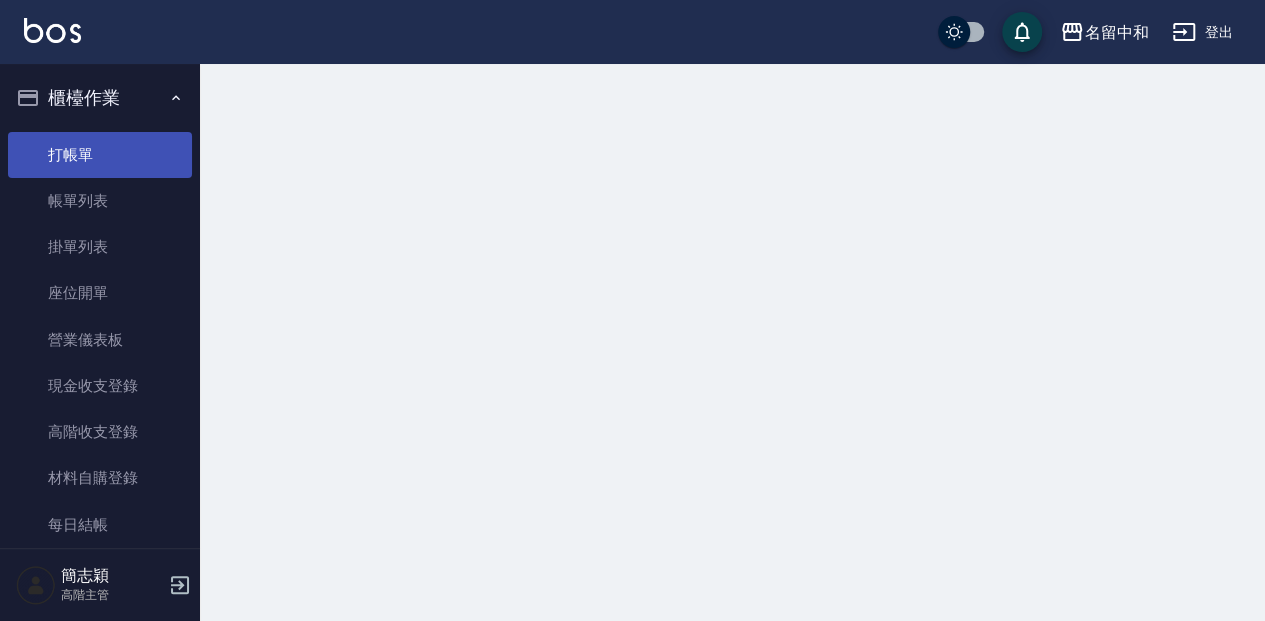 scroll, scrollTop: 0, scrollLeft: 0, axis: both 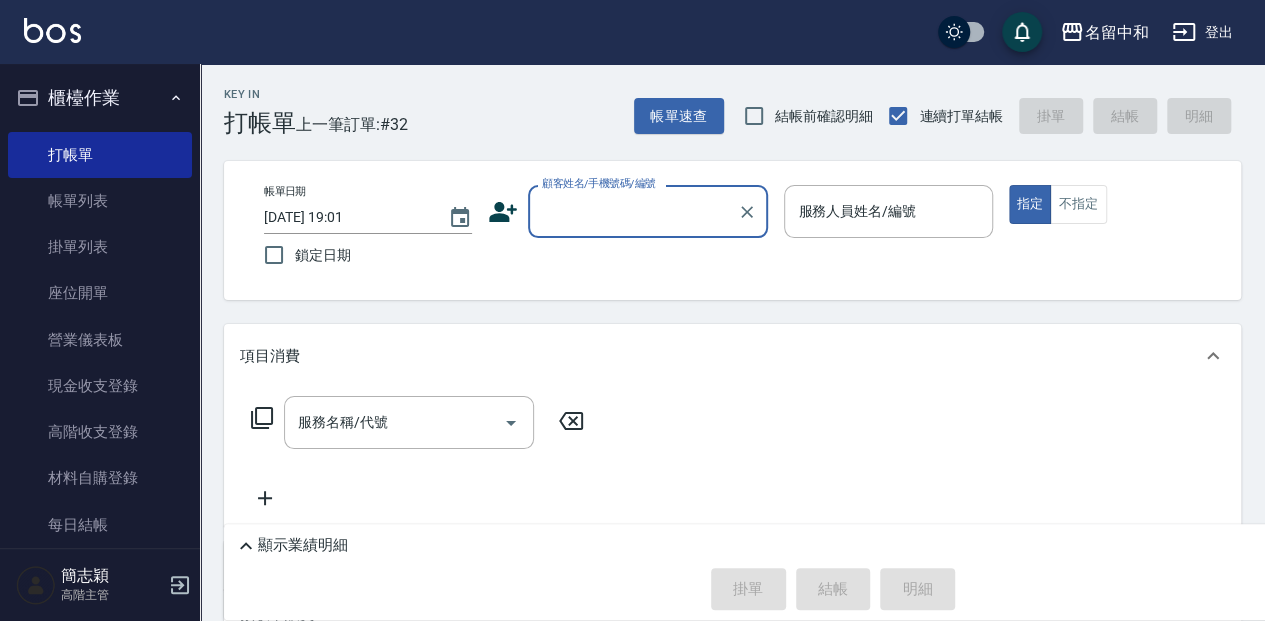 click on "顧客姓名/手機號碼/編號" at bounding box center (633, 211) 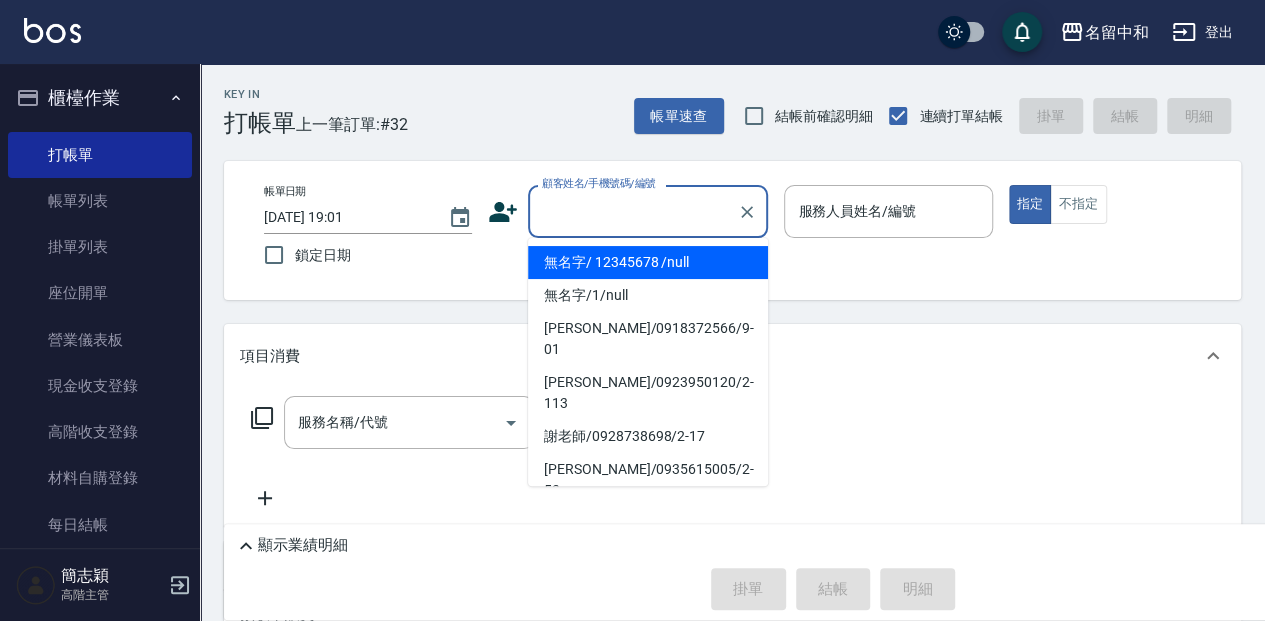 click on "無名字/                                                 12345678                              /null" at bounding box center (648, 262) 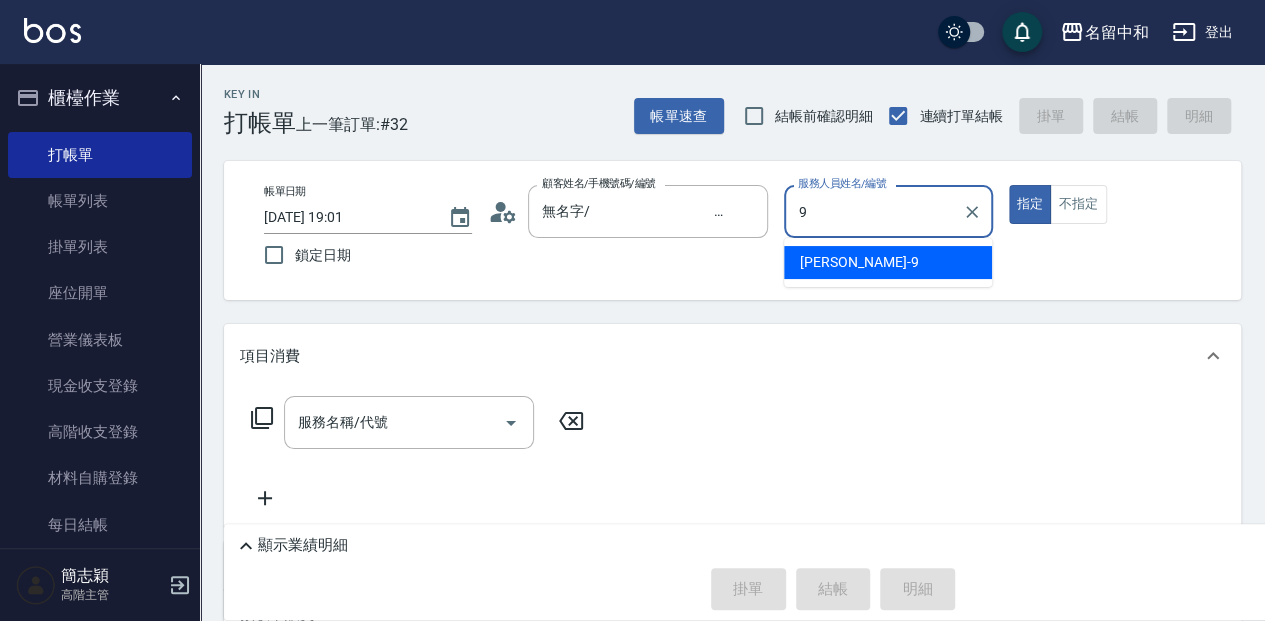 type on "[PERSON_NAME]-9" 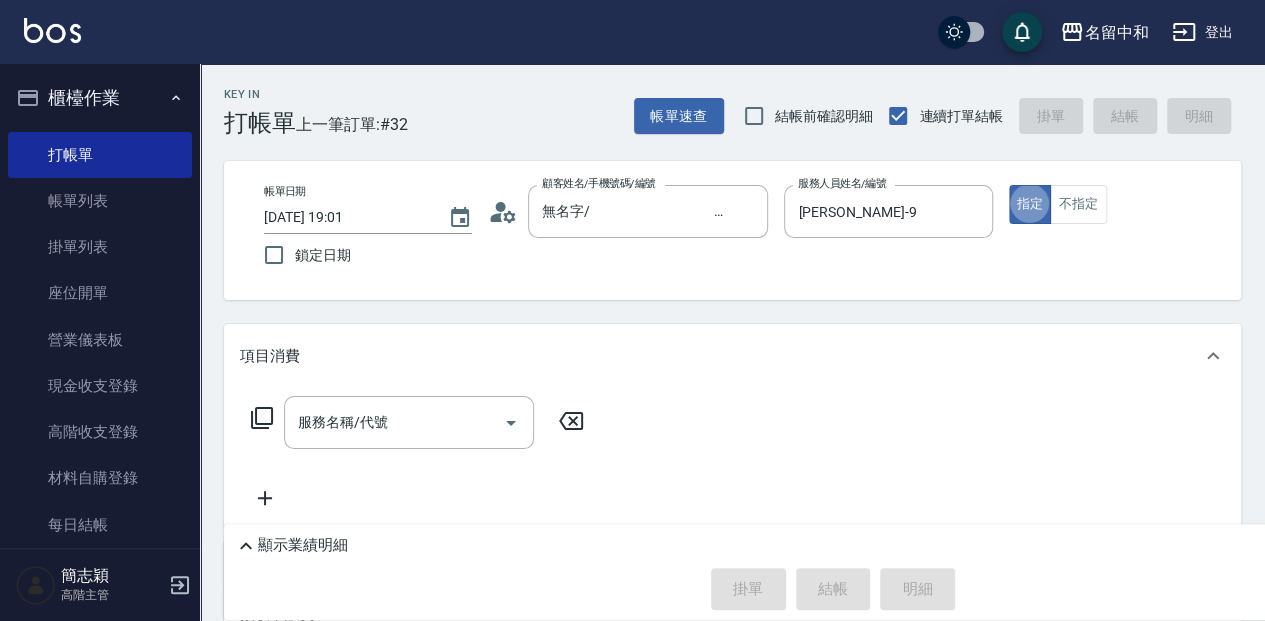 type on "true" 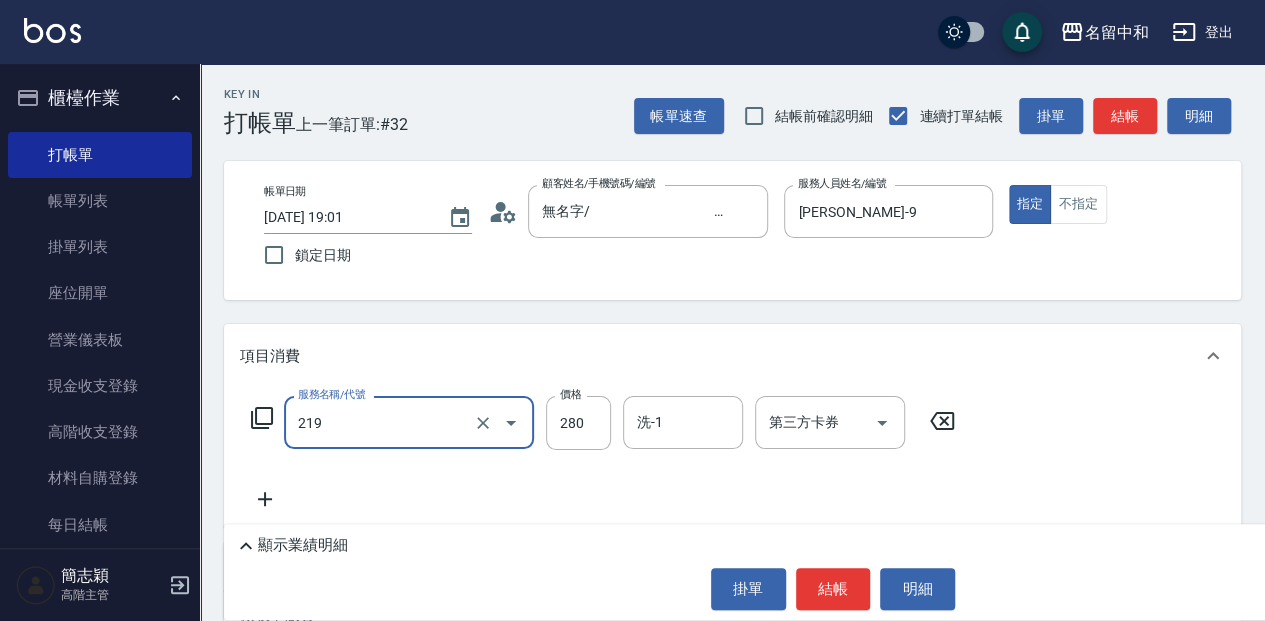 type on "洗髮280(219)" 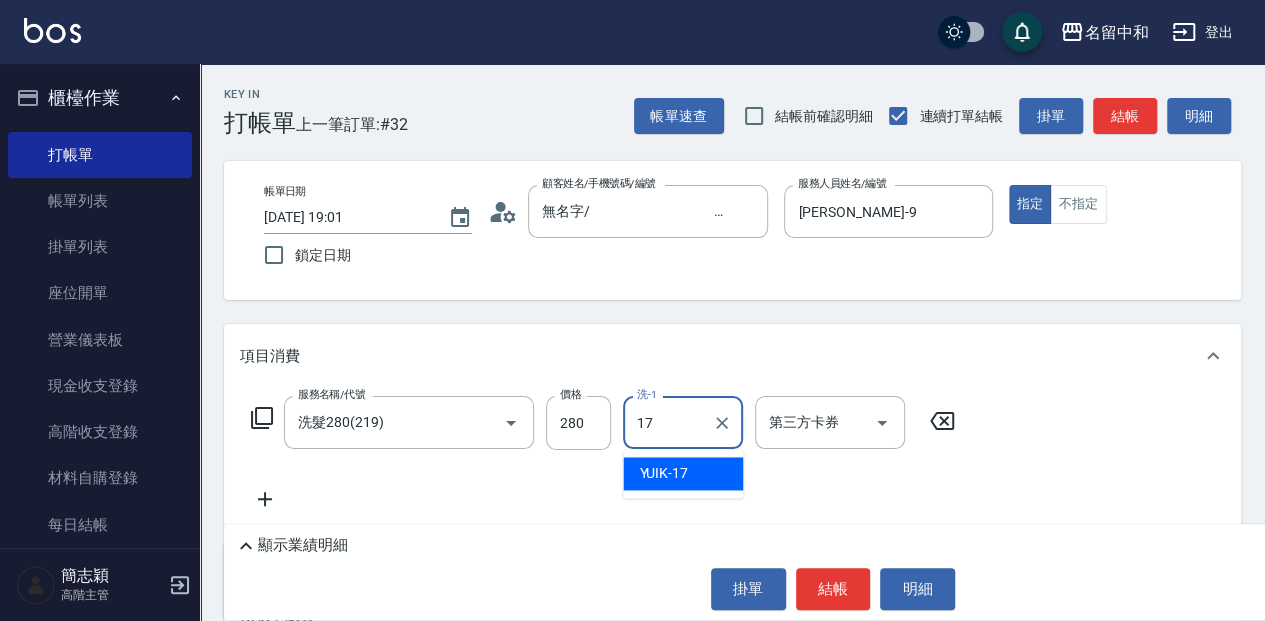 type on "YUIK-17" 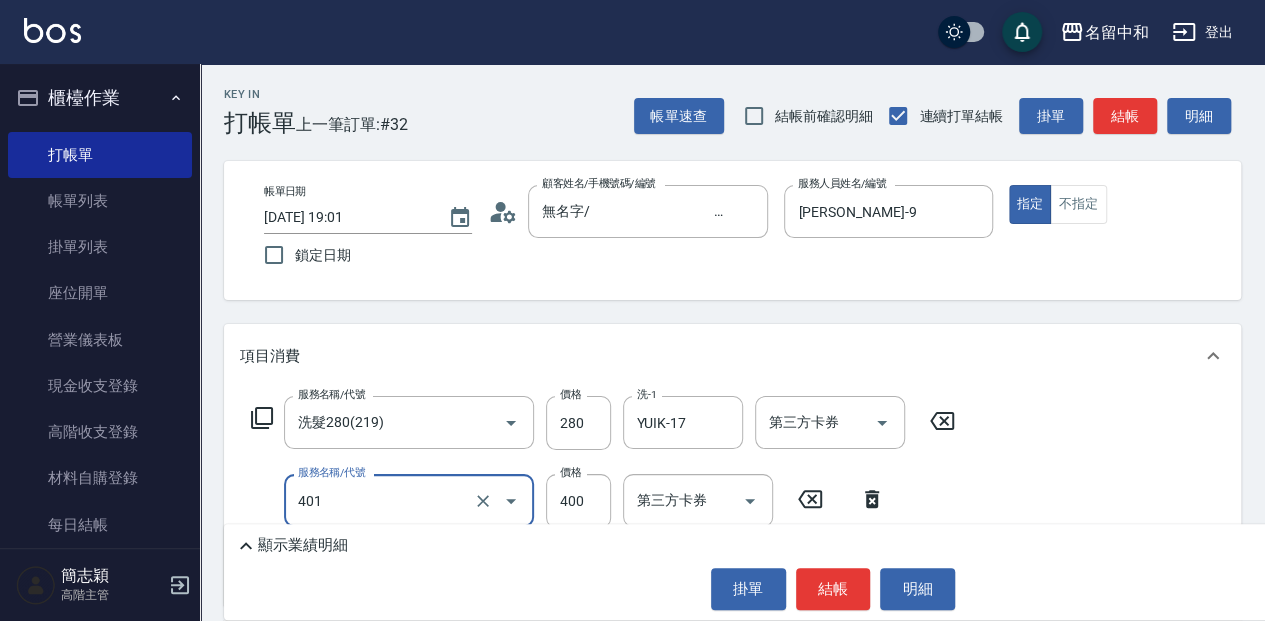 type on "剪髮(400)(401)" 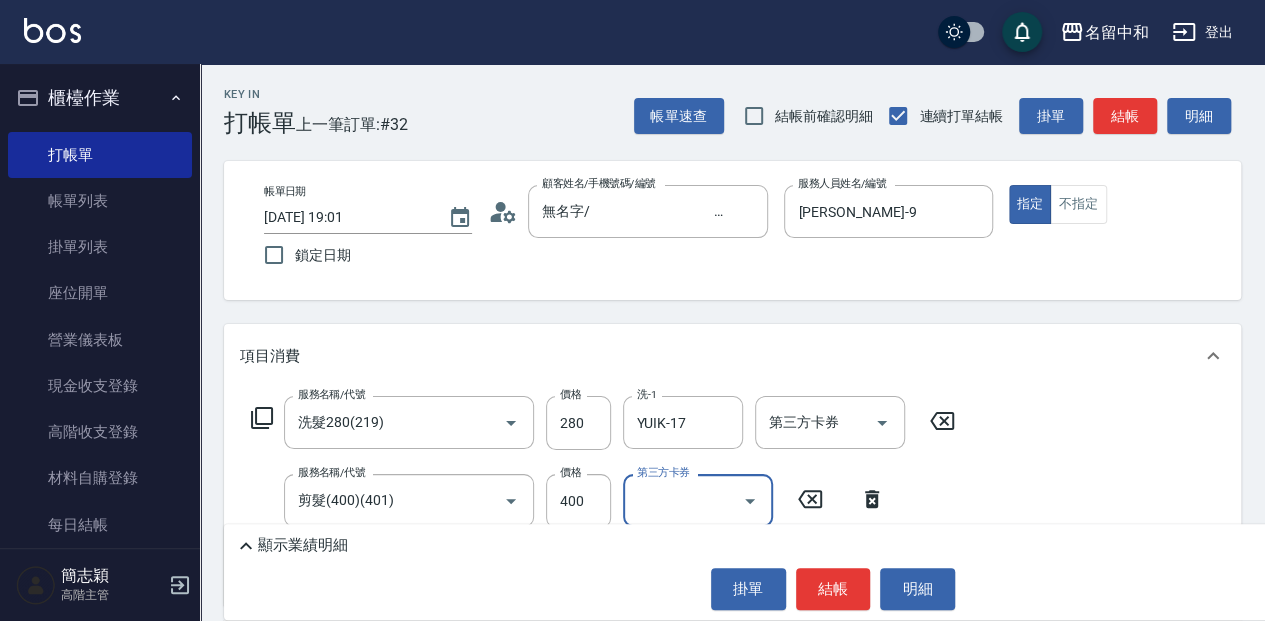 click on "結帳" at bounding box center [833, 589] 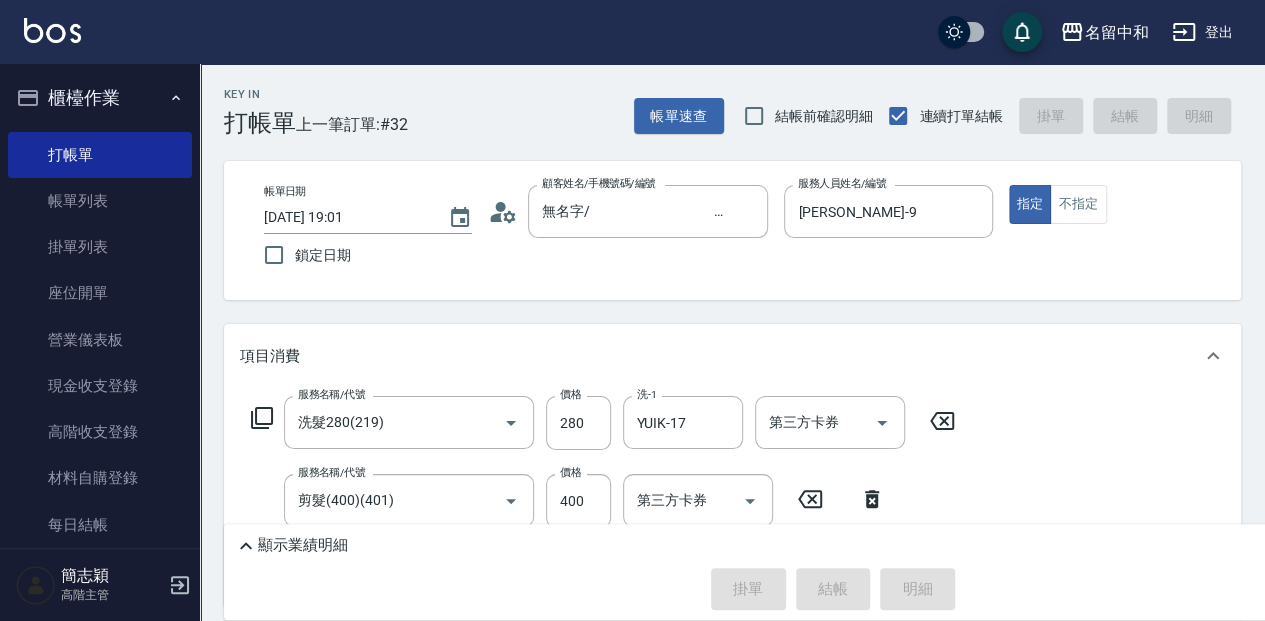 type 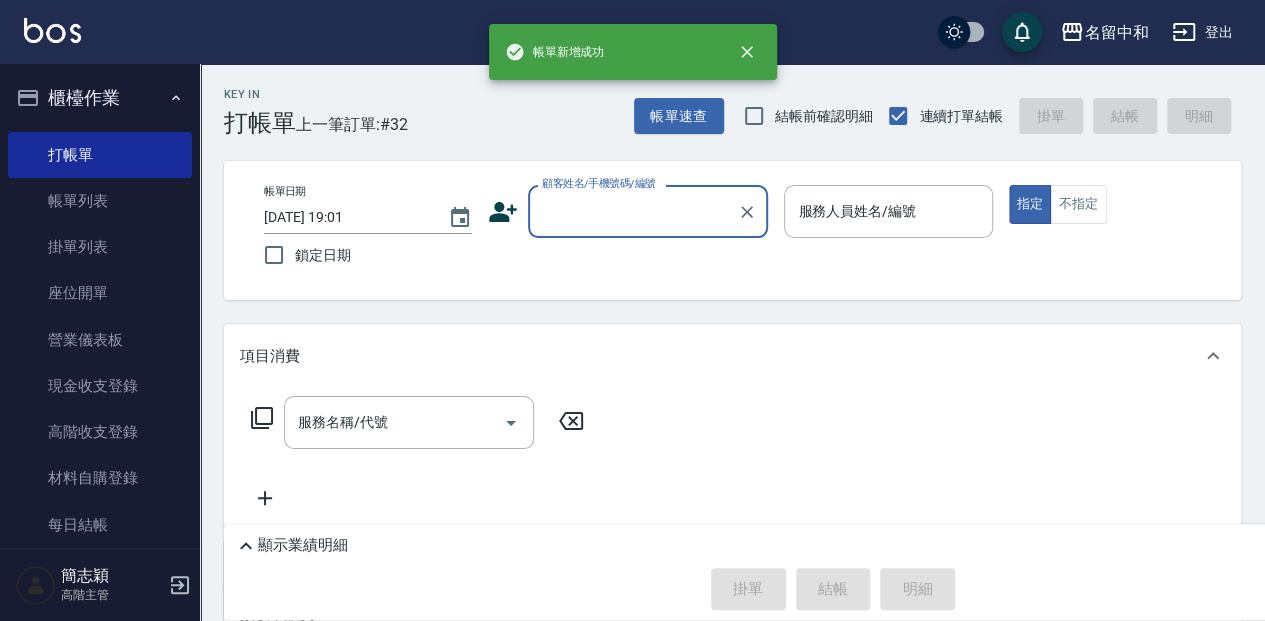 scroll, scrollTop: 0, scrollLeft: 0, axis: both 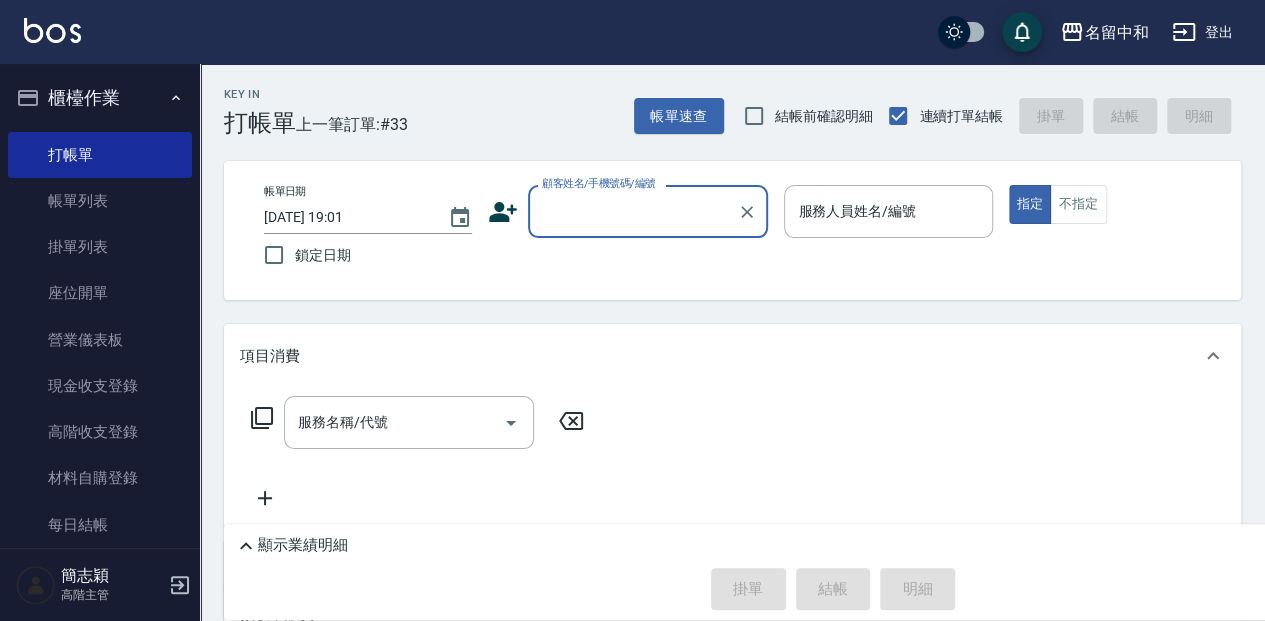 click on "顧客姓名/手機號碼/編號" at bounding box center (633, 211) 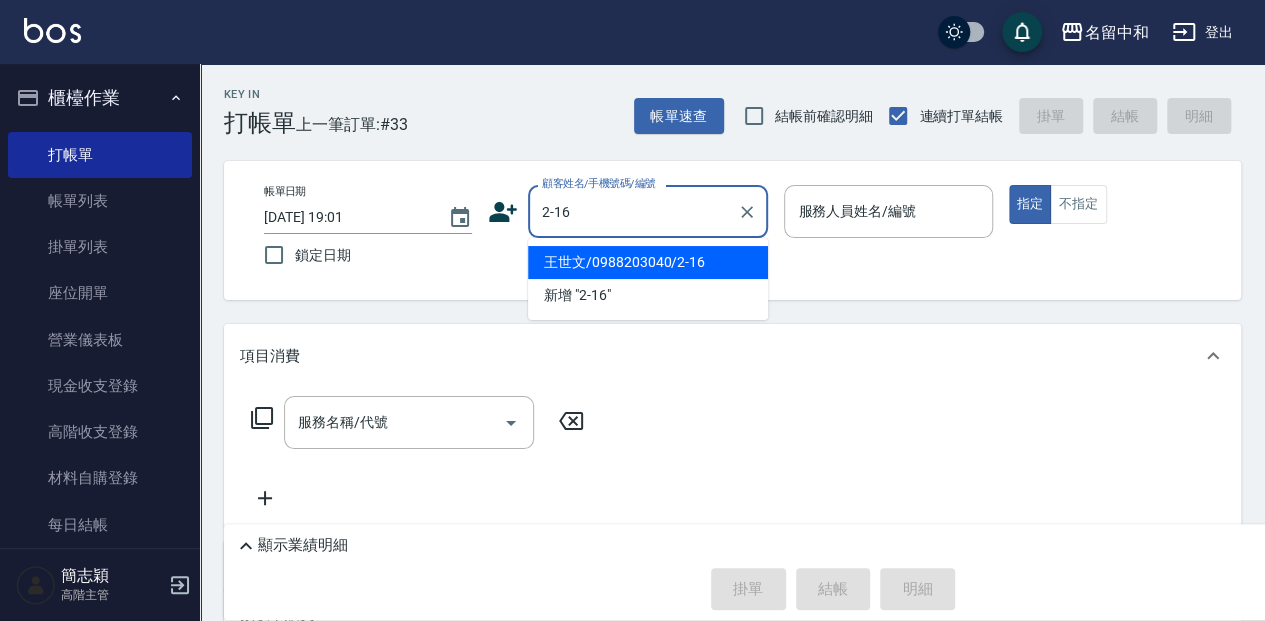 click on "王世文/0988203040/2-16" at bounding box center [648, 262] 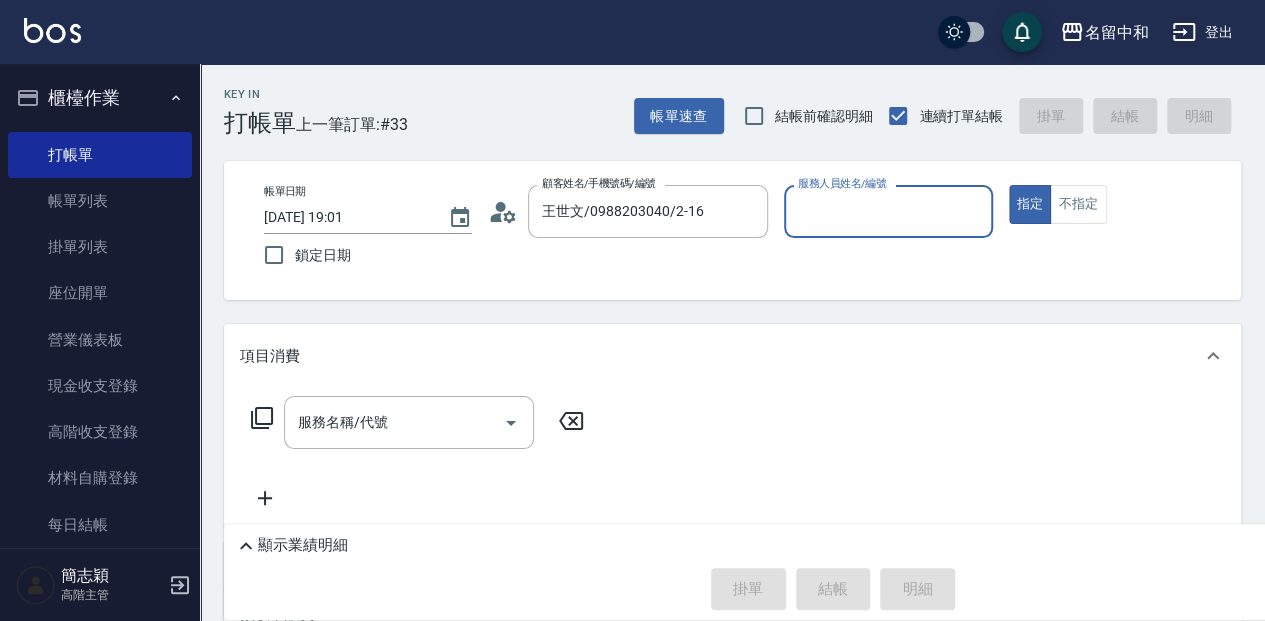 type on "[PERSON_NAME]-2" 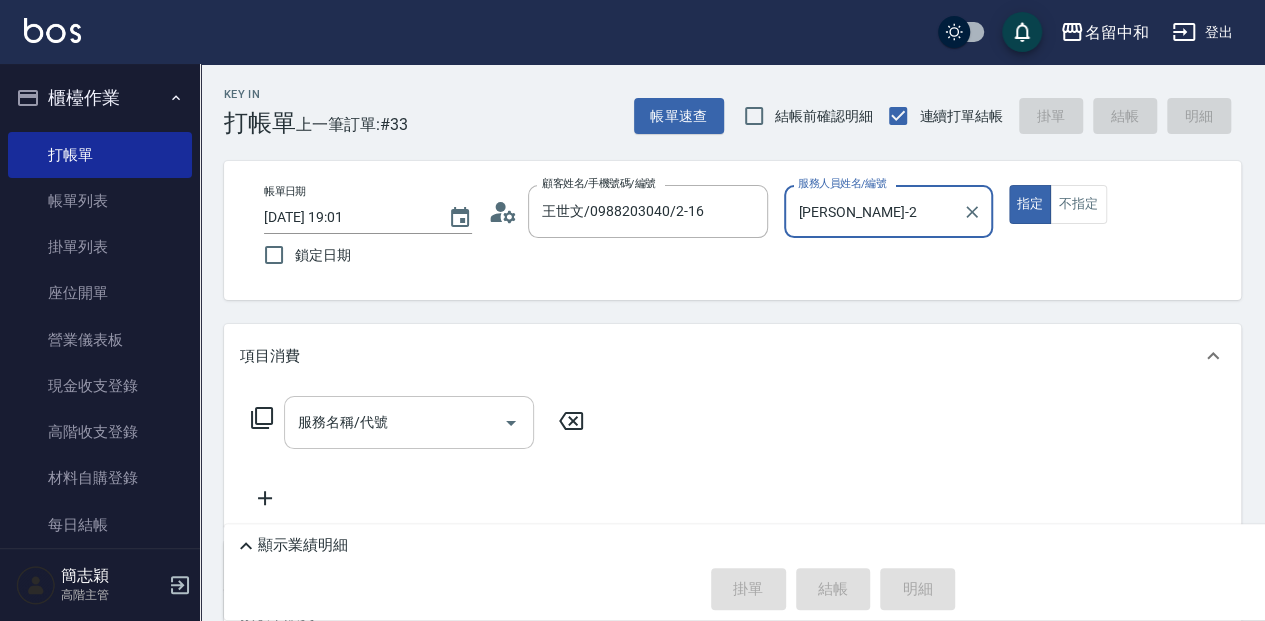 click on "服務名稱/代號" at bounding box center (394, 422) 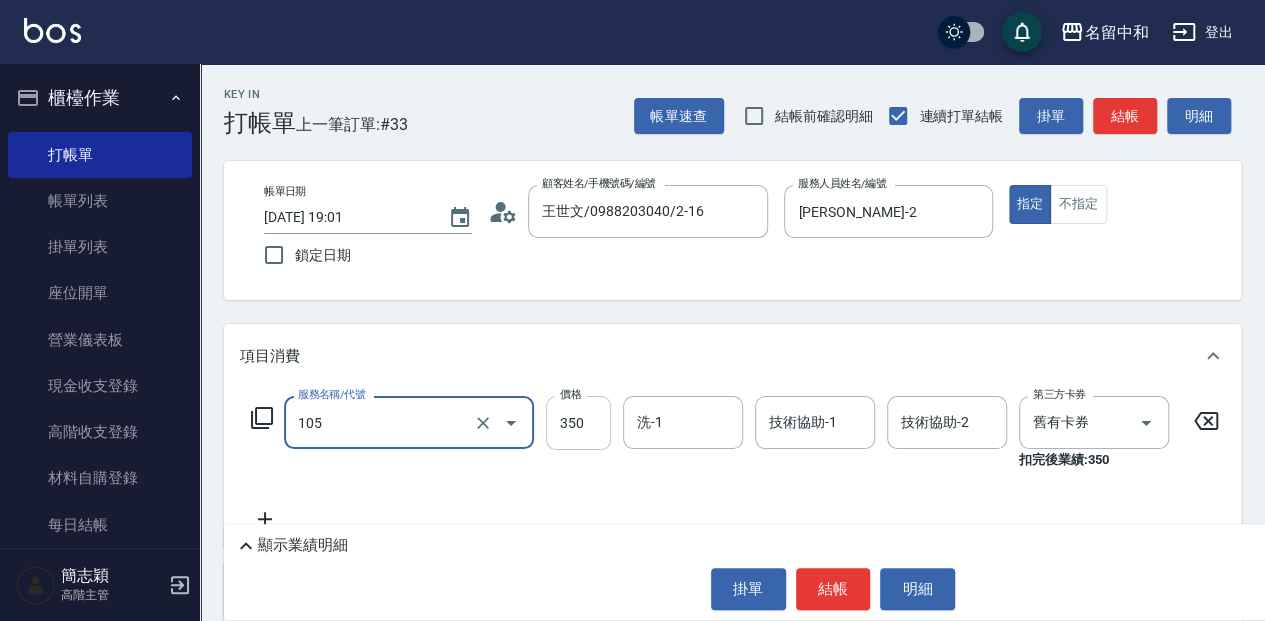 type on "新草本單次(105)" 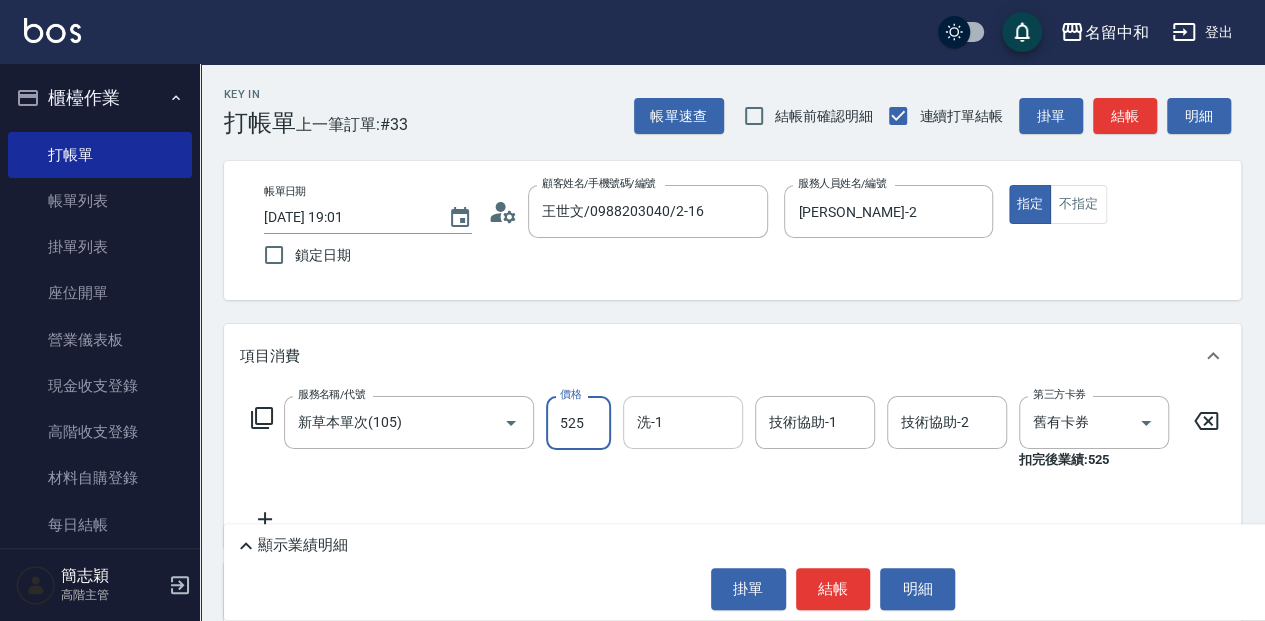type on "525" 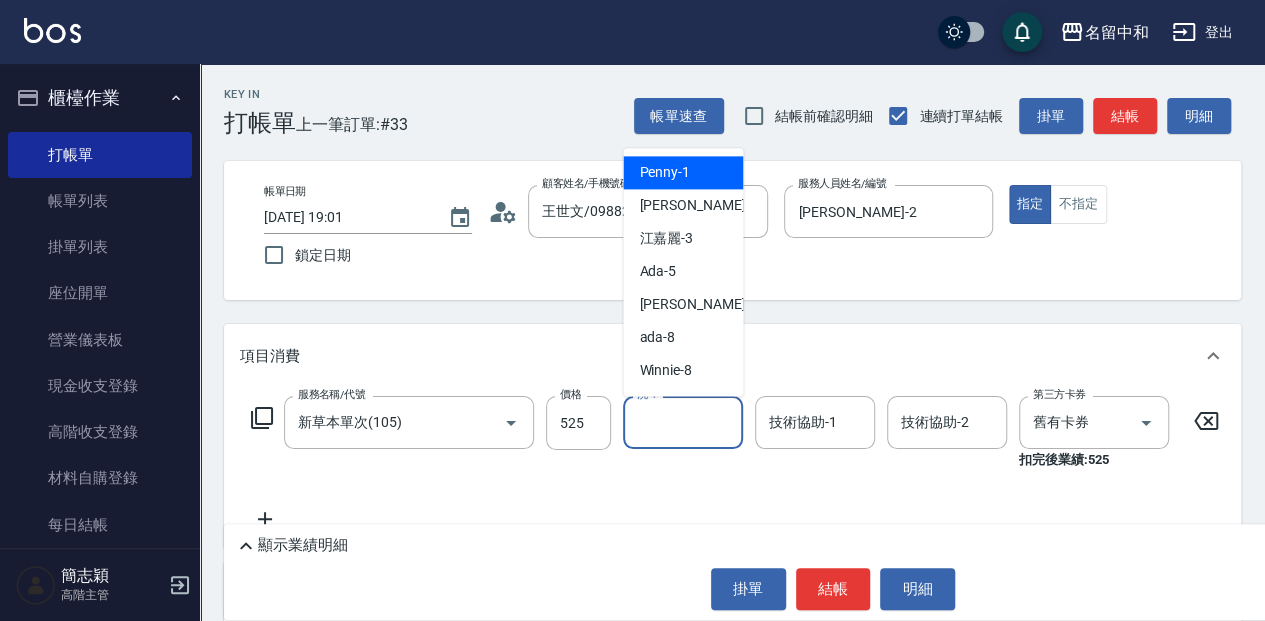 click on "洗-1" at bounding box center (683, 422) 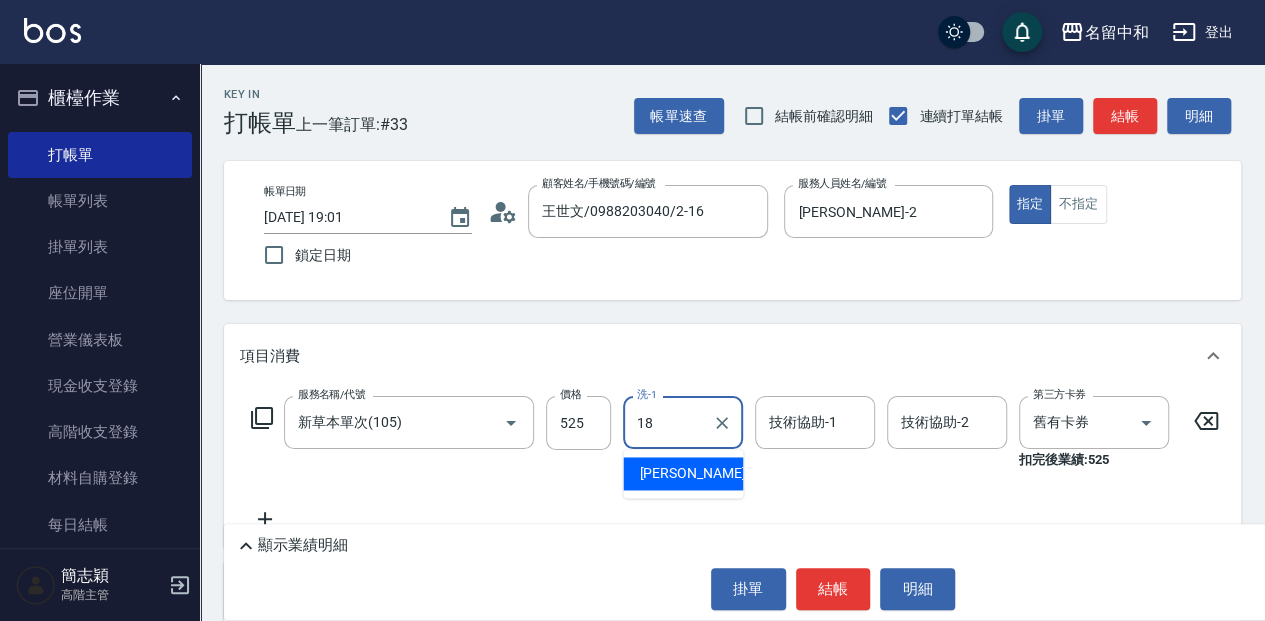 drag, startPoint x: 708, startPoint y: 472, endPoint x: 763, endPoint y: 432, distance: 68.007355 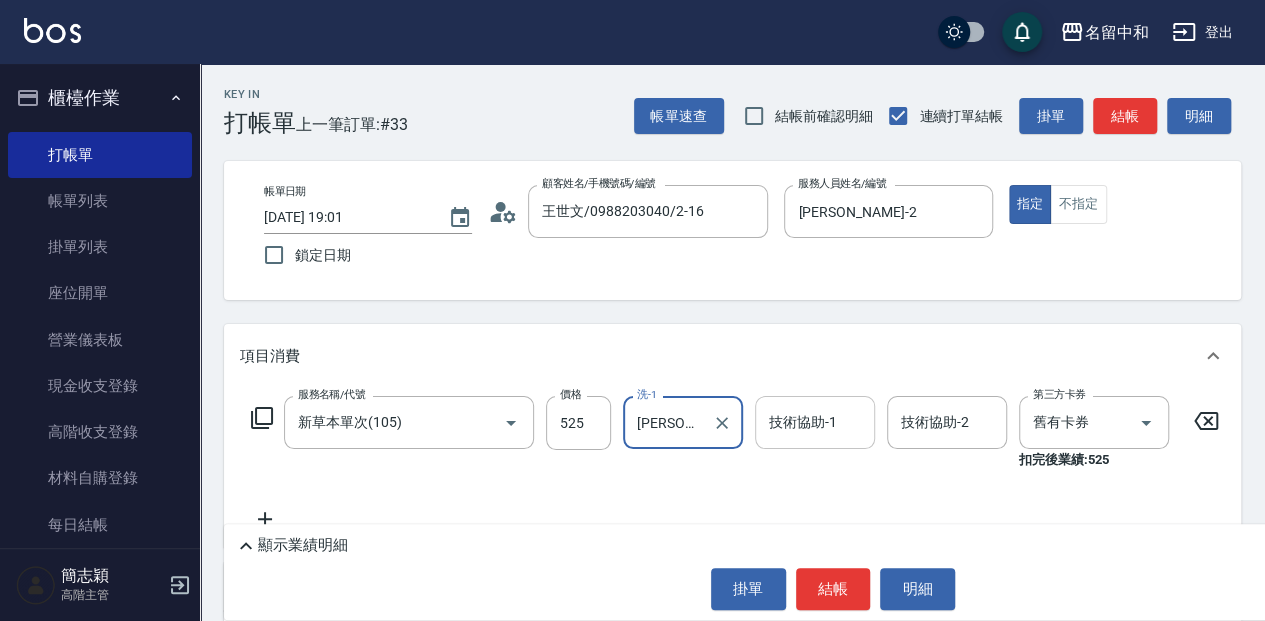 type on "[PERSON_NAME]-18" 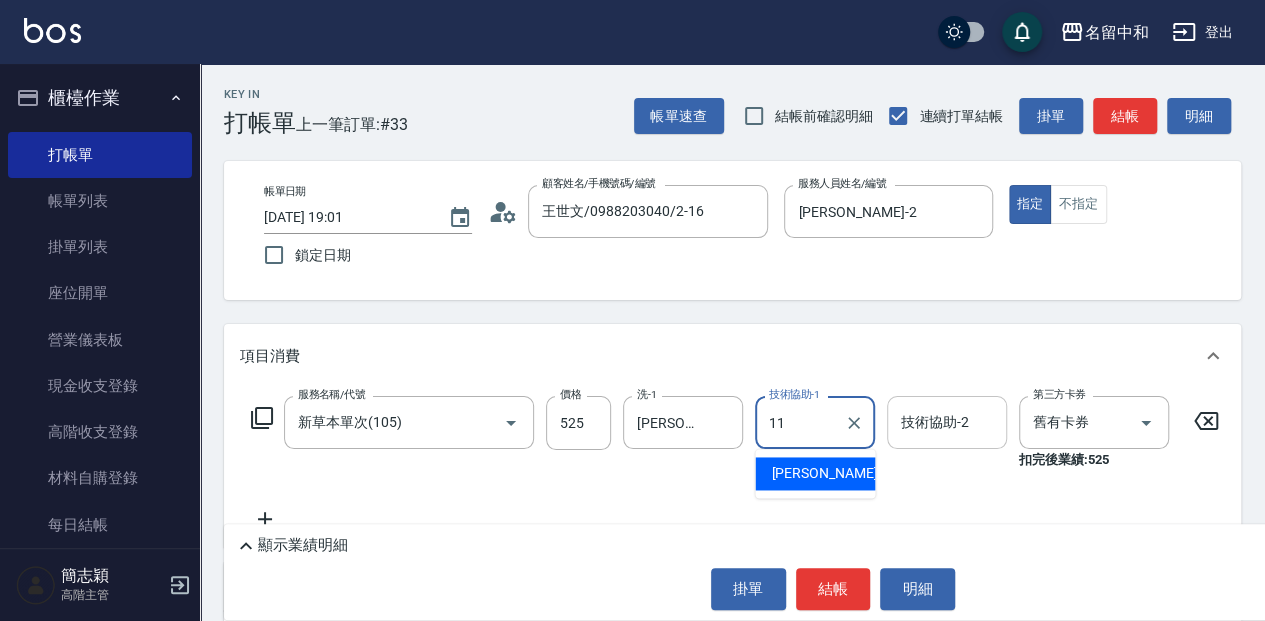 drag, startPoint x: 808, startPoint y: 473, endPoint x: 894, endPoint y: 436, distance: 93.62158 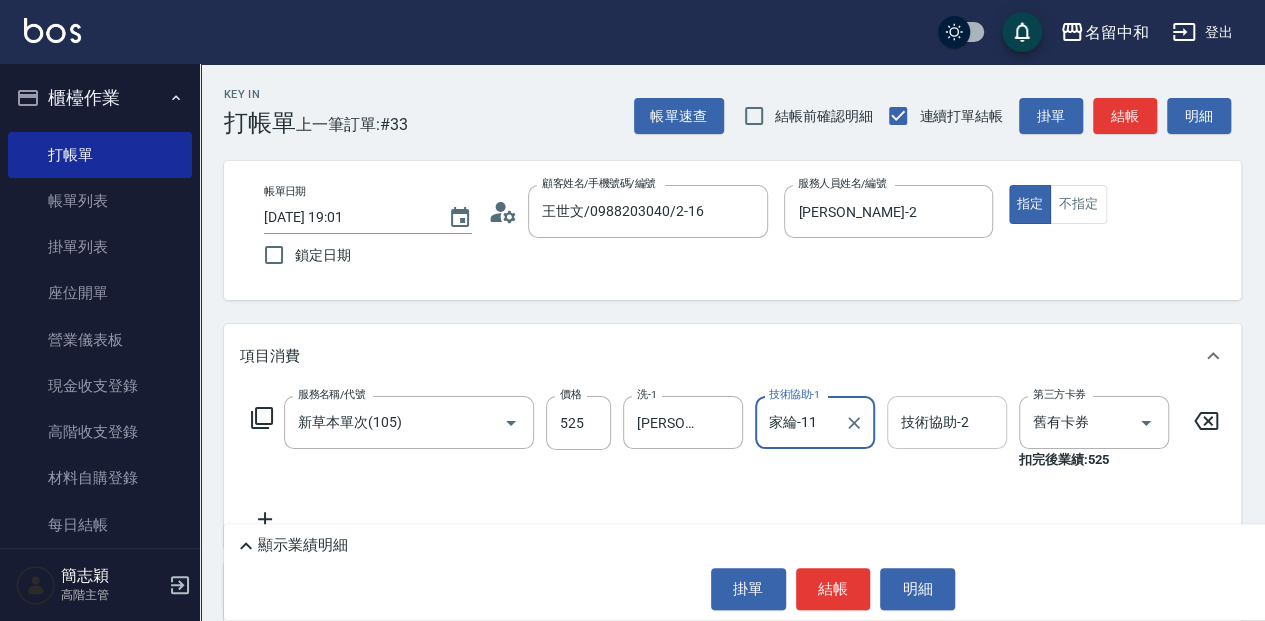 type on "家綸-11" 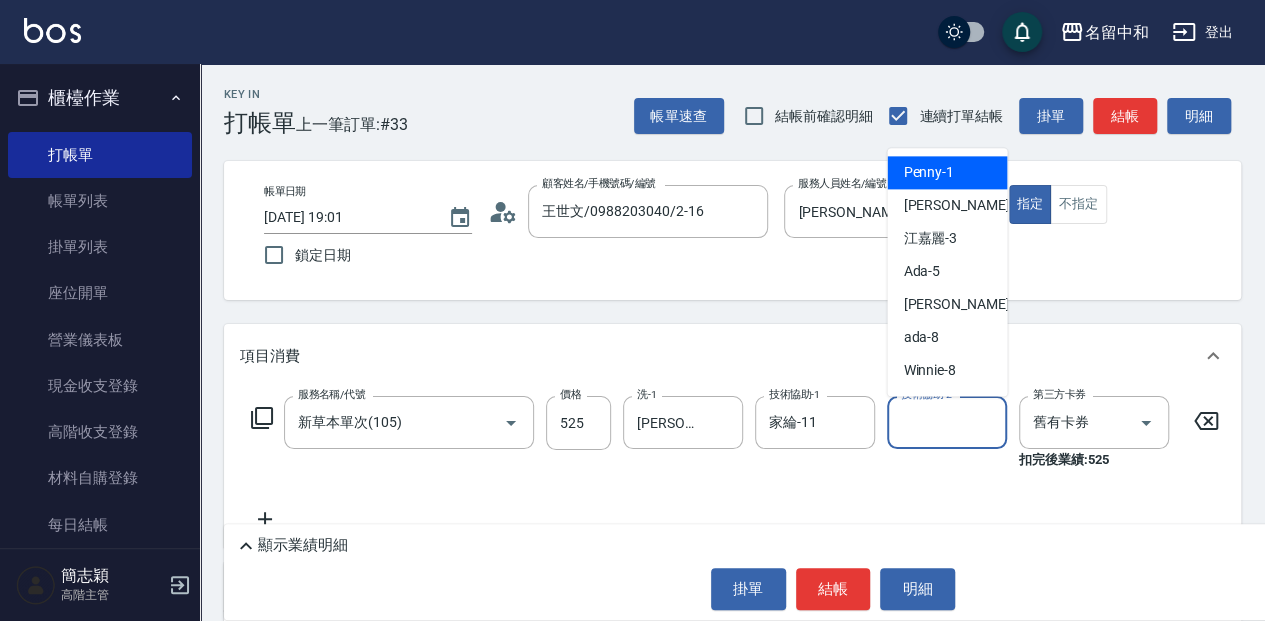 click on "技術協助-2 技術協助-2" at bounding box center (947, 422) 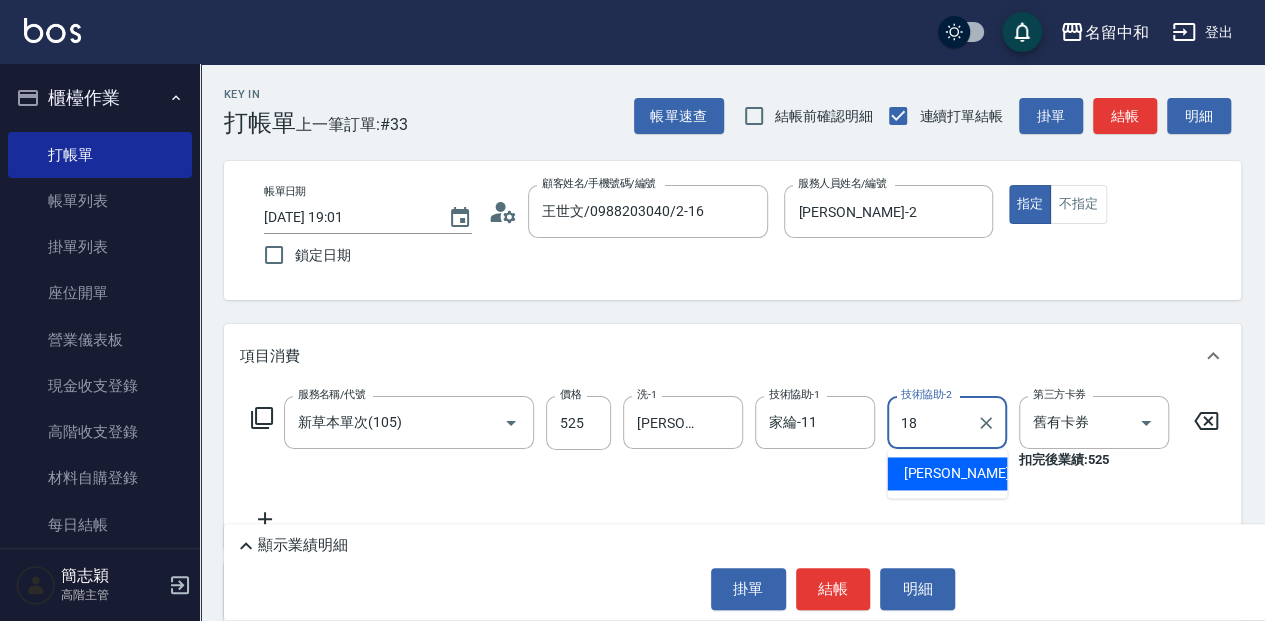 drag, startPoint x: 974, startPoint y: 474, endPoint x: 840, endPoint y: 584, distance: 173.36667 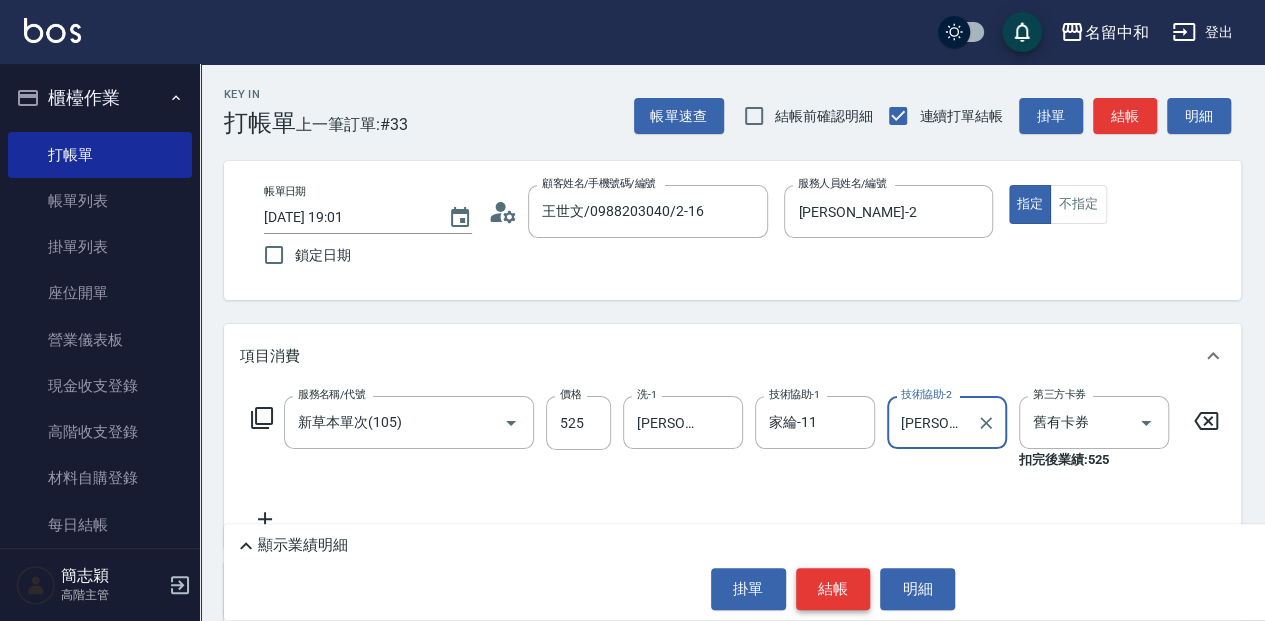 type on "[PERSON_NAME]-18" 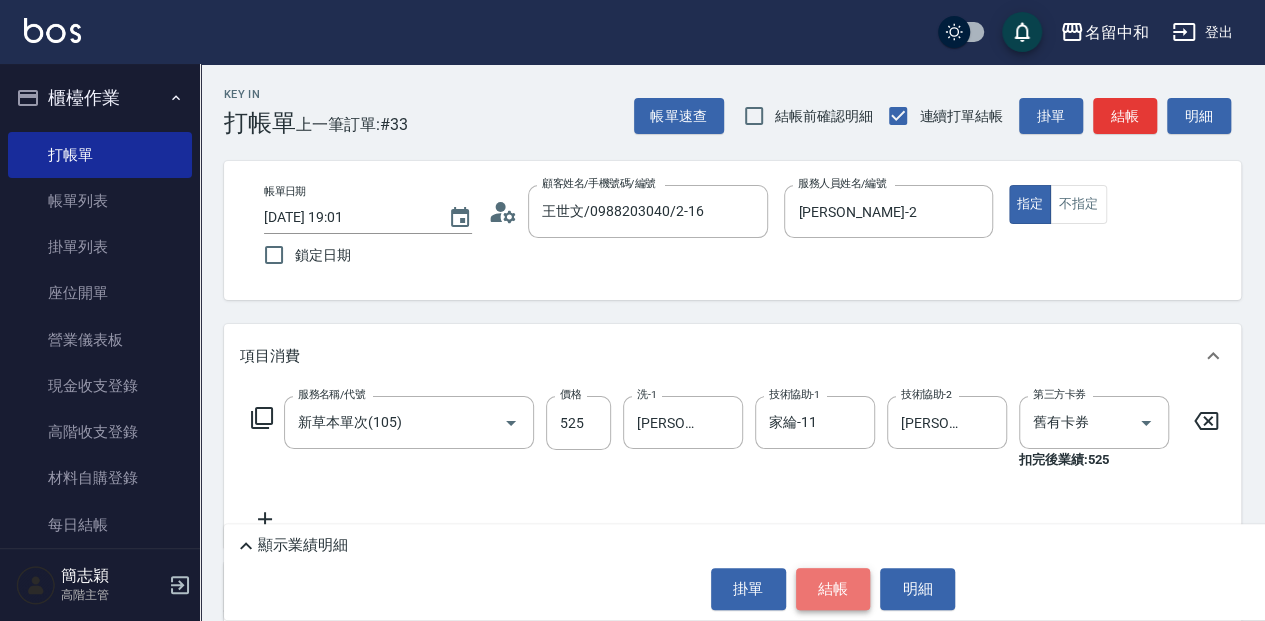 click on "結帳" at bounding box center (833, 589) 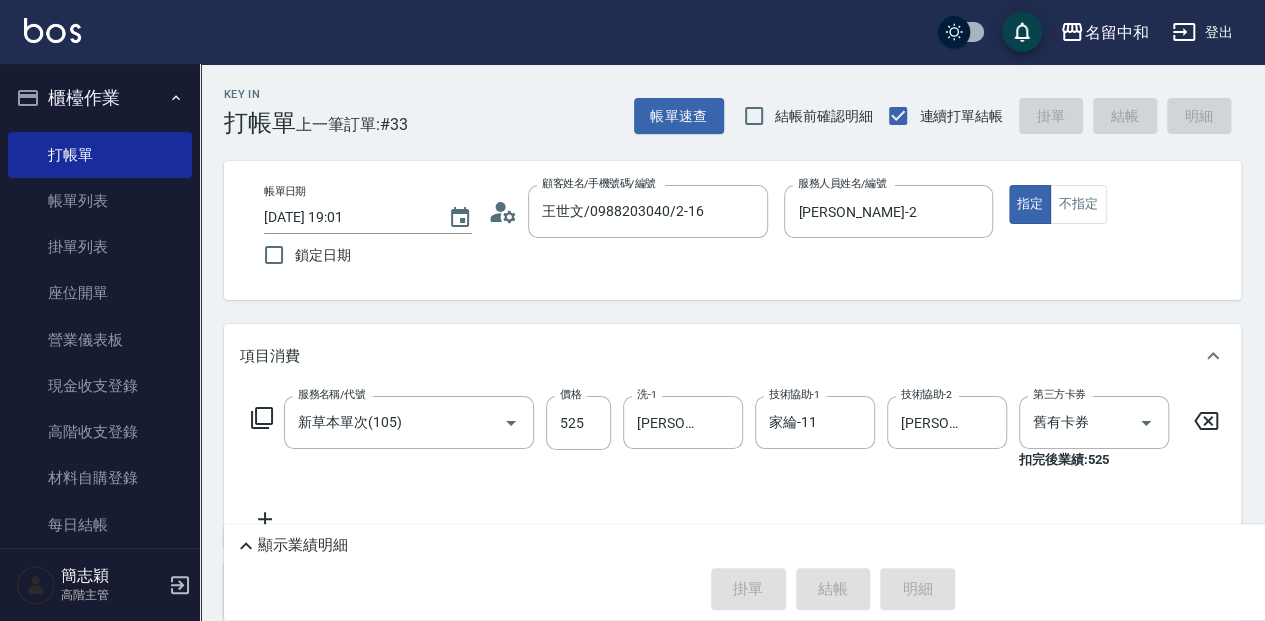 type on "[DATE] 19:05" 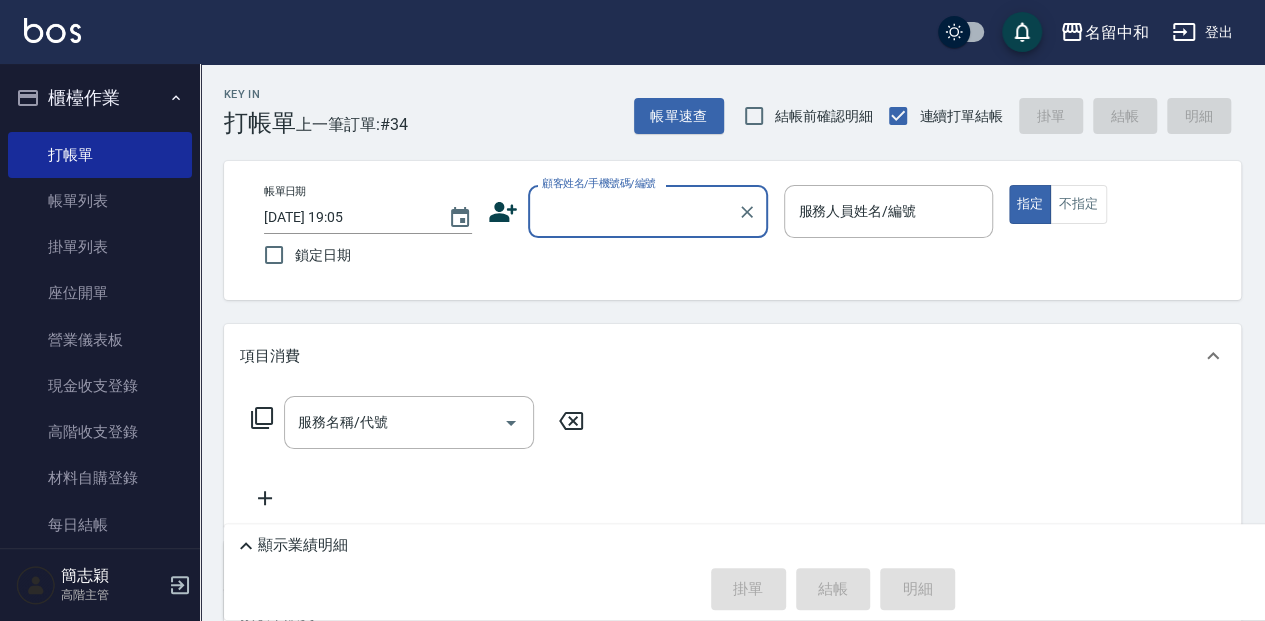 click on "顧客姓名/手機號碼/編號" at bounding box center [633, 211] 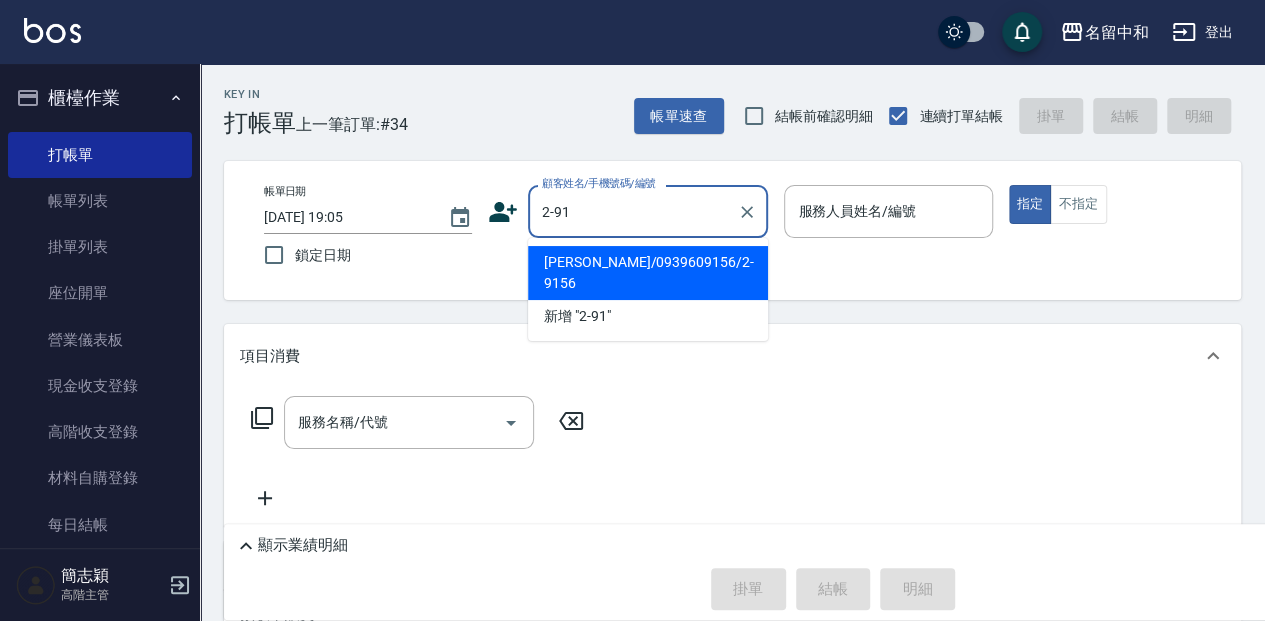 click on "2-91" at bounding box center (633, 211) 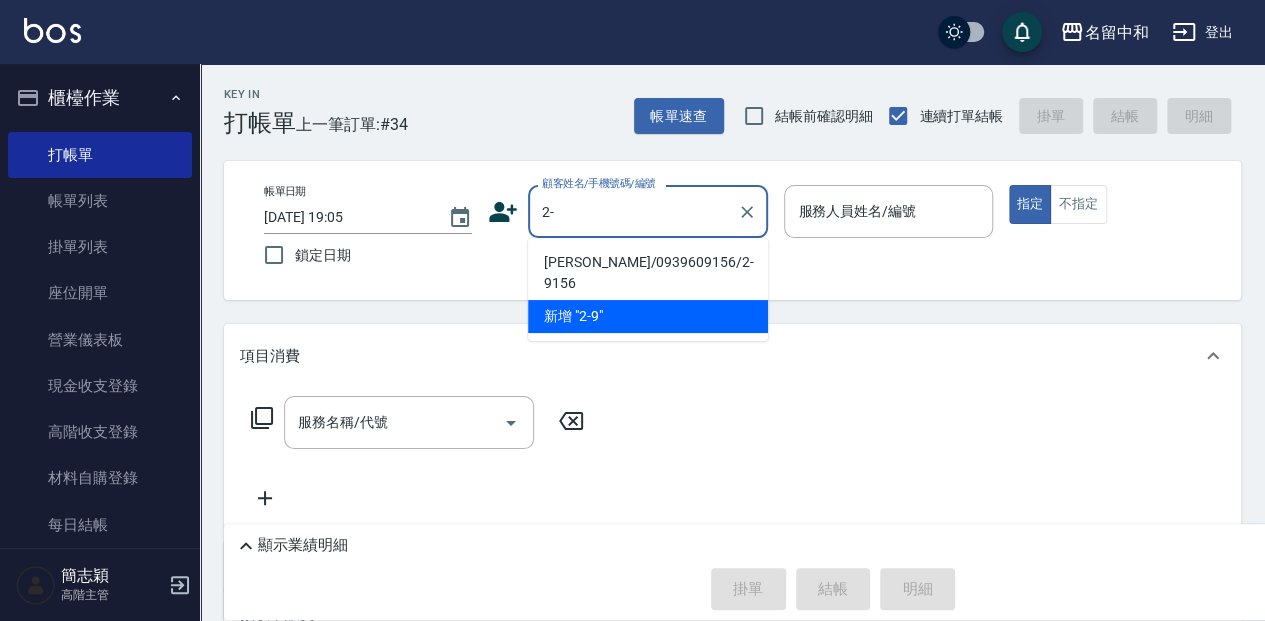 type on "2" 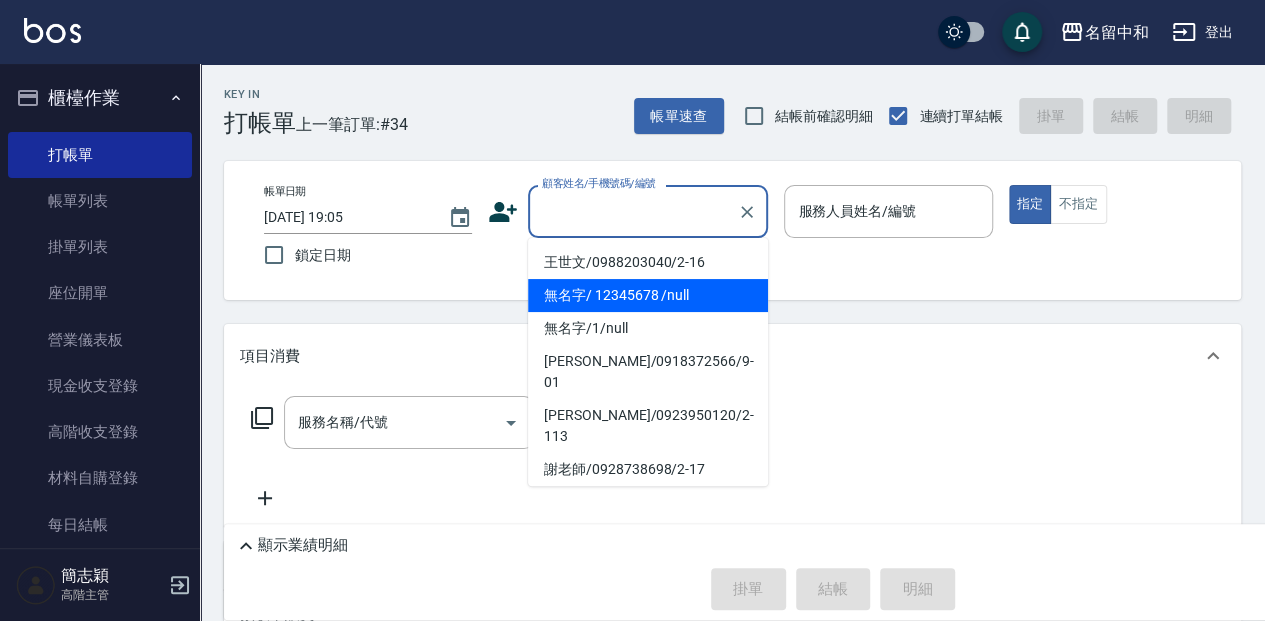 click on "無名字/                                                 12345678                              /null" at bounding box center [648, 295] 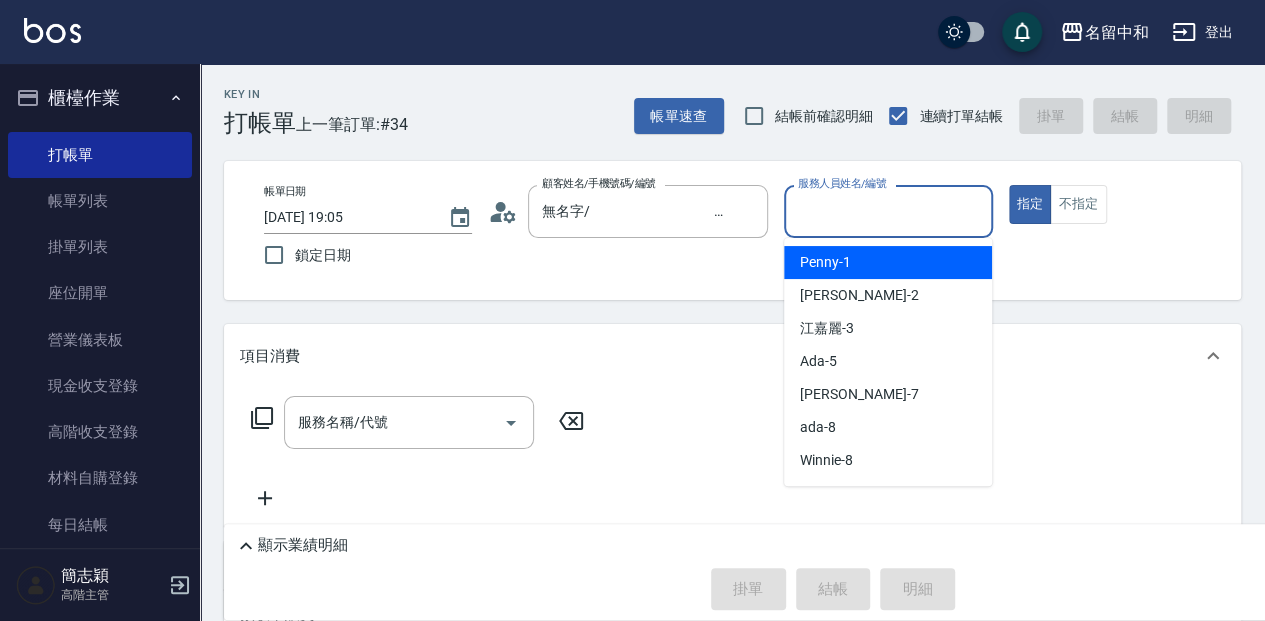 click on "服務人員姓名/編號" at bounding box center (888, 211) 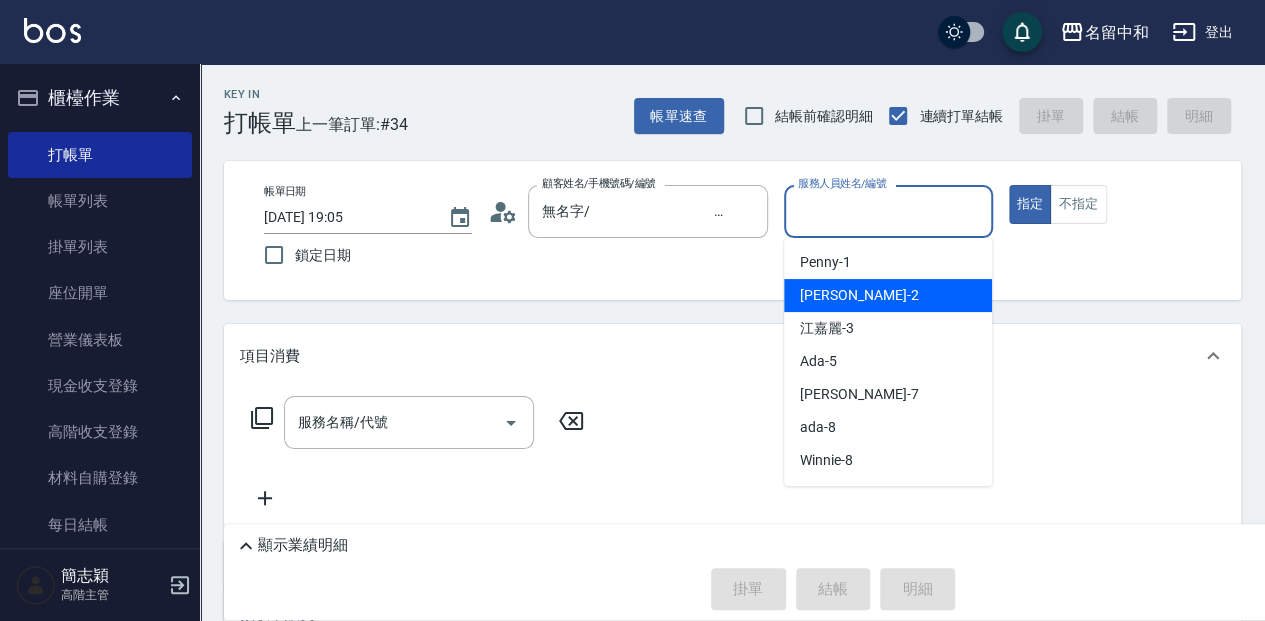 click on "[PERSON_NAME] -2" at bounding box center [888, 295] 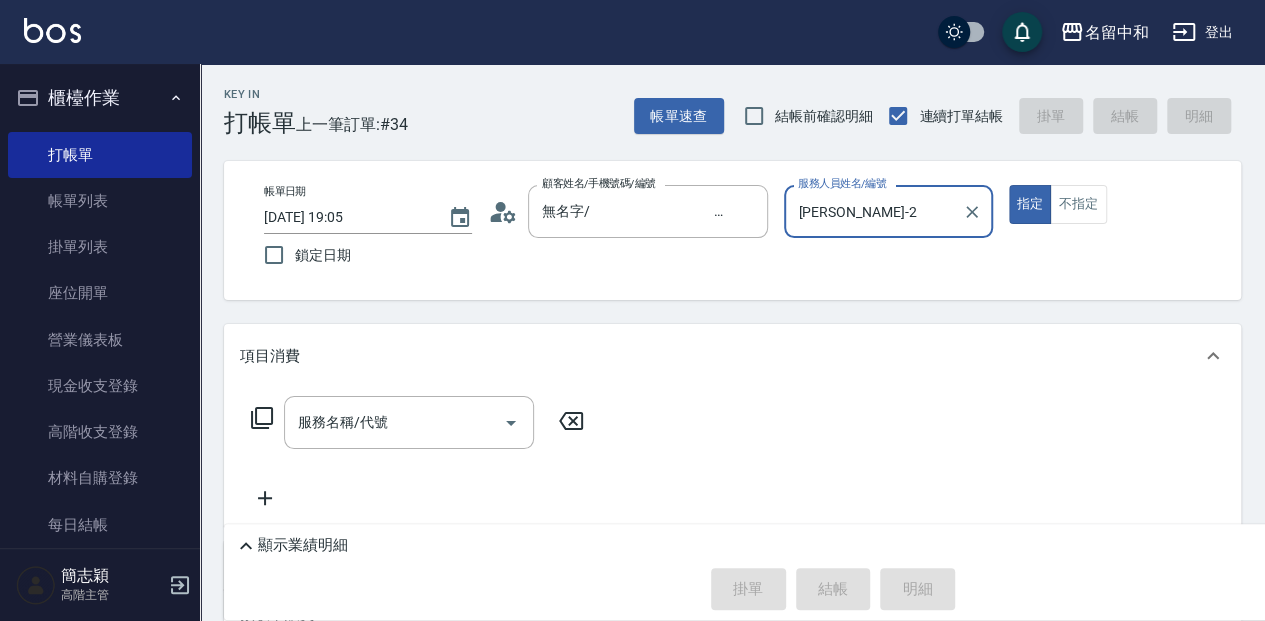 scroll, scrollTop: 66, scrollLeft: 0, axis: vertical 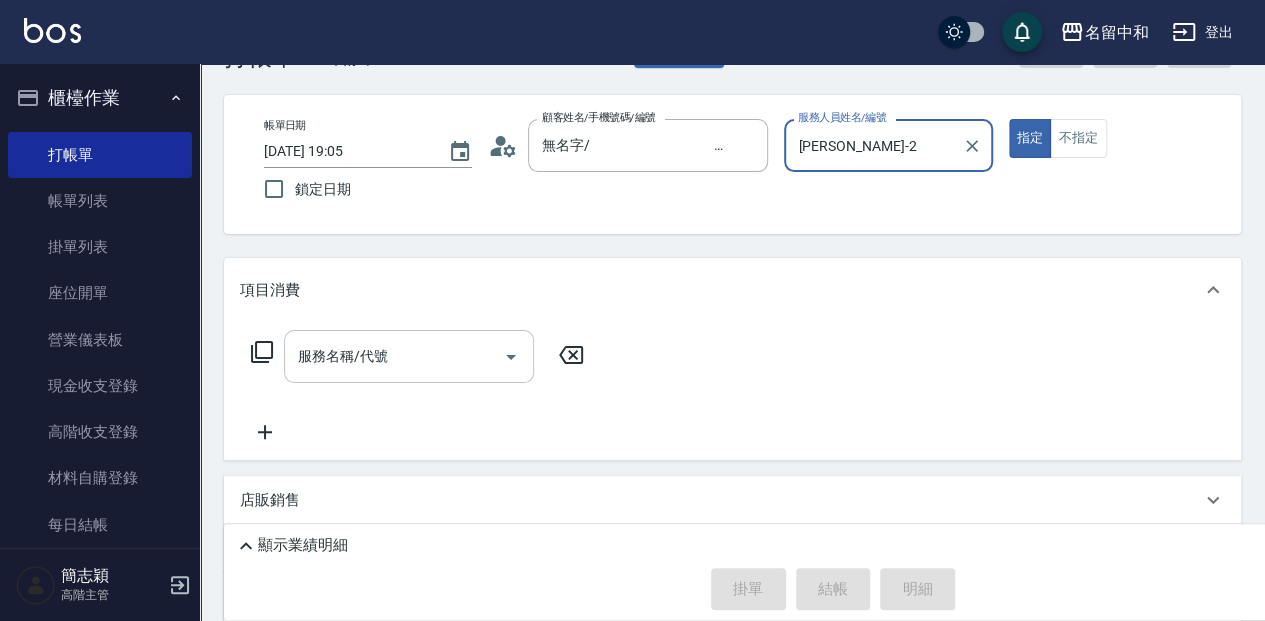 click on "服務名稱/代號" 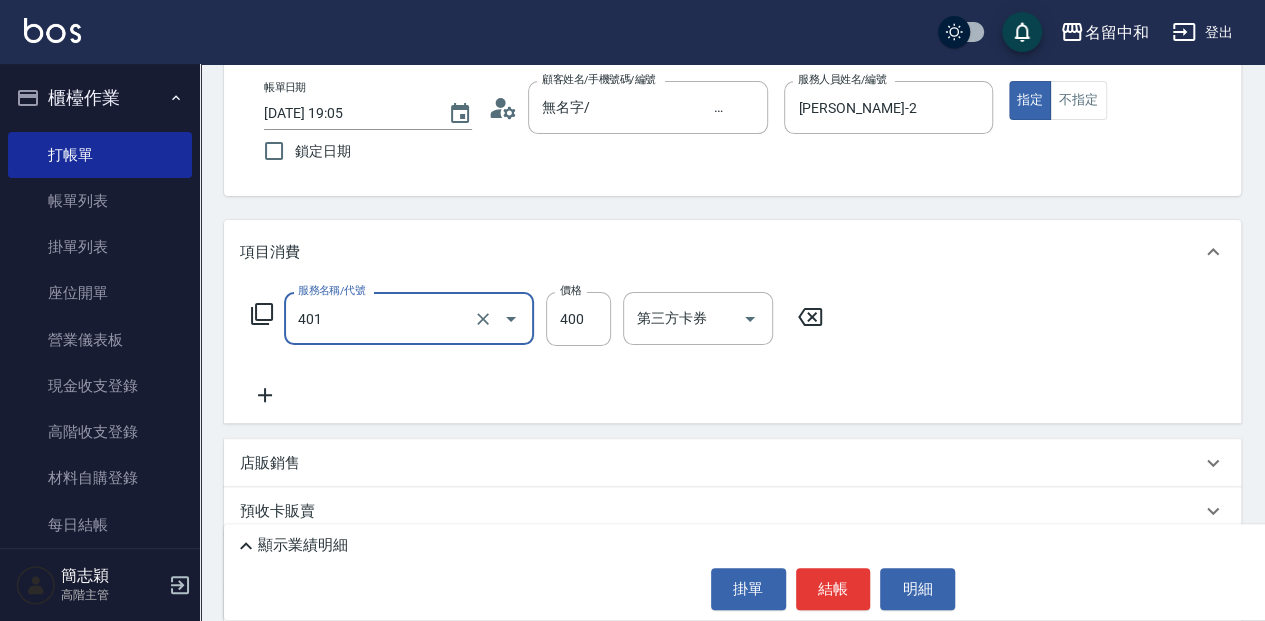 scroll, scrollTop: 133, scrollLeft: 0, axis: vertical 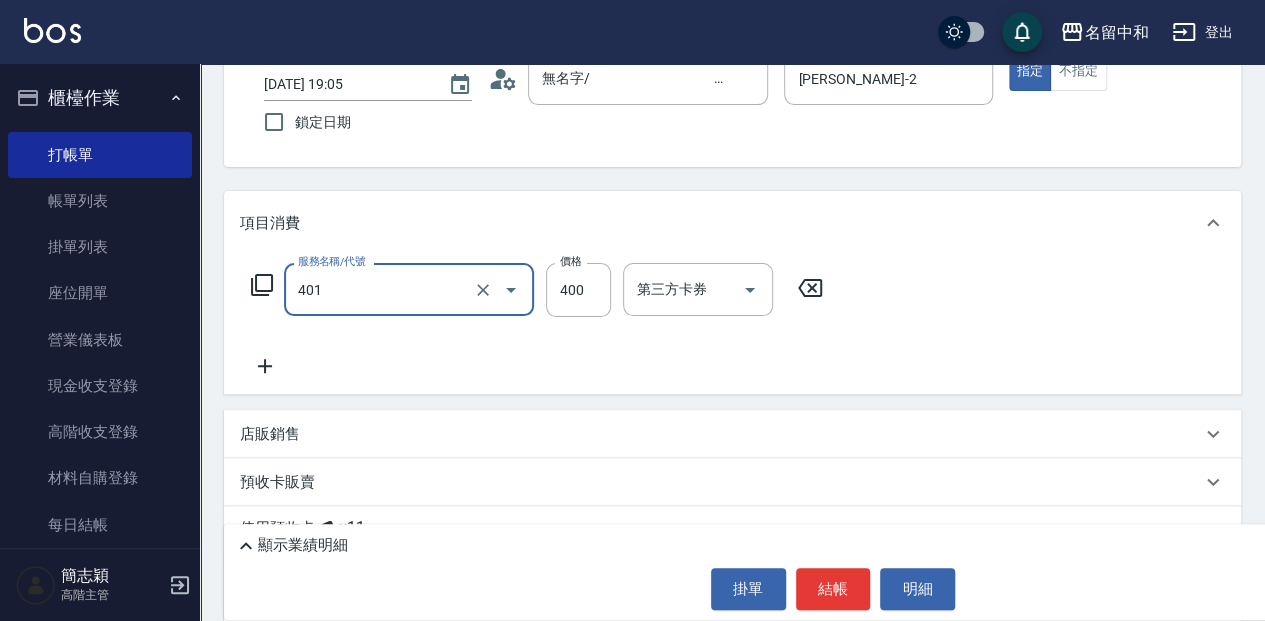 type on "剪髮(400)(401)" 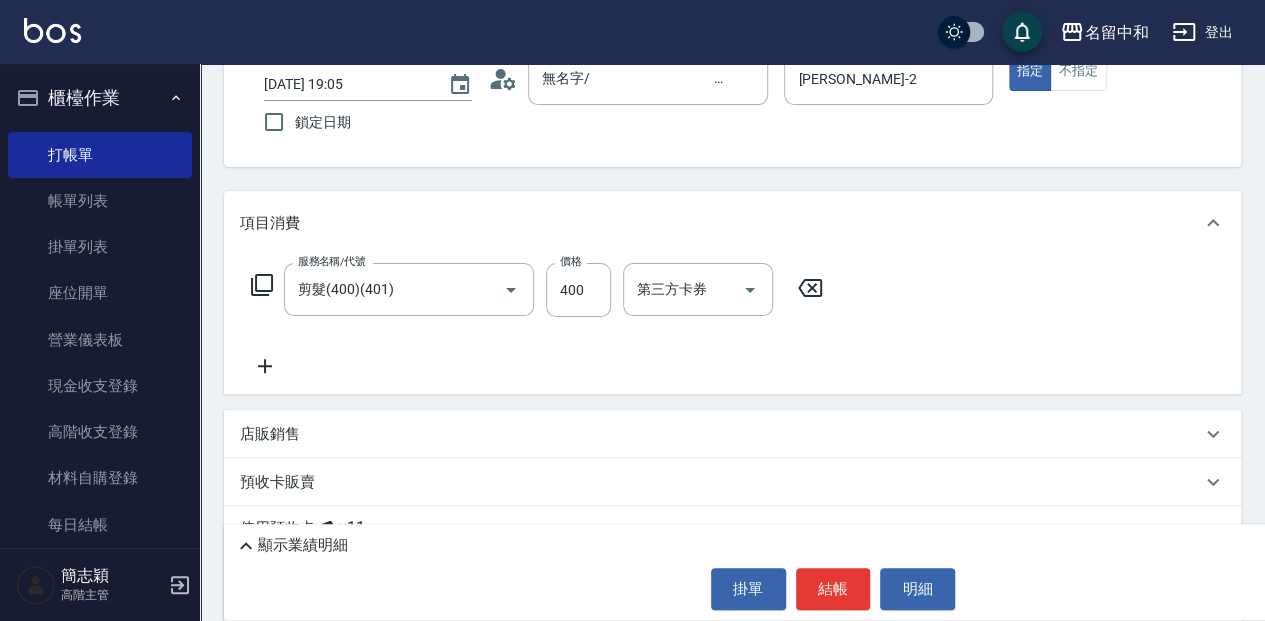 click 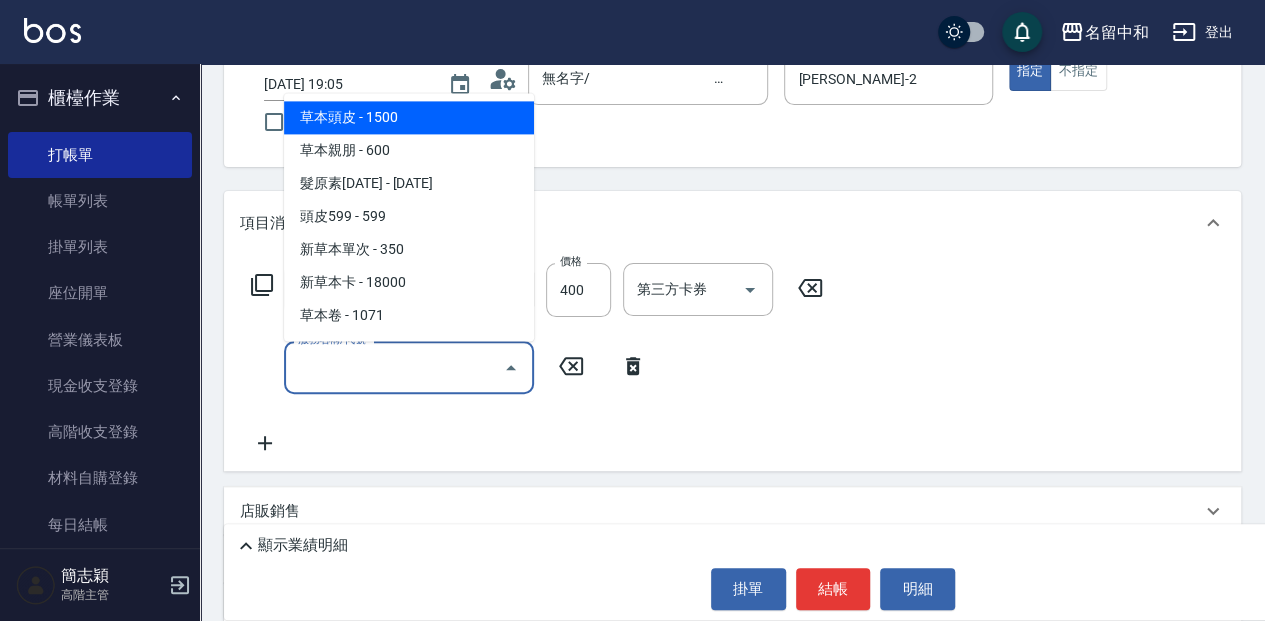 drag, startPoint x: 375, startPoint y: 362, endPoint x: 365, endPoint y: 361, distance: 10.049875 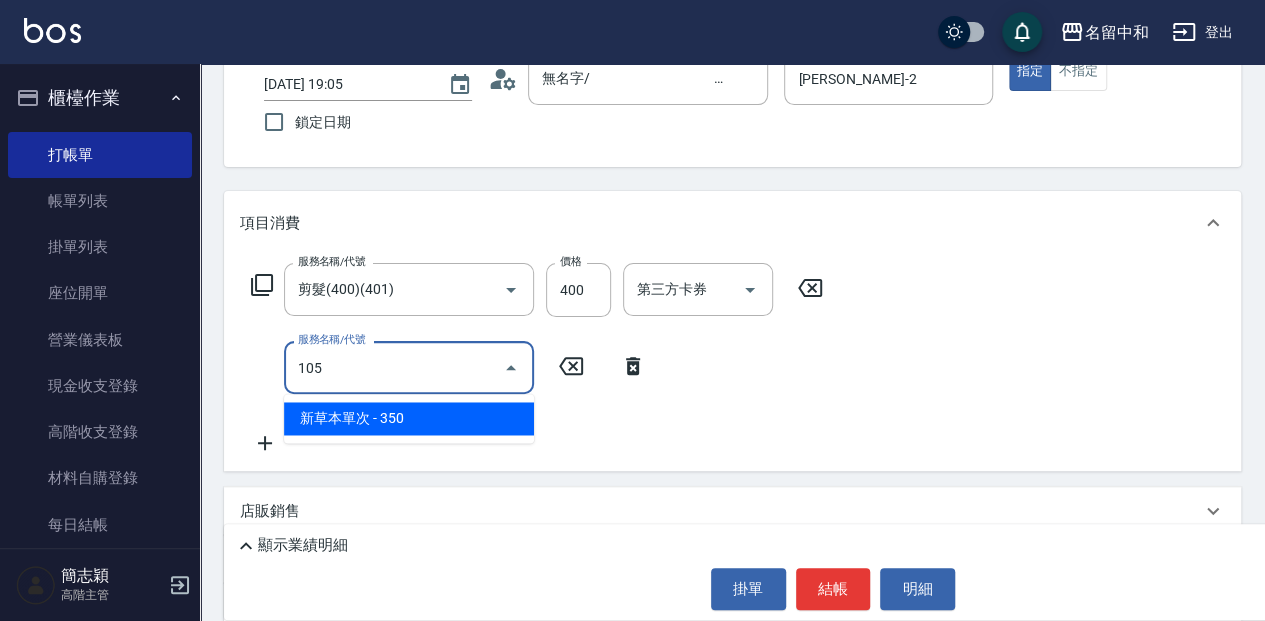 click on "新草本單次 - 350" at bounding box center [409, 418] 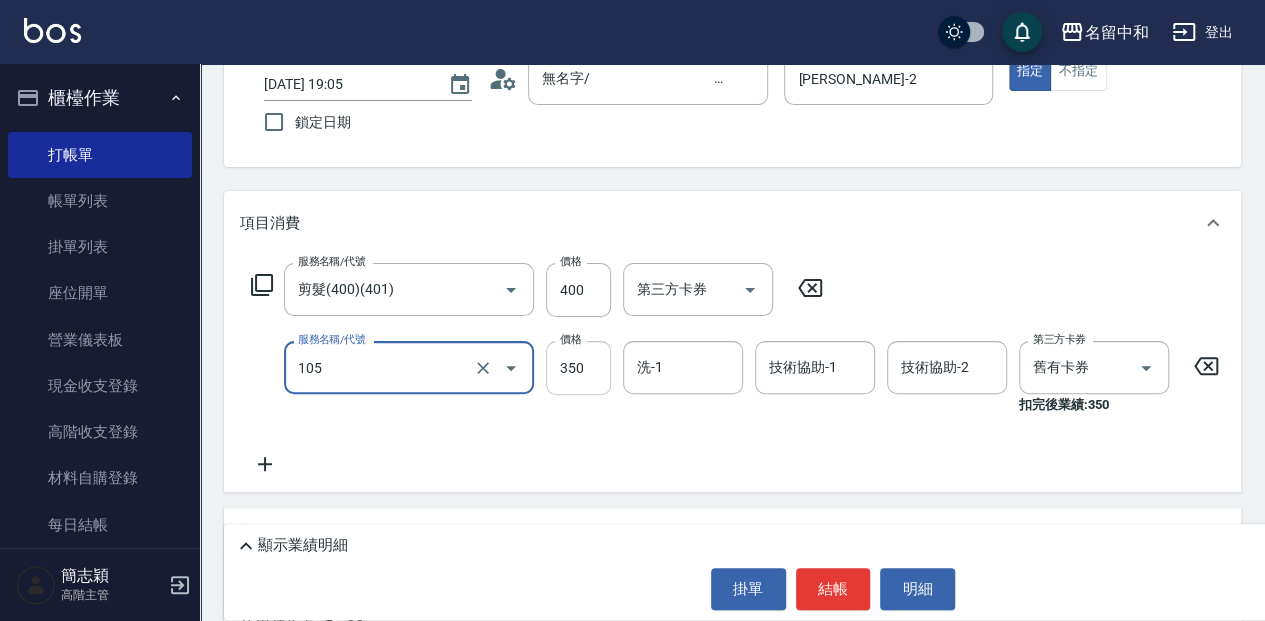 type on "新草本單次(105)" 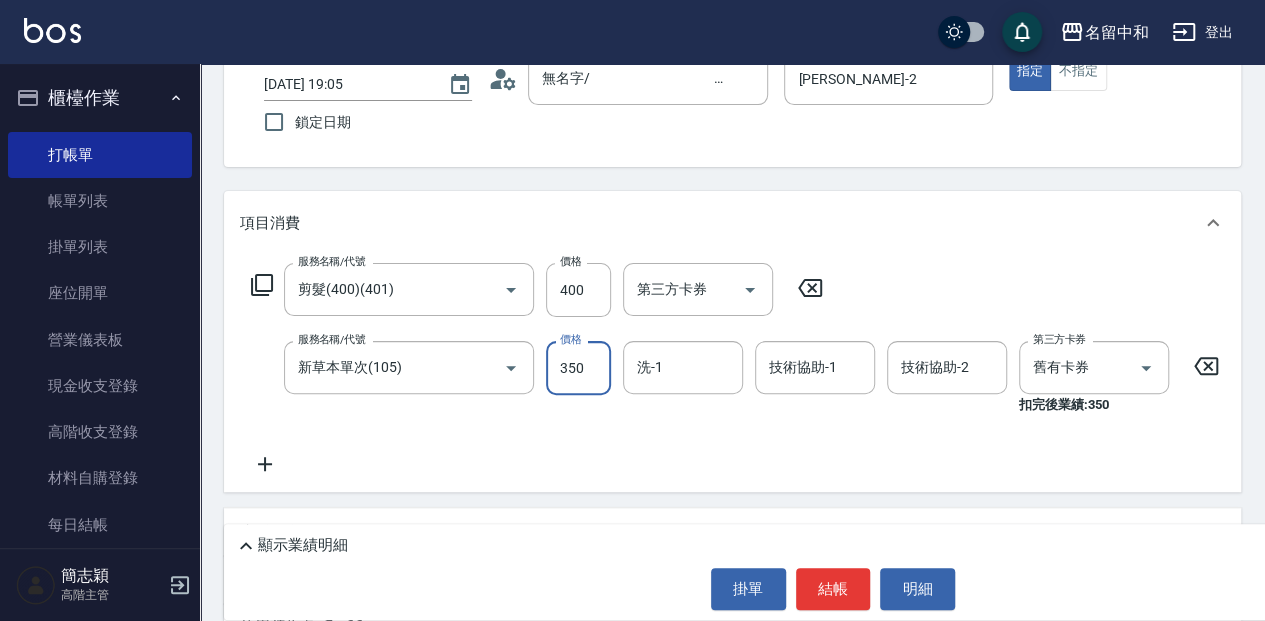 click on "350" at bounding box center [578, 368] 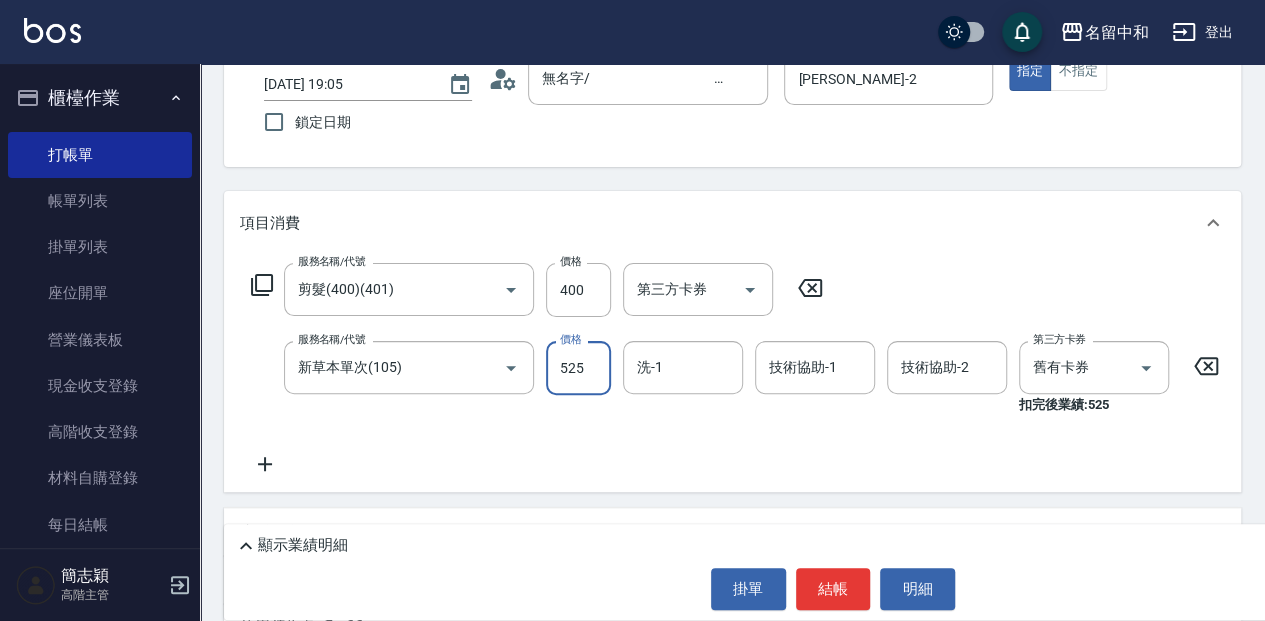 type on "525" 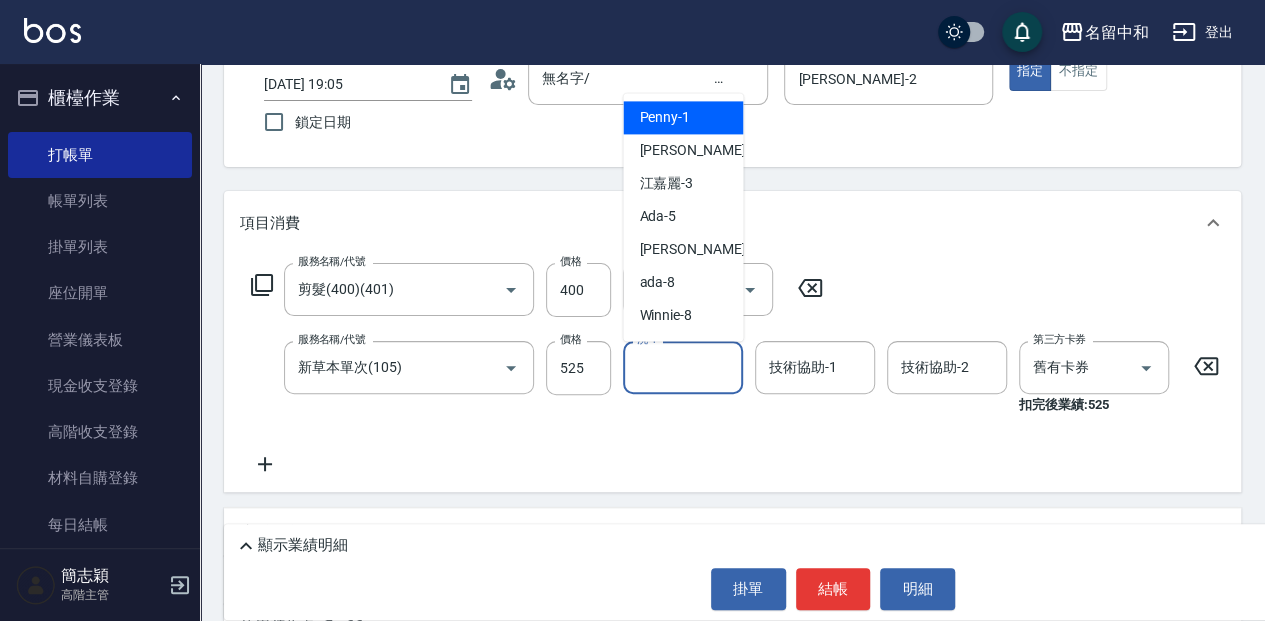 click on "洗-1" at bounding box center [683, 367] 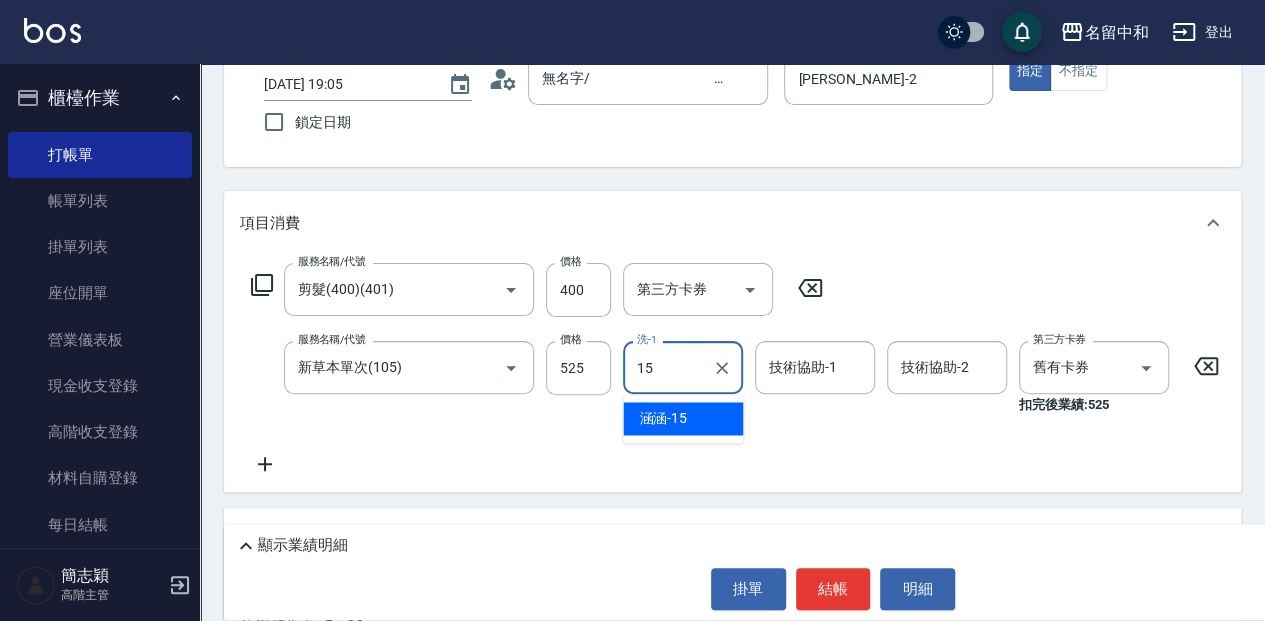 drag, startPoint x: 703, startPoint y: 410, endPoint x: 762, endPoint y: 395, distance: 60.876926 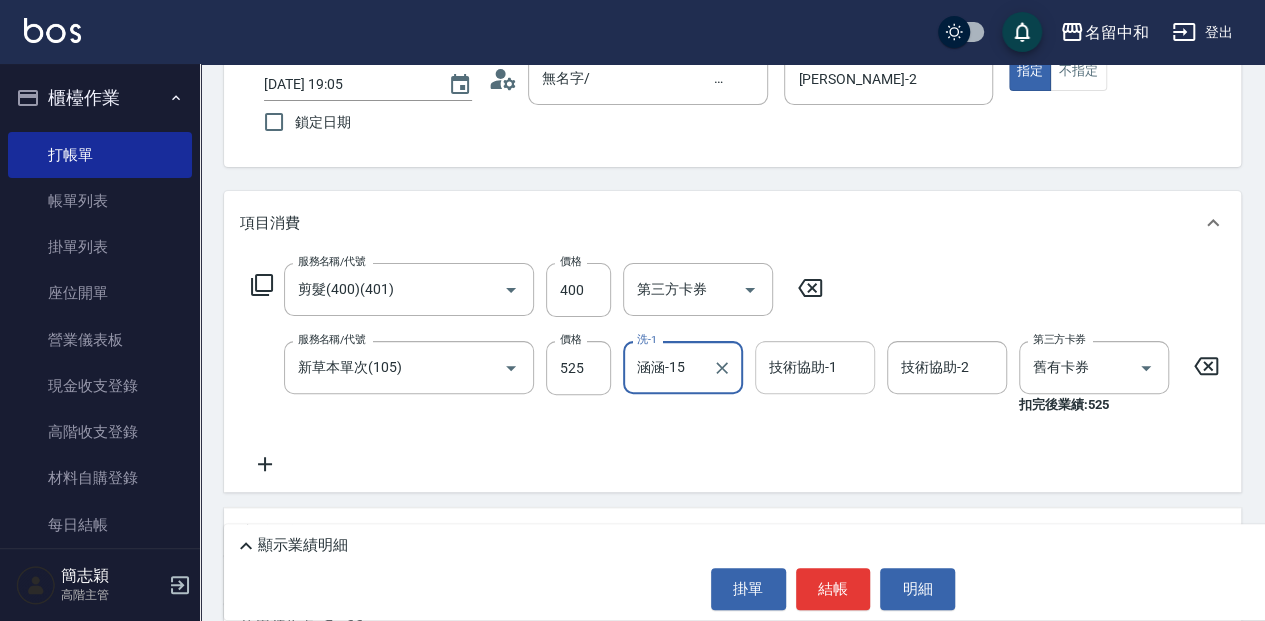 type on "涵涵-15" 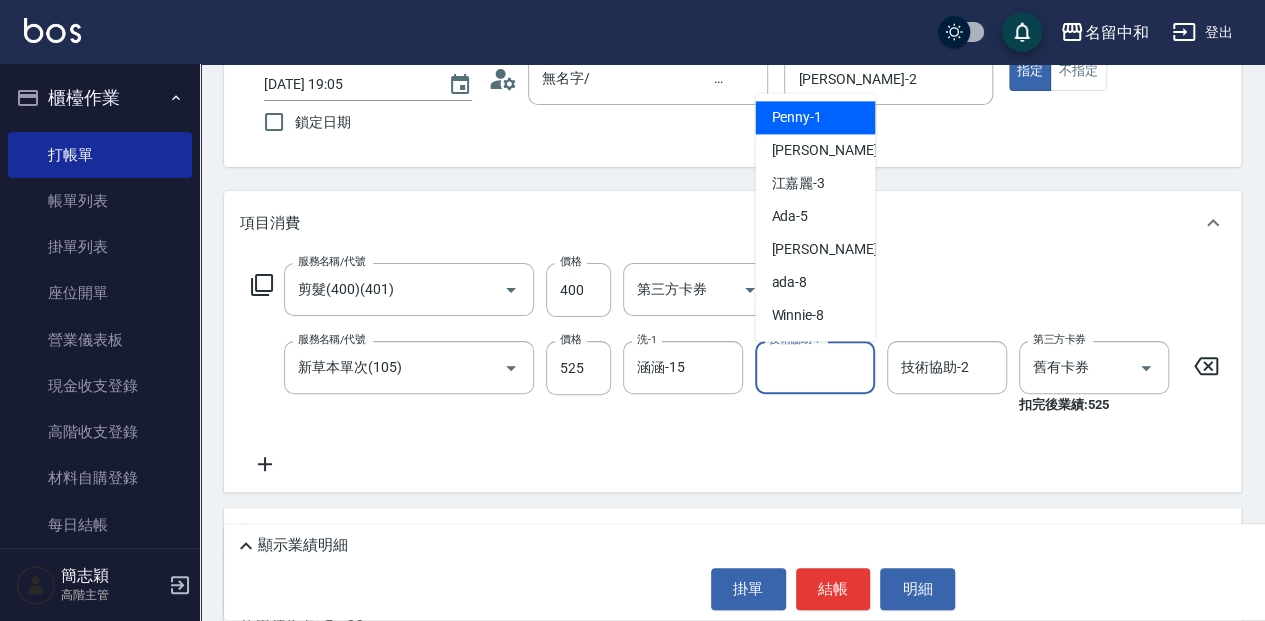 click on "技術協助-1" at bounding box center (815, 367) 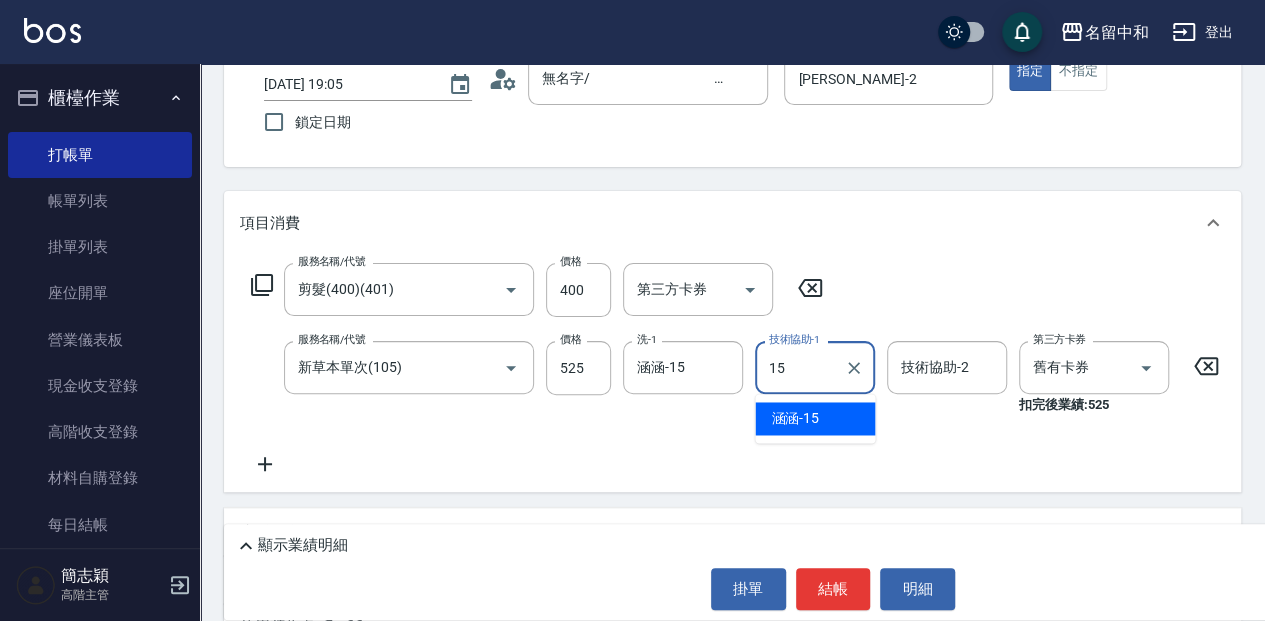 click on "涵涵 -15" at bounding box center [795, 418] 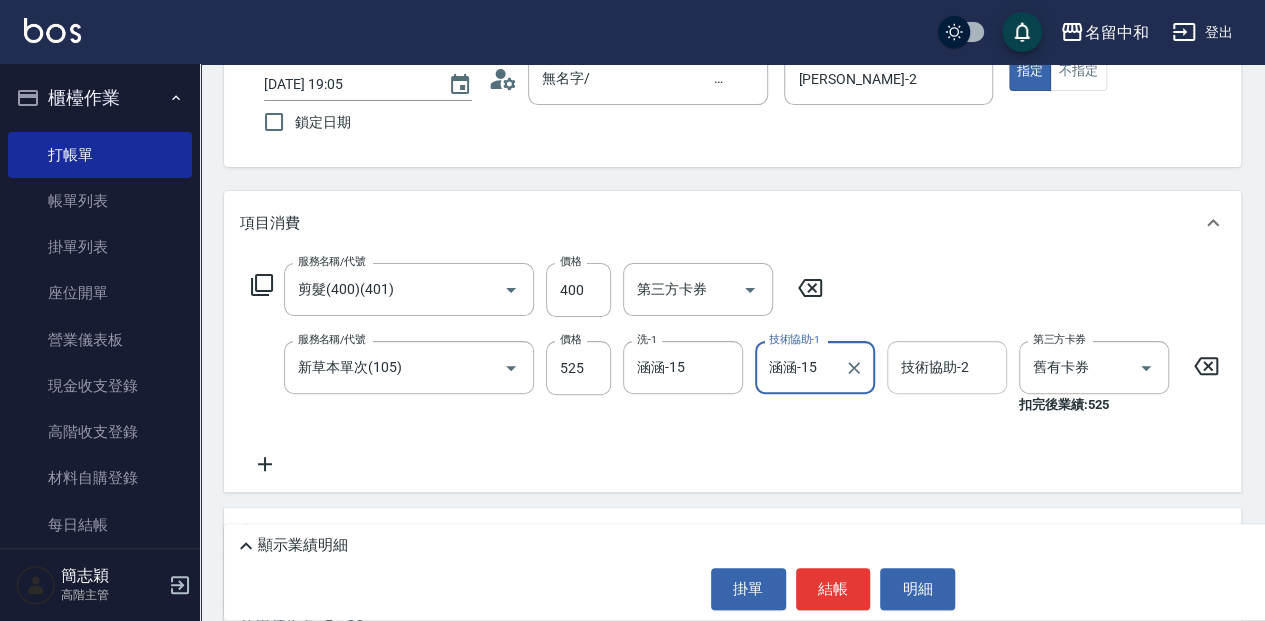type on "涵涵-15" 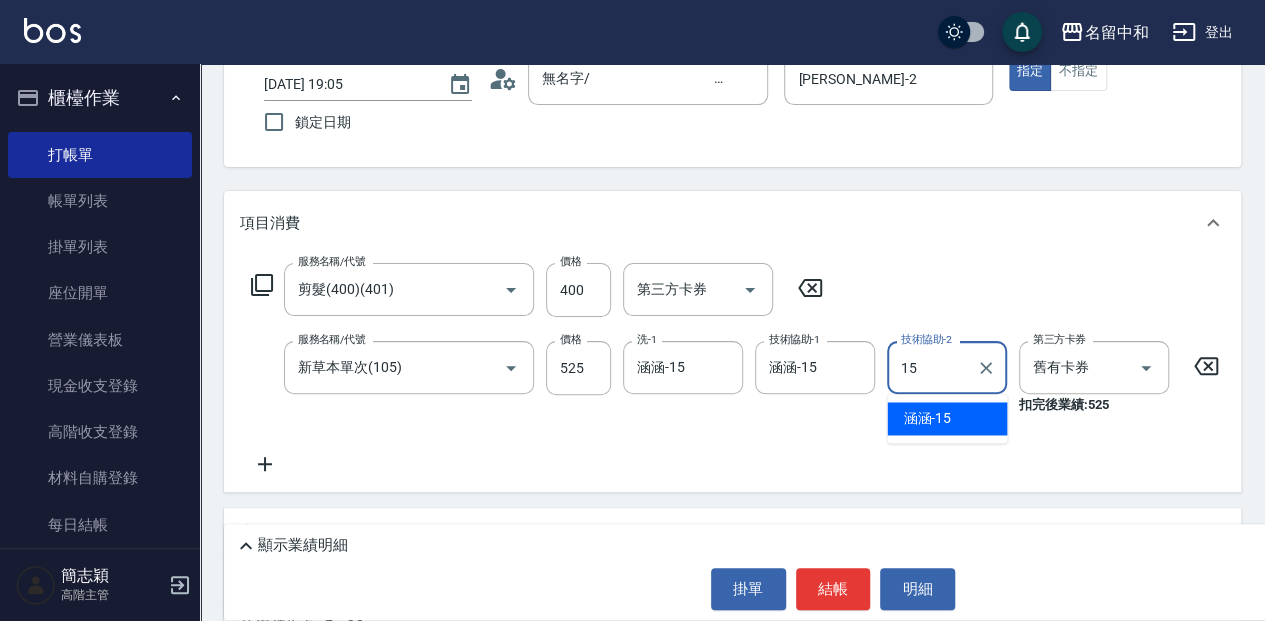 click on "涵涵 -15" at bounding box center [947, 418] 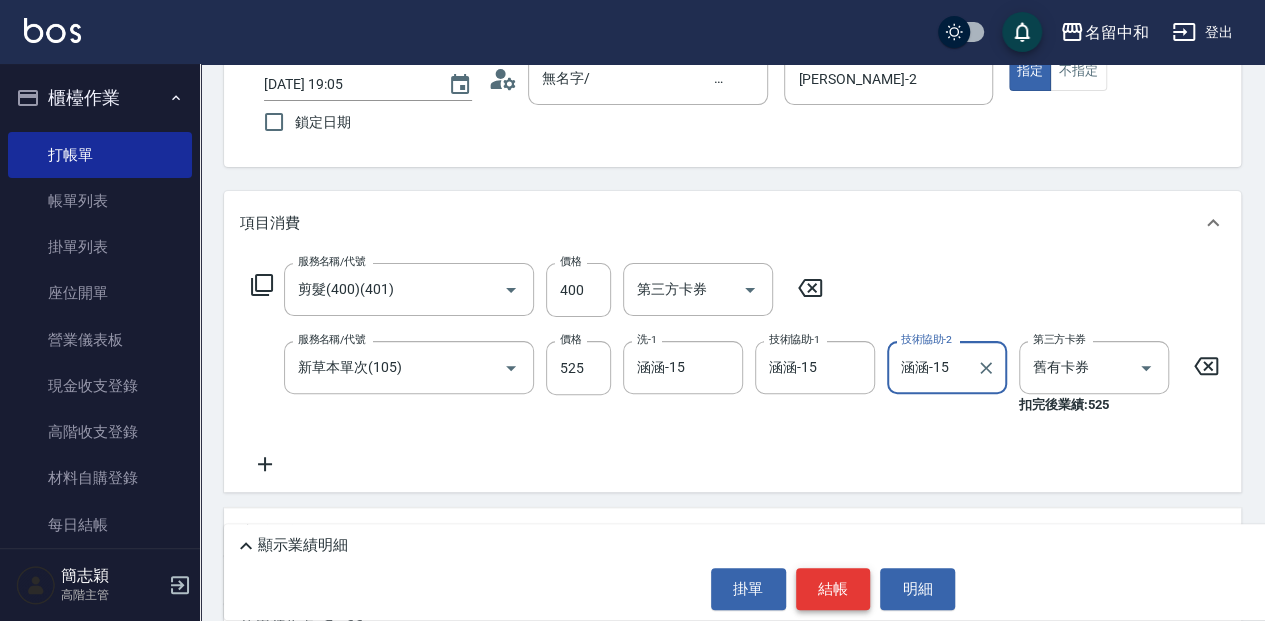 type on "涵涵-15" 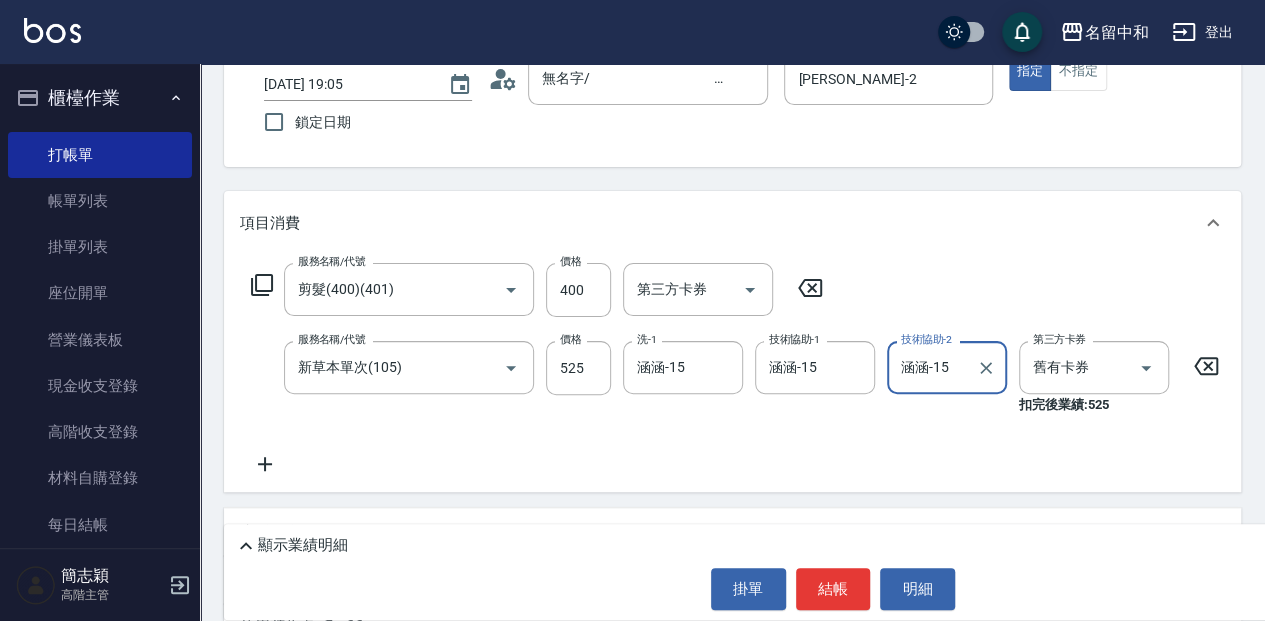 click on "結帳" at bounding box center [833, 589] 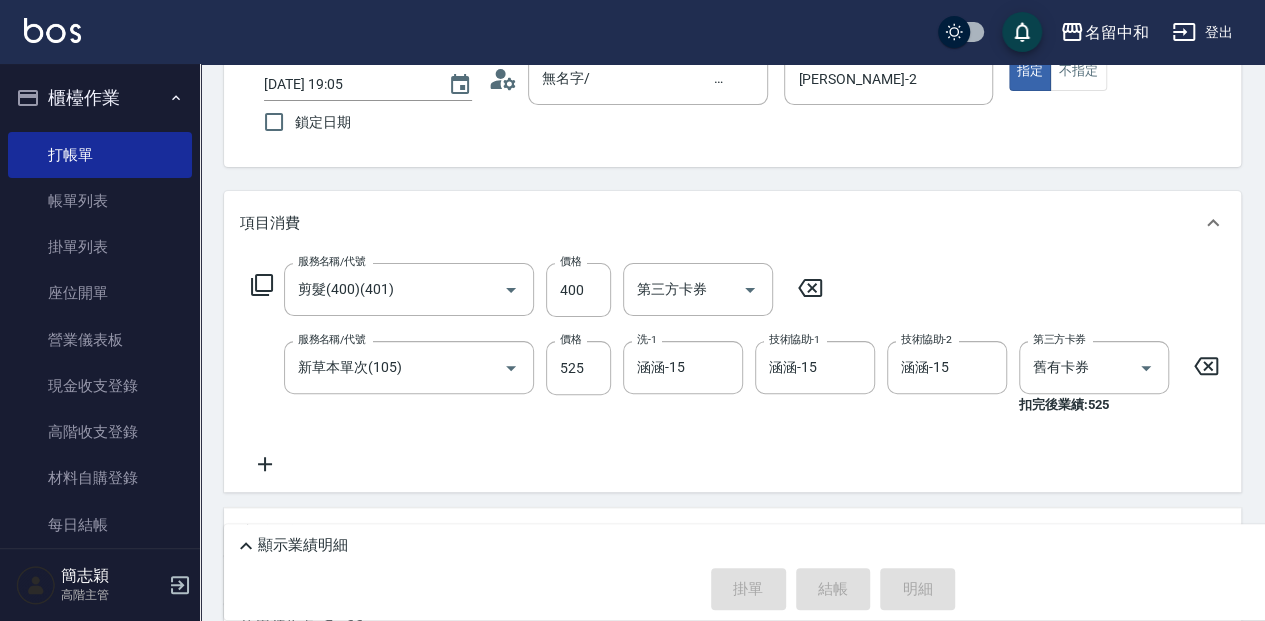type on "[DATE] 19:06" 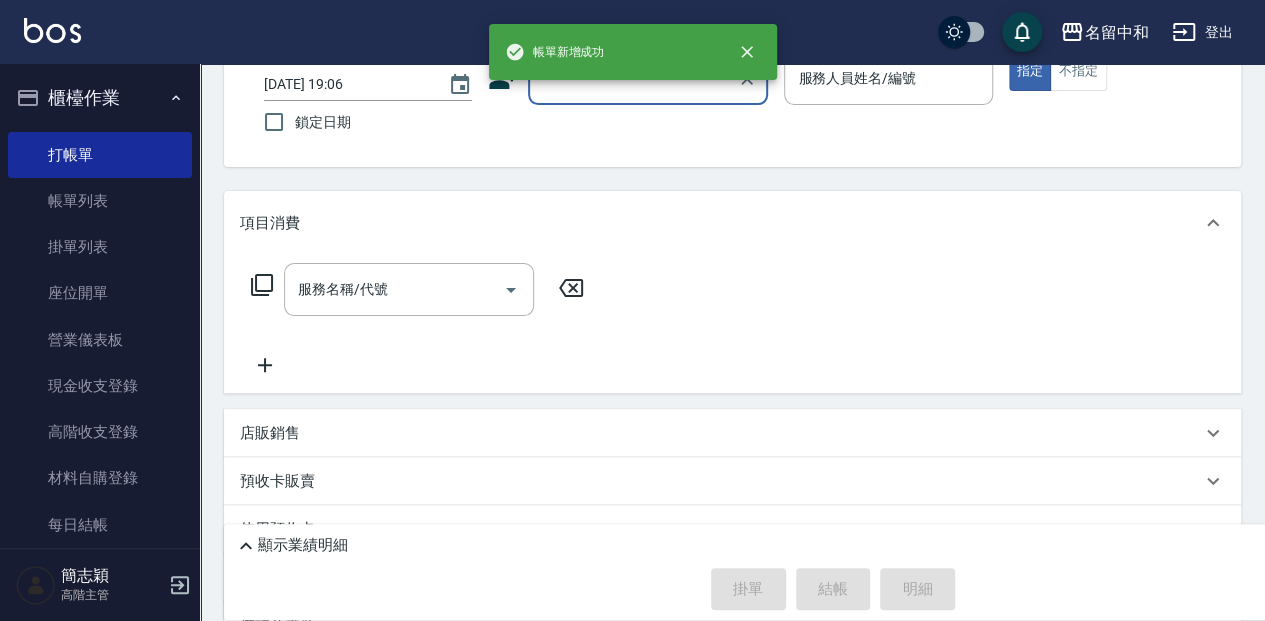 scroll, scrollTop: 0, scrollLeft: 0, axis: both 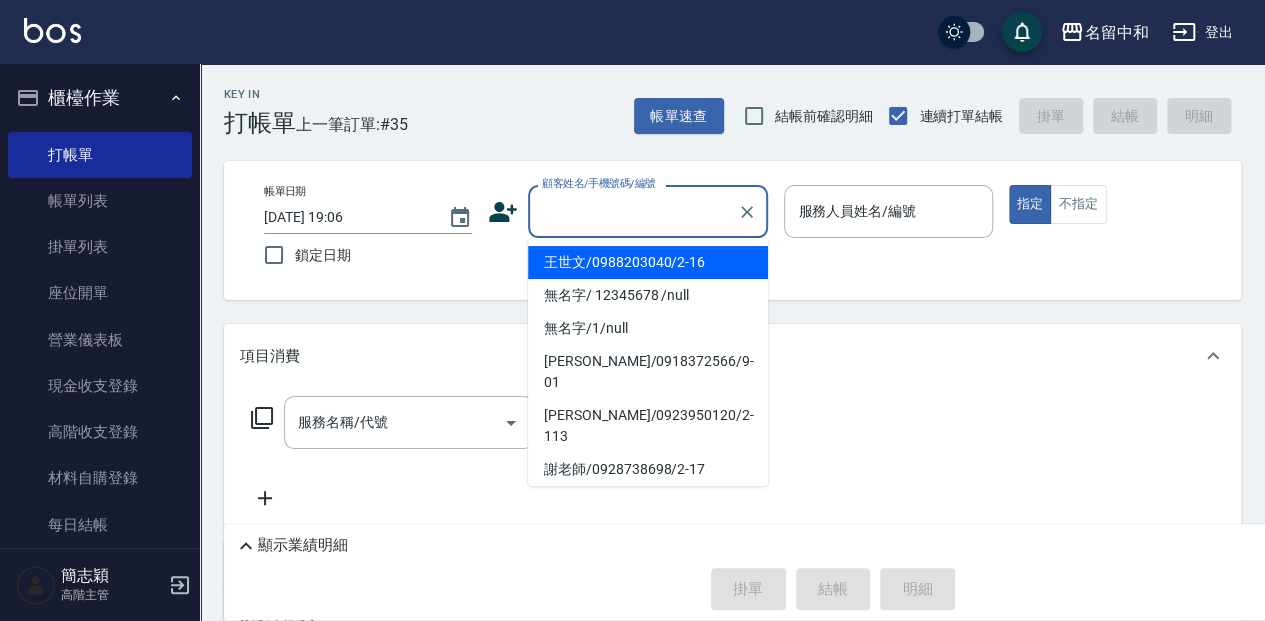 click on "顧客姓名/手機號碼/編號" at bounding box center [633, 211] 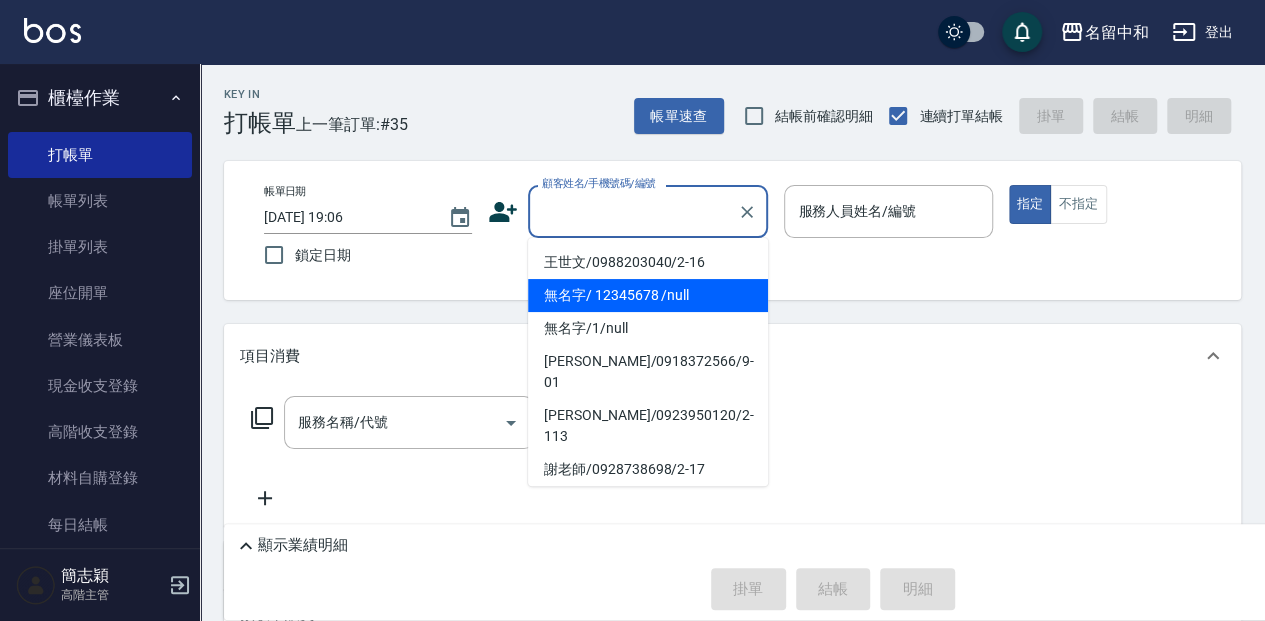 click on "無名字/                                                 12345678                              /null" at bounding box center (648, 295) 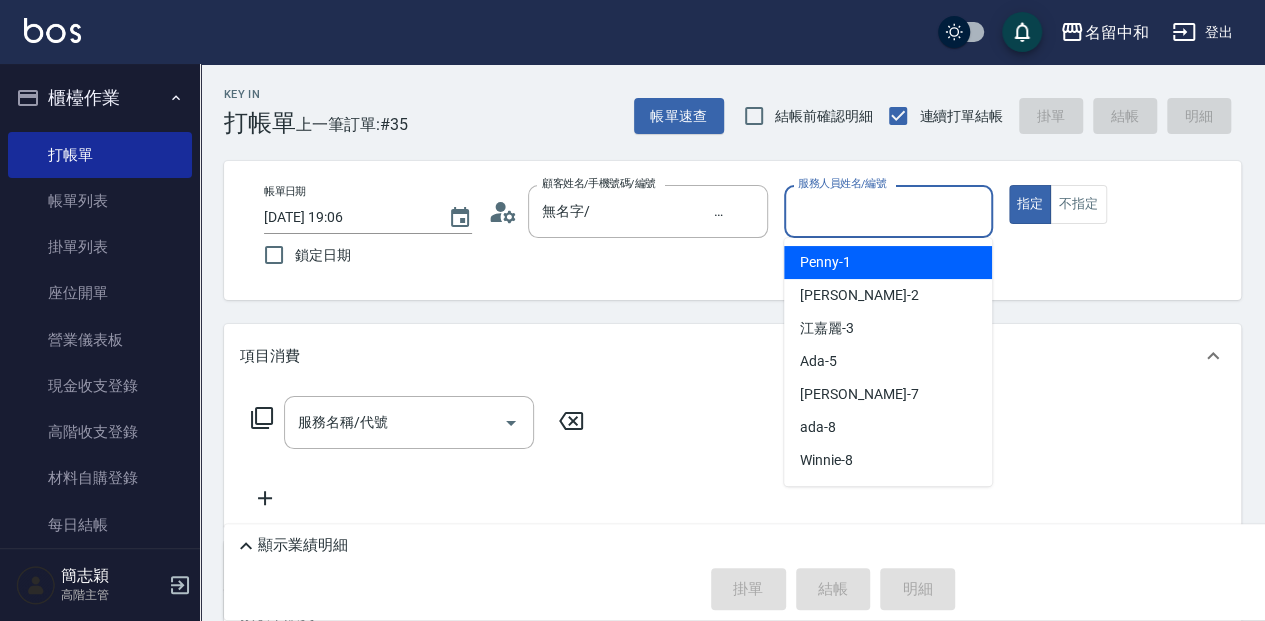 click on "服務人員姓名/編號" at bounding box center (888, 211) 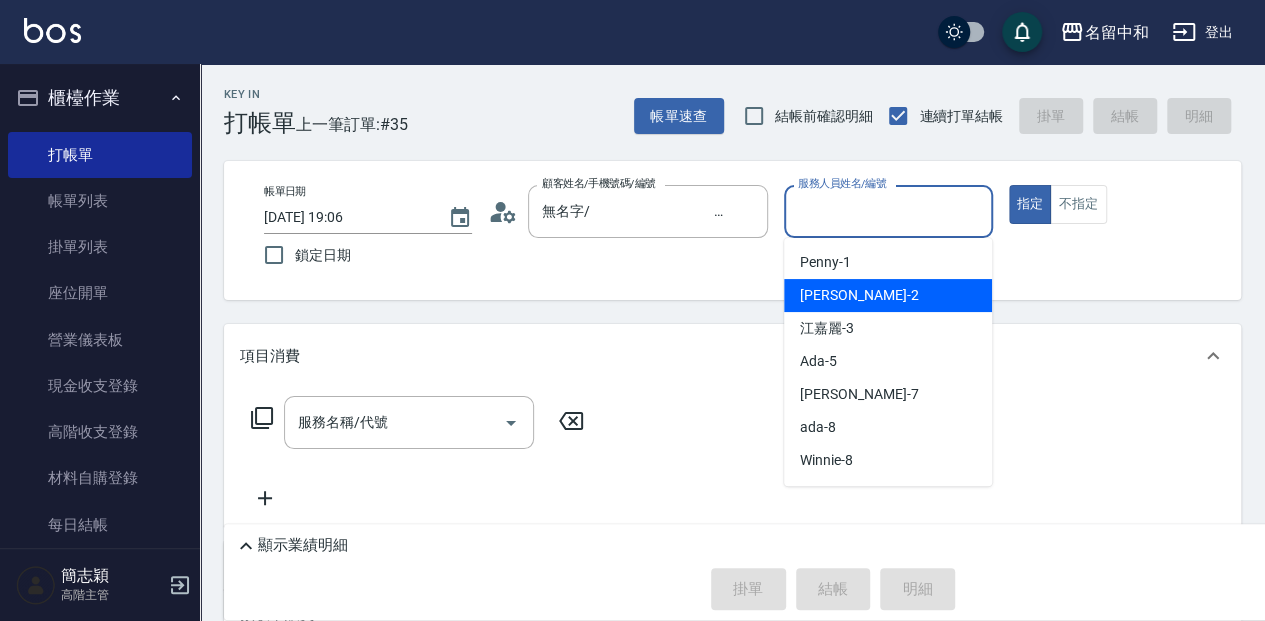 click on "[PERSON_NAME] -2" at bounding box center (888, 295) 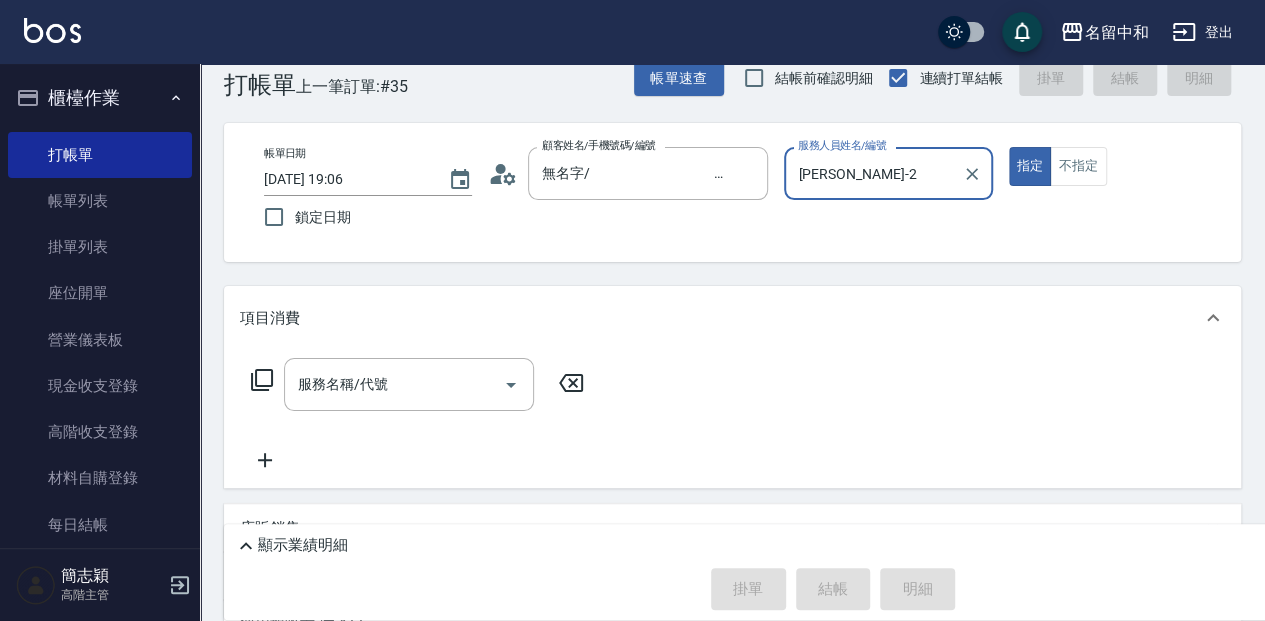 scroll, scrollTop: 66, scrollLeft: 0, axis: vertical 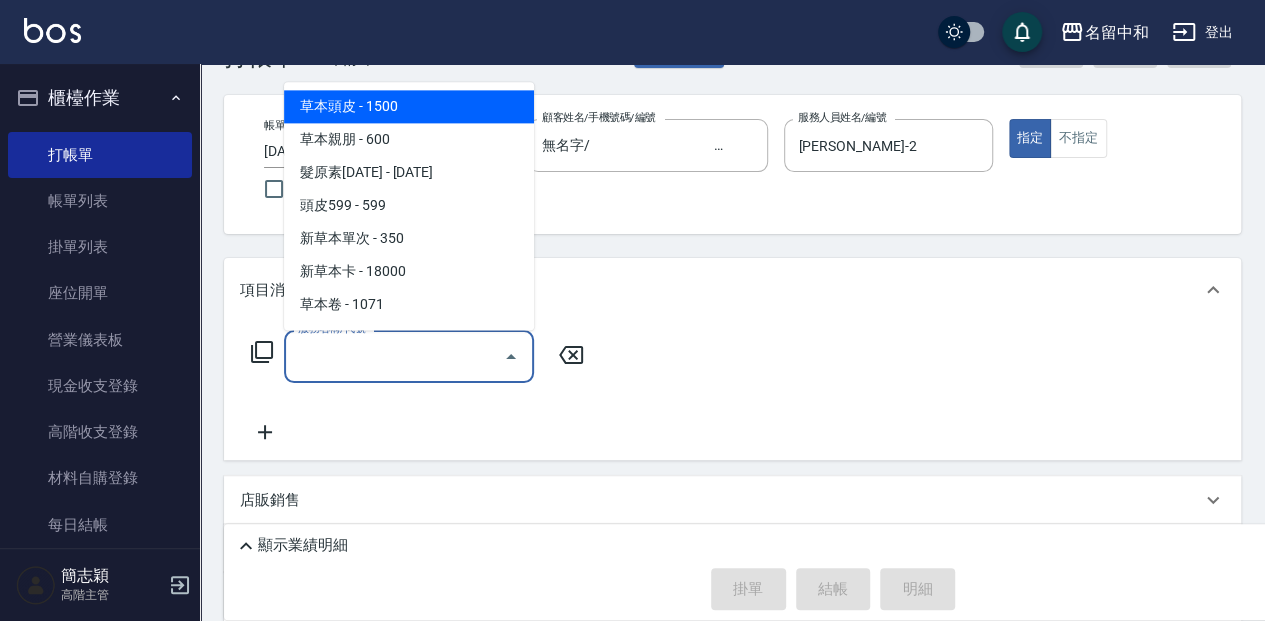 click on "服務名稱/代號" at bounding box center [394, 356] 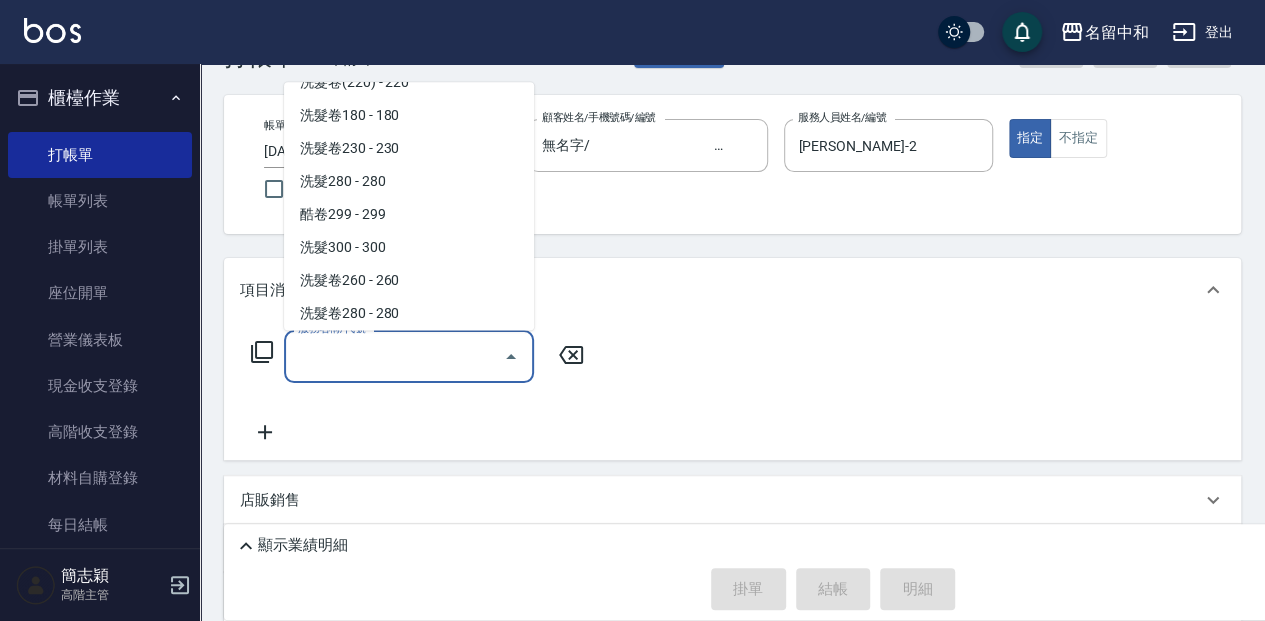 scroll, scrollTop: 933, scrollLeft: 0, axis: vertical 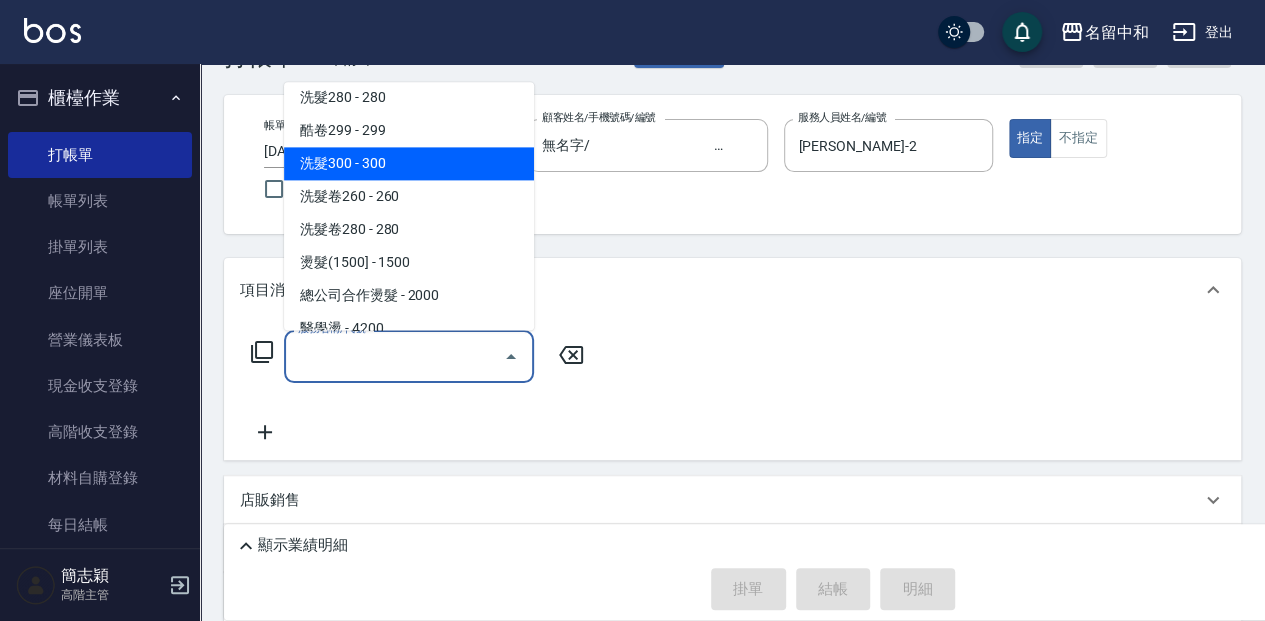 click on "洗髮300 - 300" at bounding box center [409, 163] 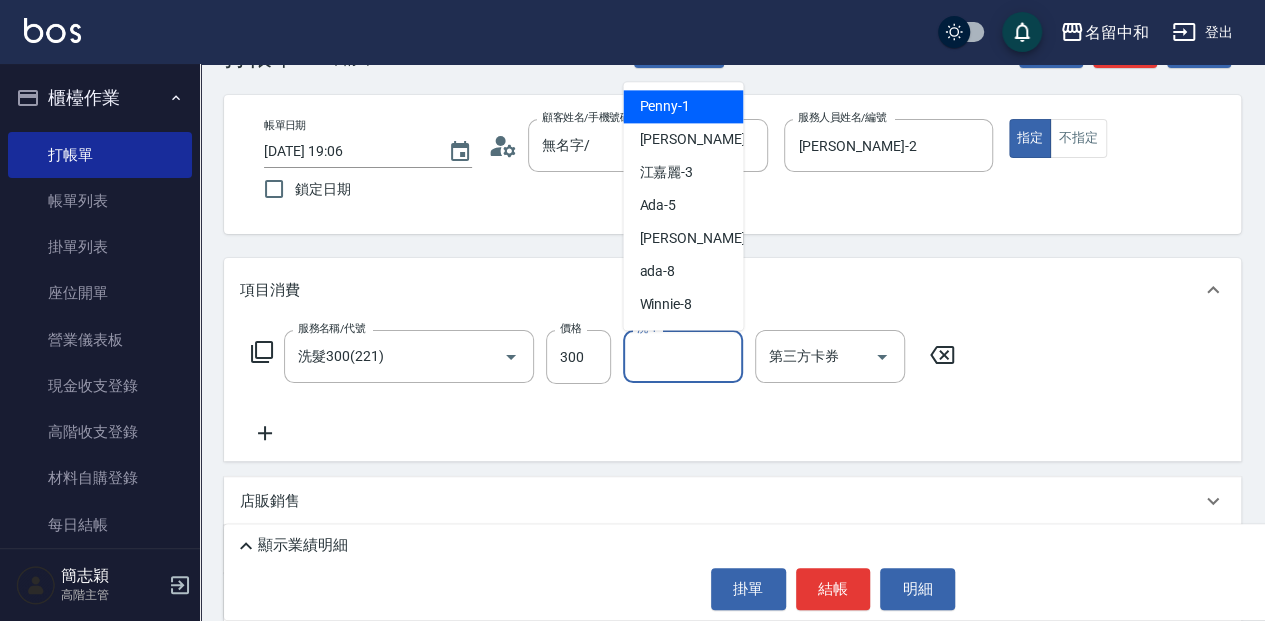click on "洗-1" at bounding box center [683, 356] 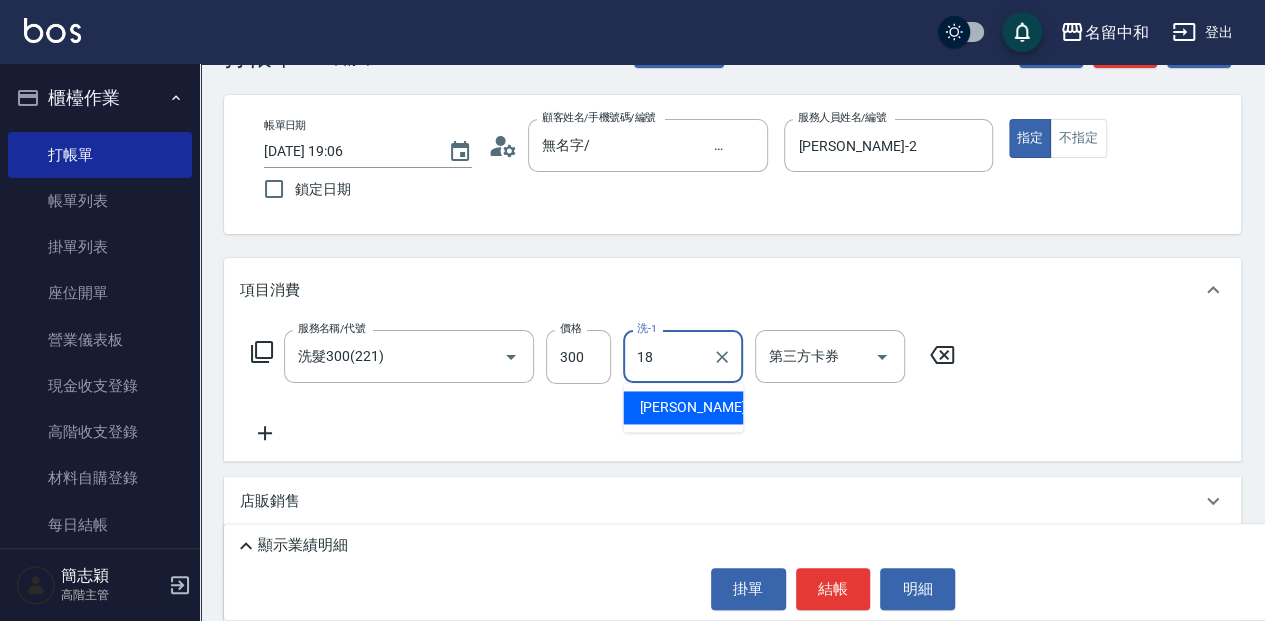 click on "[PERSON_NAME] -18" at bounding box center (683, 407) 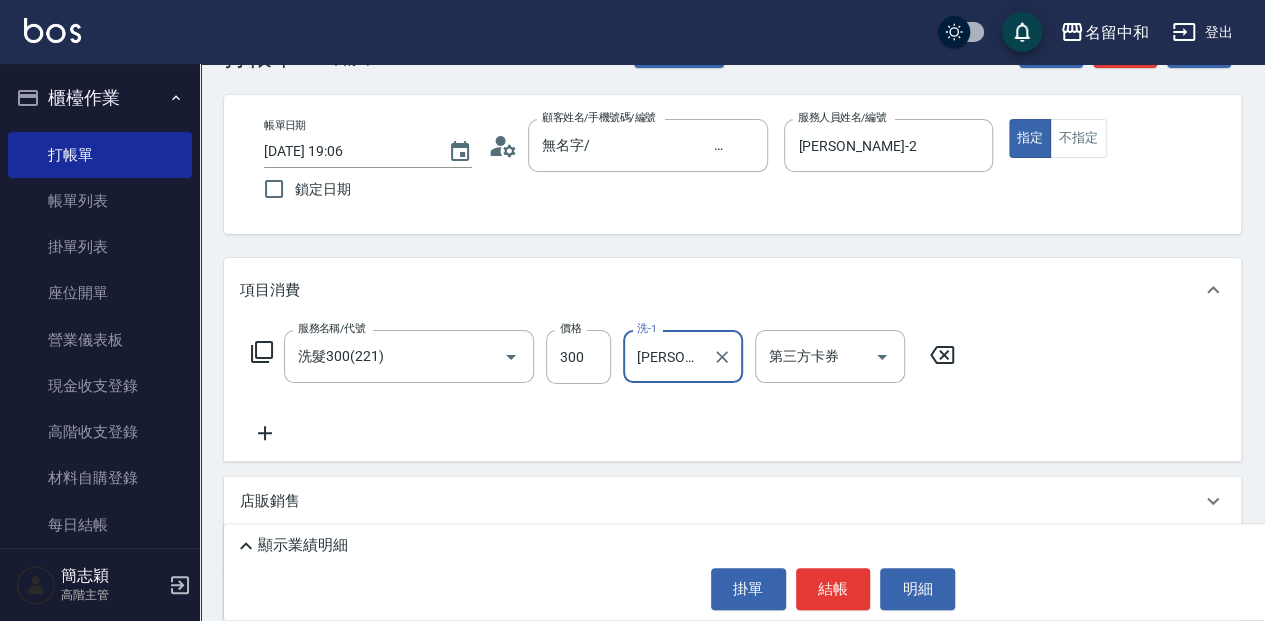 type on "[PERSON_NAME]-18" 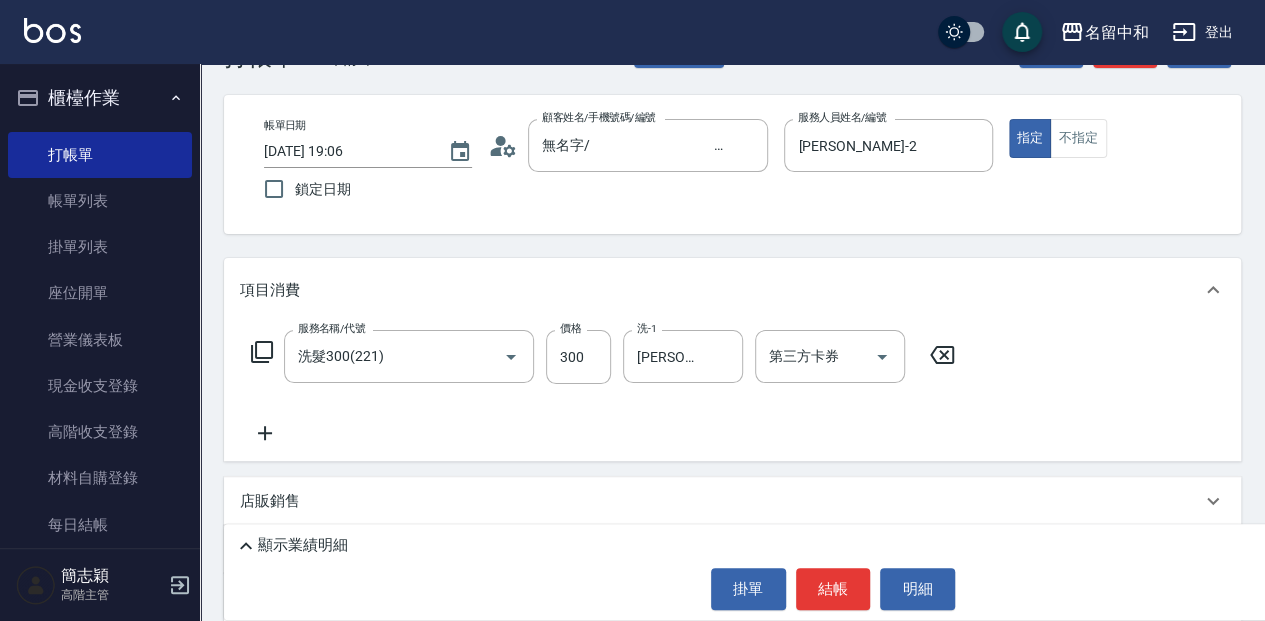 click 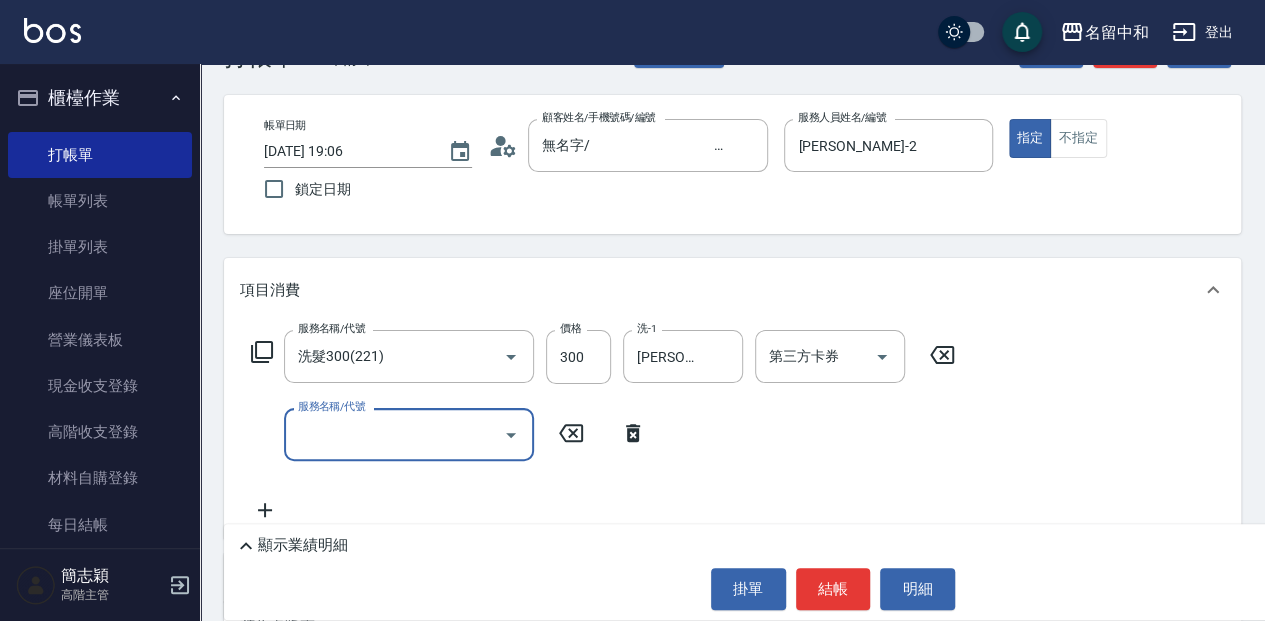 click on "服務名稱/代號" at bounding box center (394, 434) 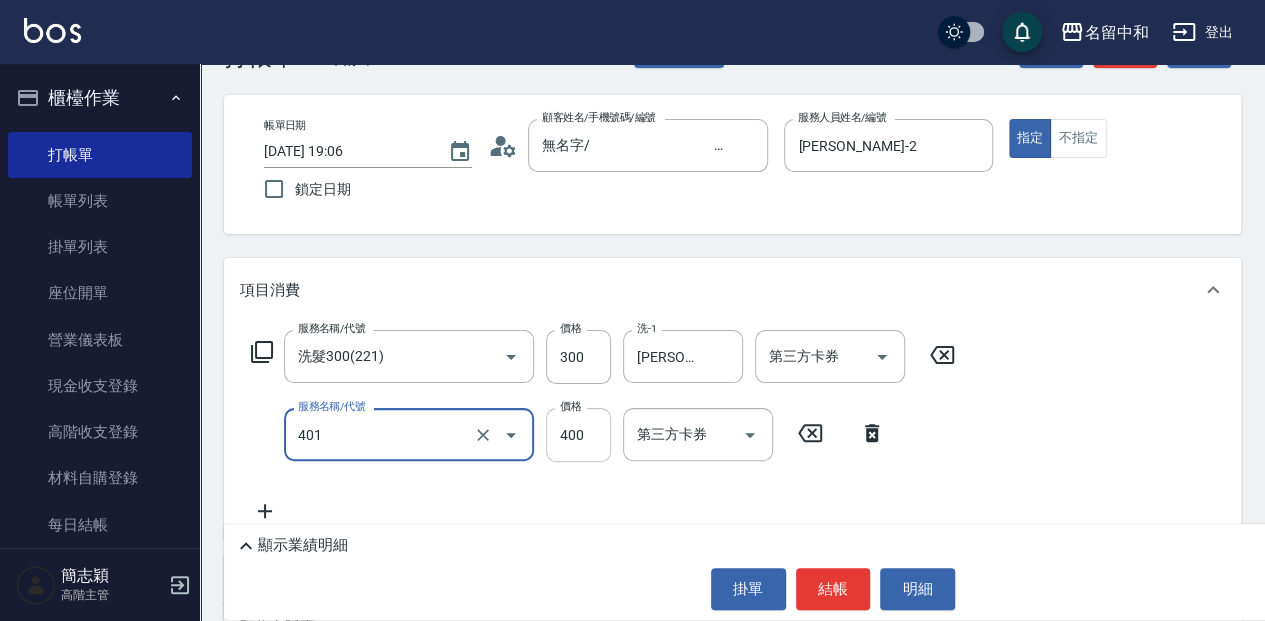 type on "剪髮(400)(401)" 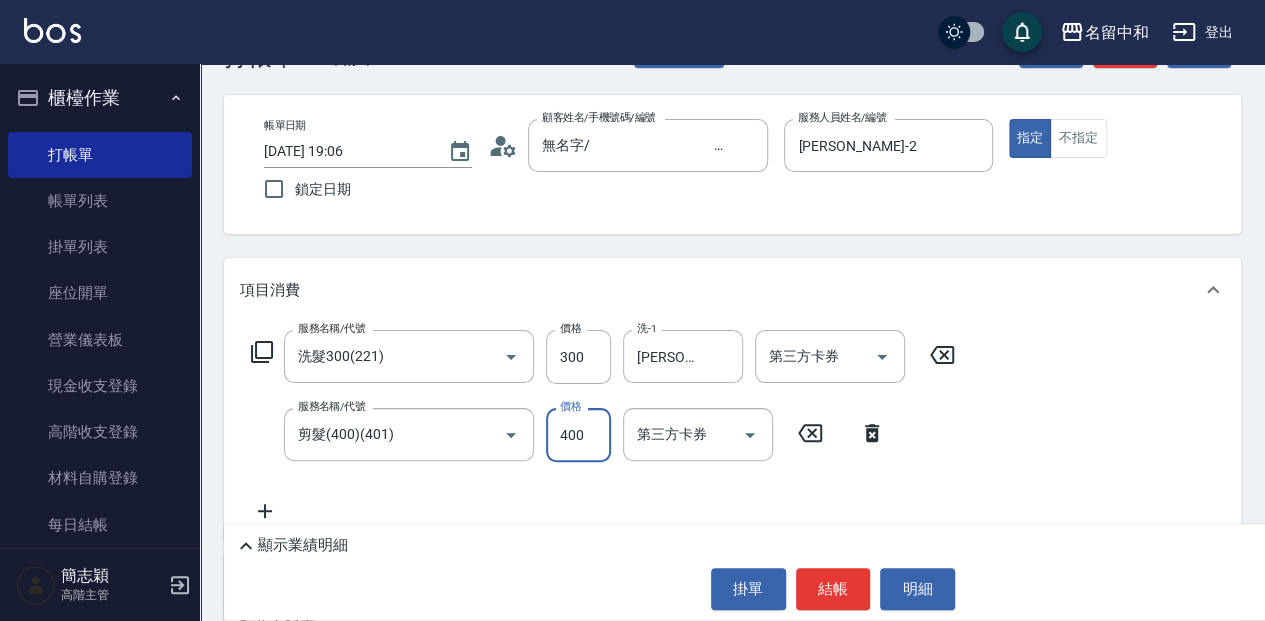 click on "400" at bounding box center (578, 435) 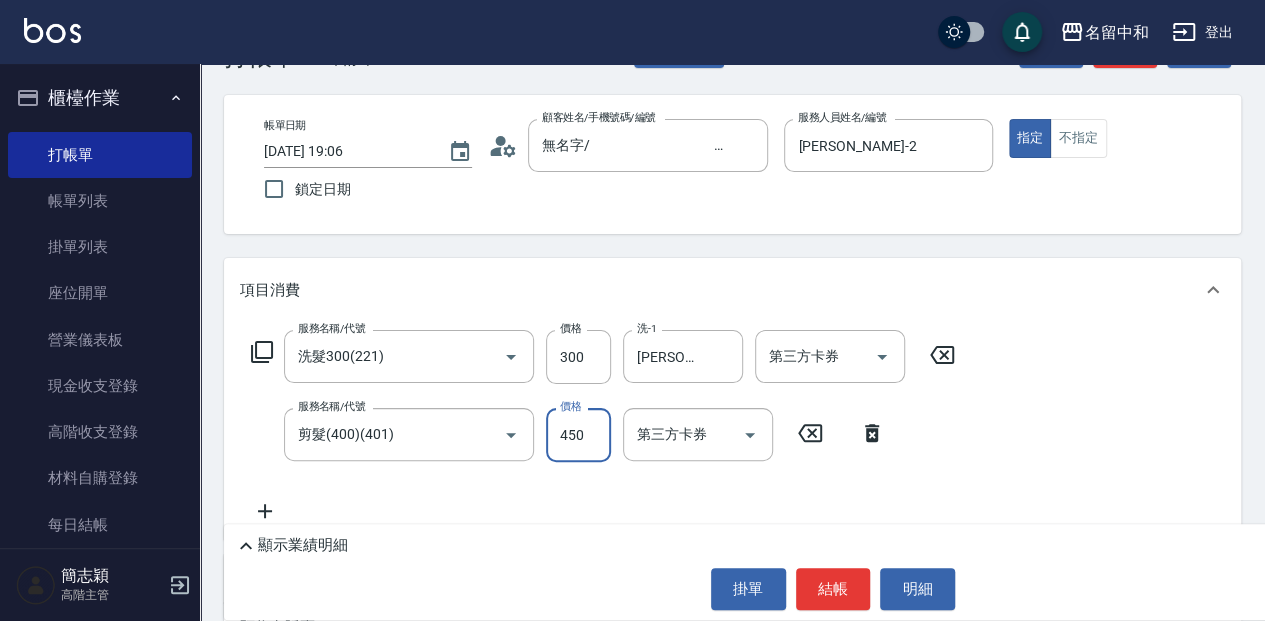 type on "450" 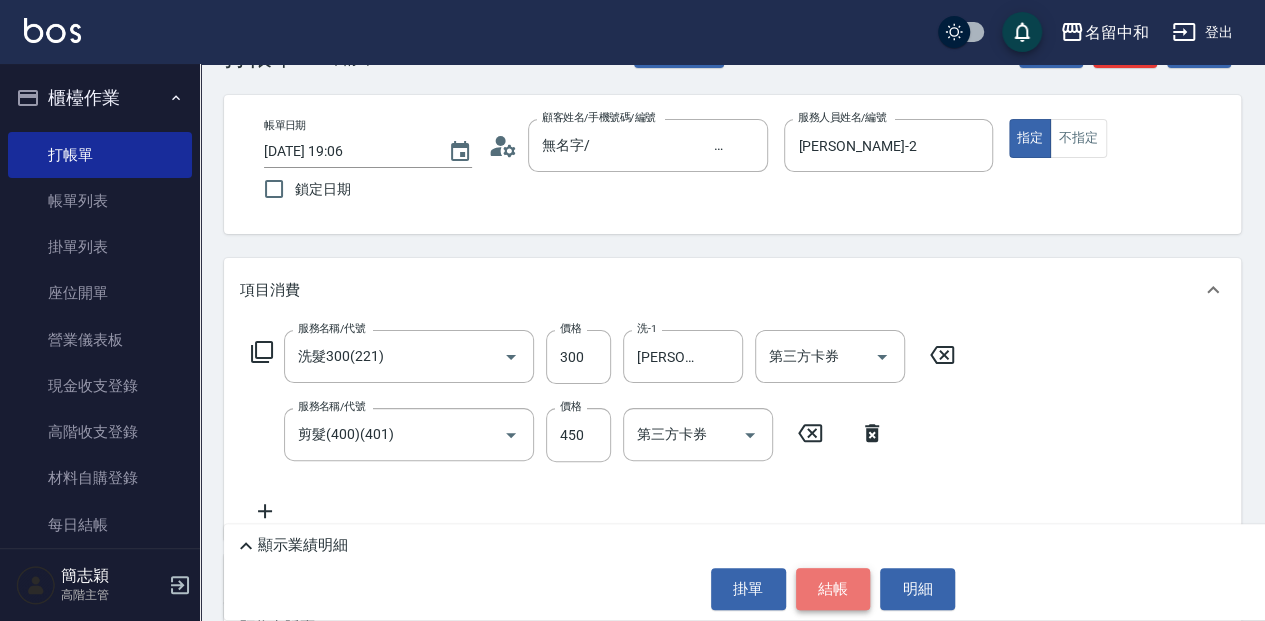 click on "結帳" at bounding box center [833, 589] 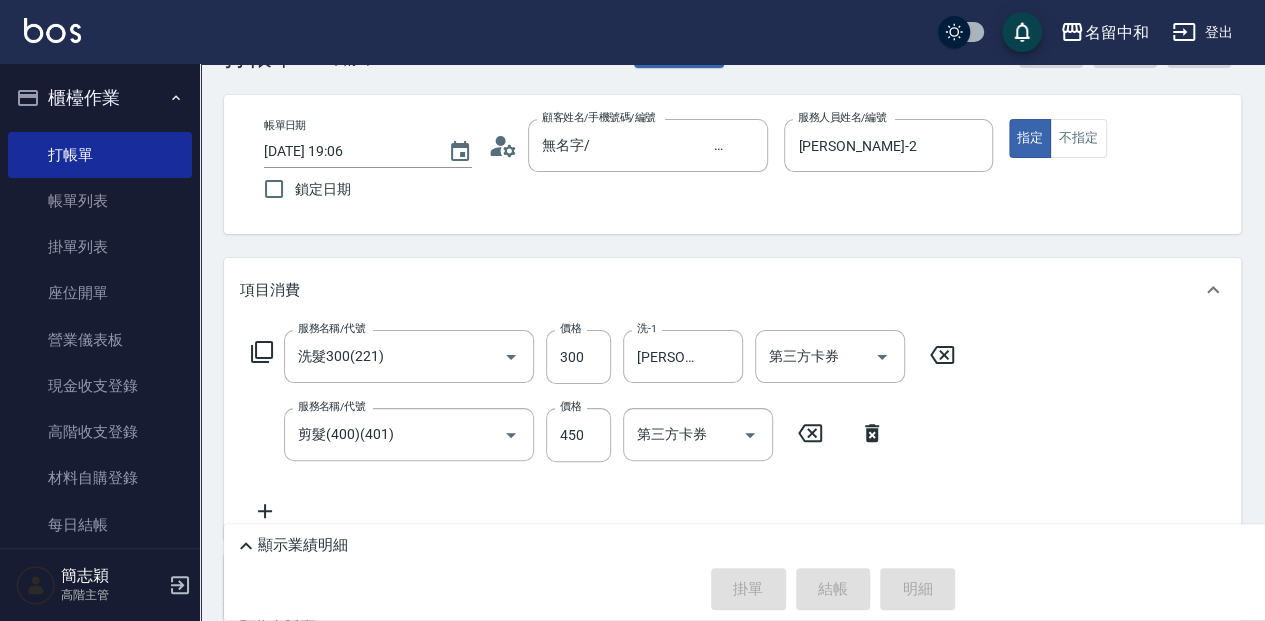 type on "[DATE] 19:07" 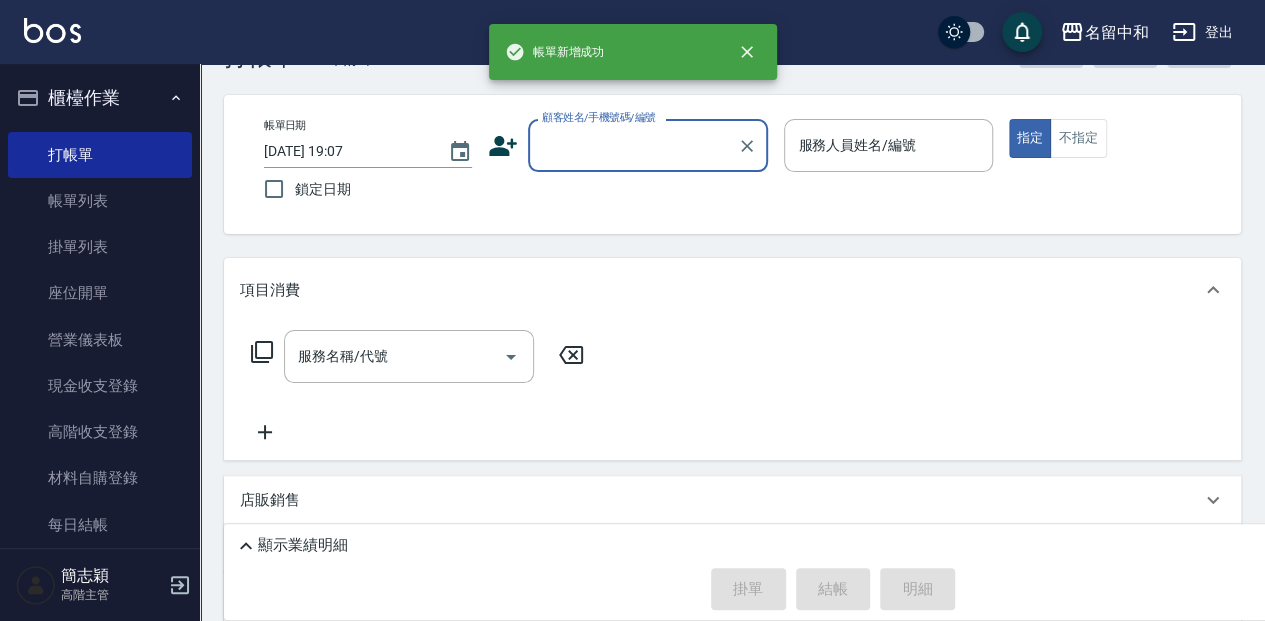 scroll, scrollTop: 0, scrollLeft: 0, axis: both 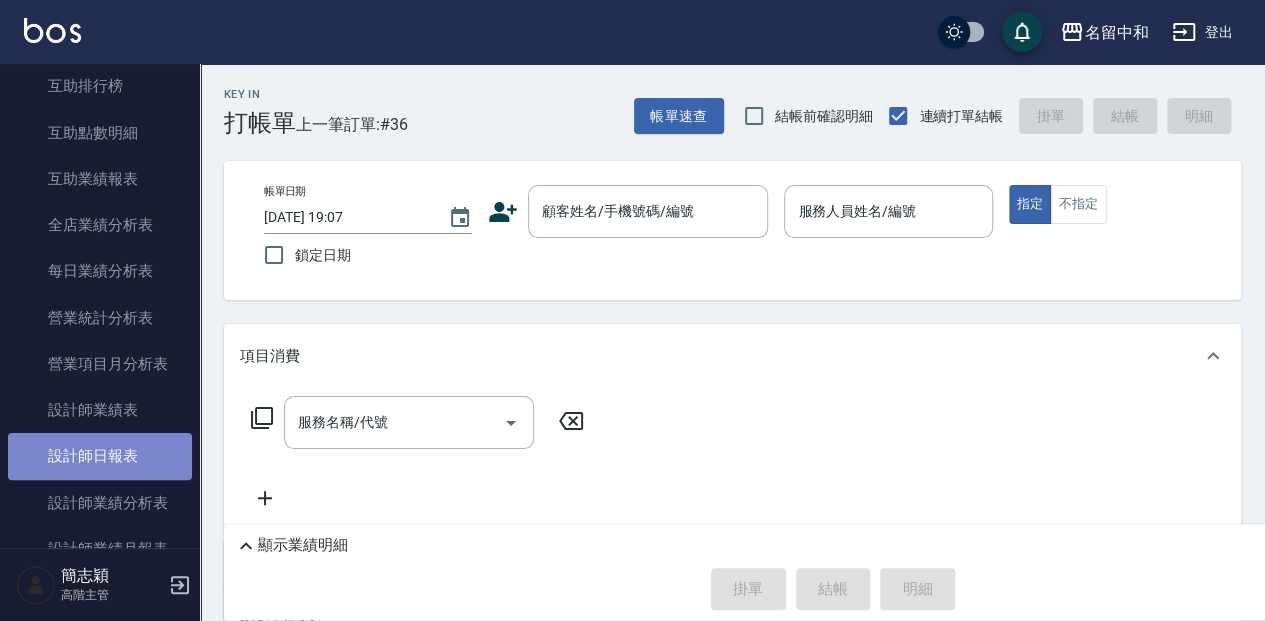click on "設計師日報表" at bounding box center (100, 456) 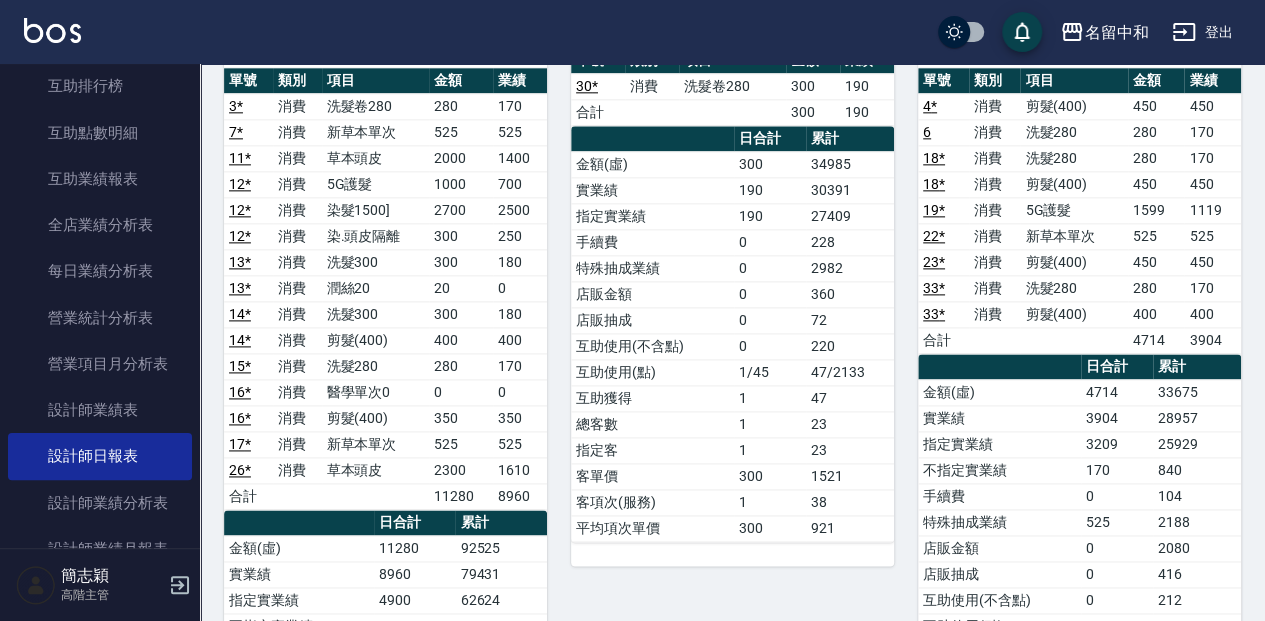 scroll, scrollTop: 1200, scrollLeft: 0, axis: vertical 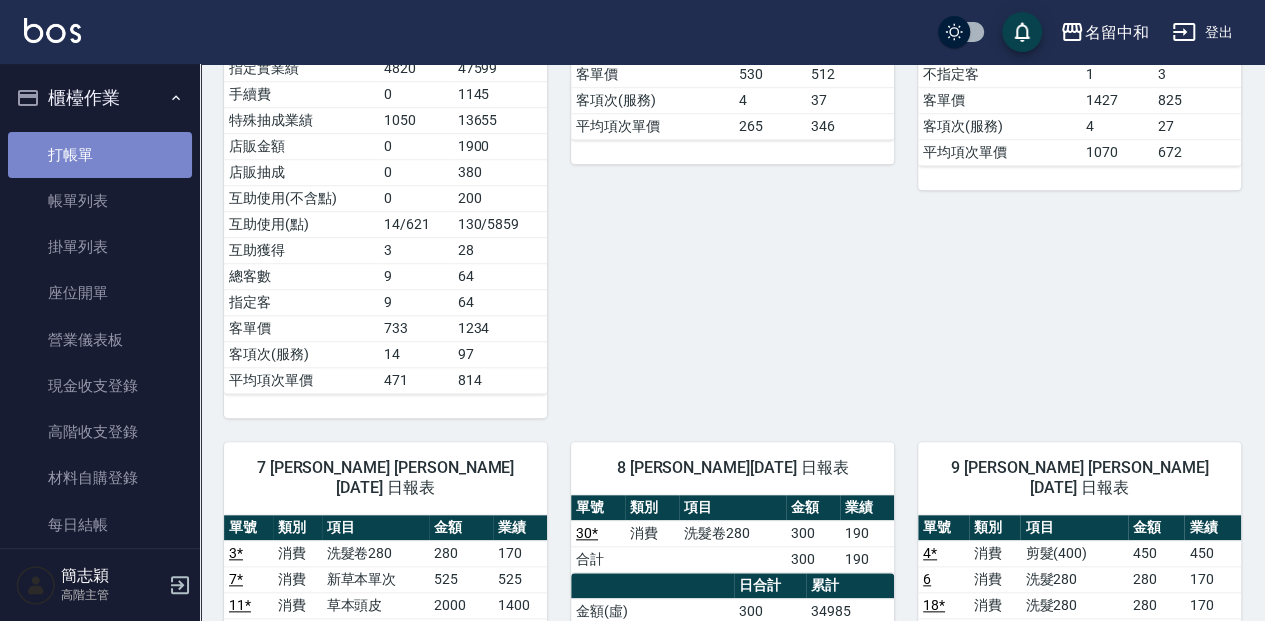 click on "打帳單" at bounding box center (100, 155) 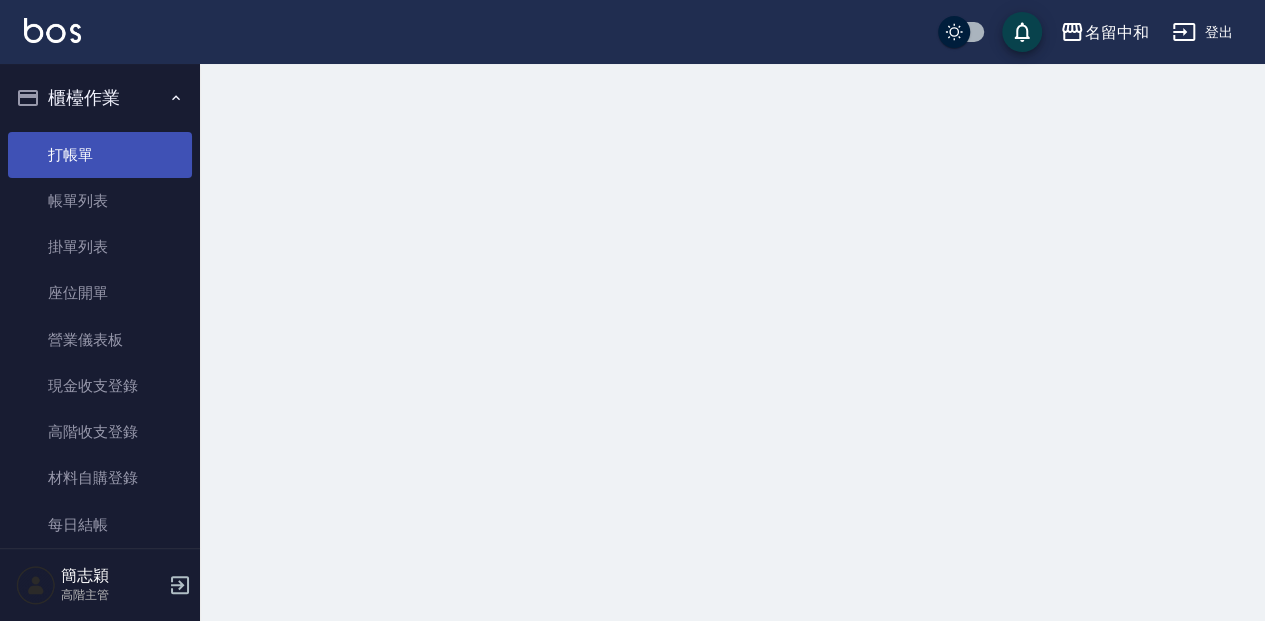 scroll, scrollTop: 0, scrollLeft: 0, axis: both 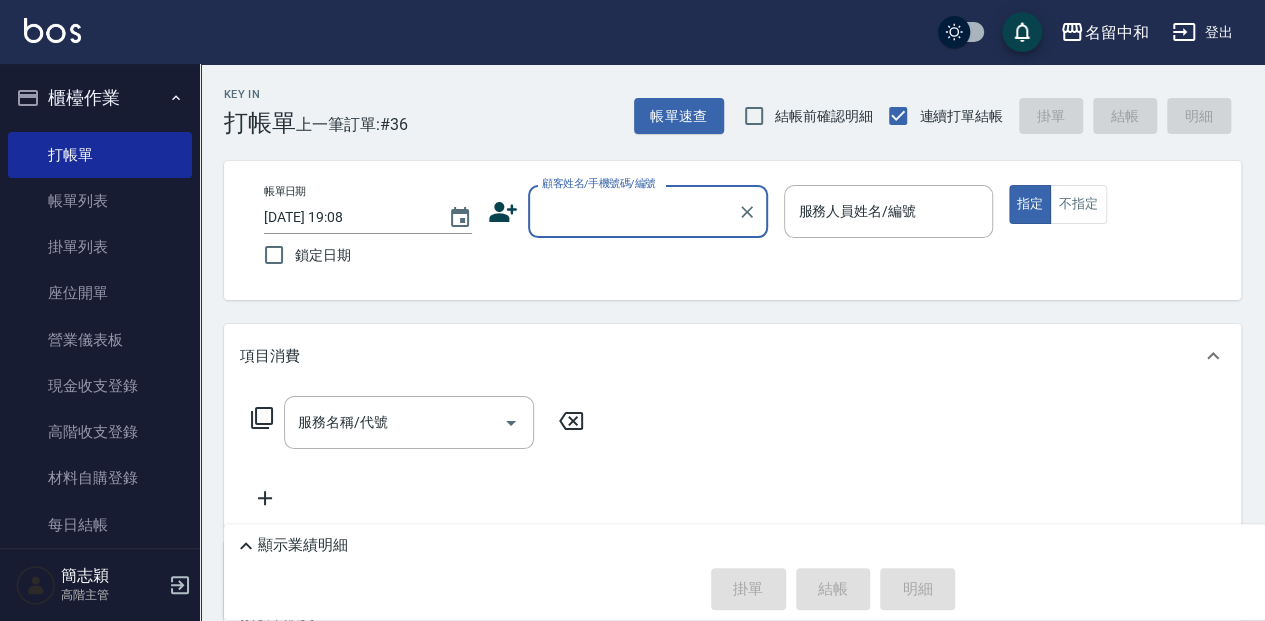 click on "顧客姓名/手機號碼/編號" at bounding box center [633, 211] 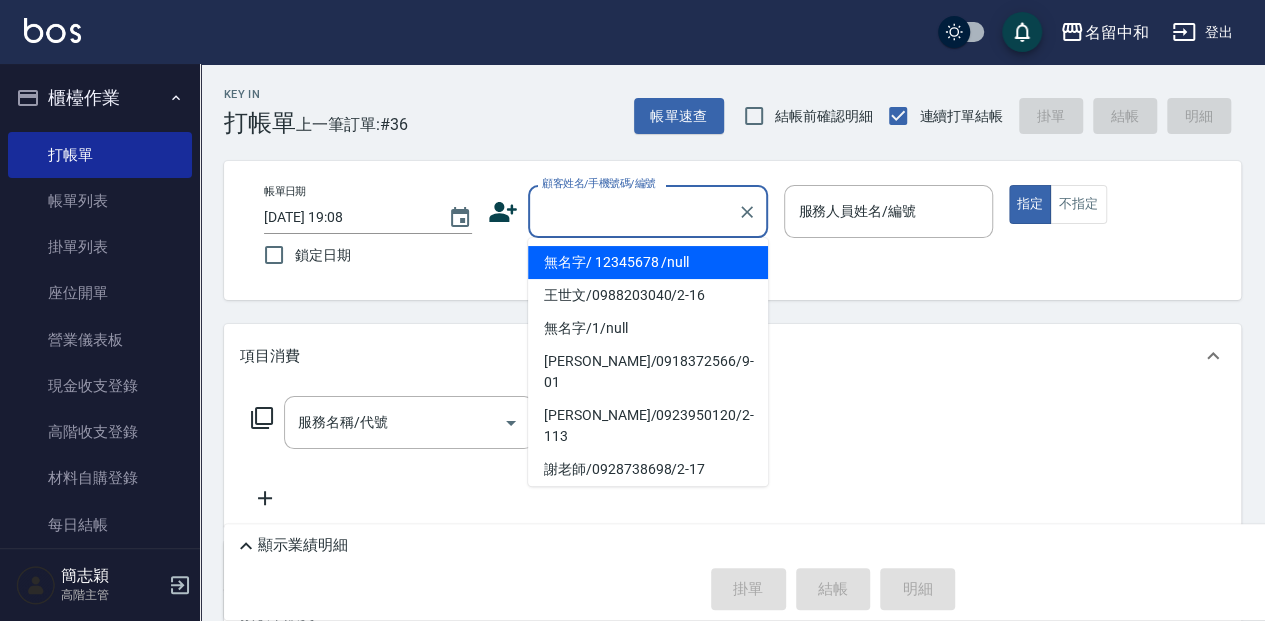 click on "無名字/                                                 12345678                              /null" at bounding box center (648, 262) 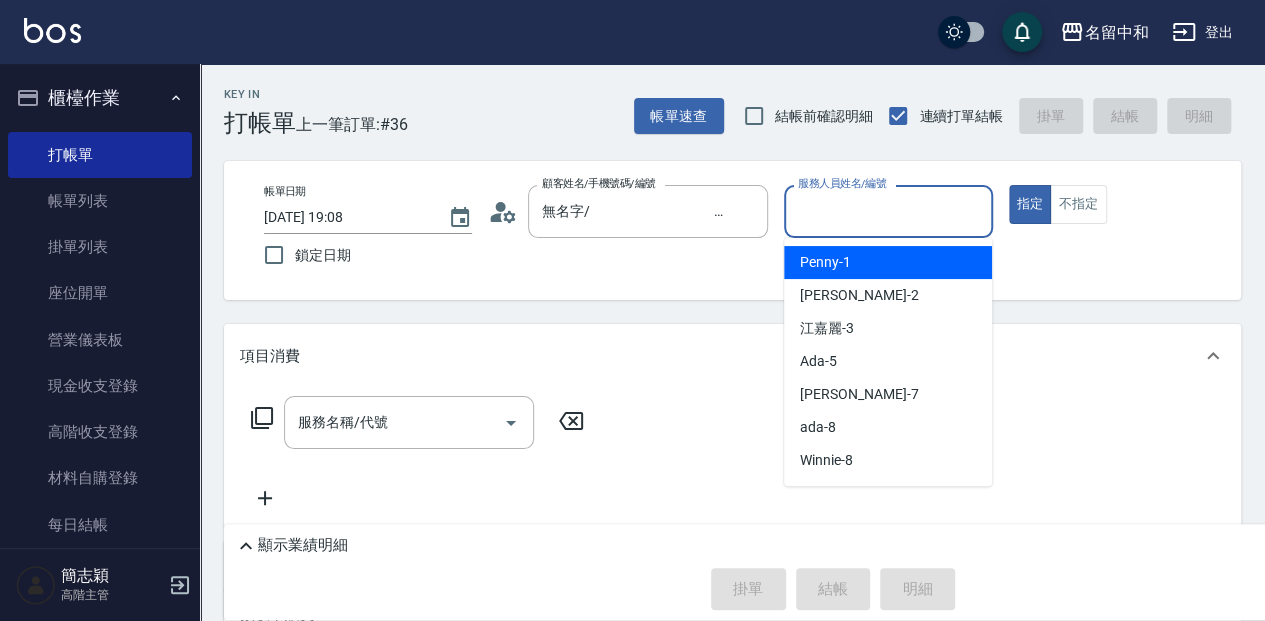 click on "服務人員姓名/編號" at bounding box center (888, 211) 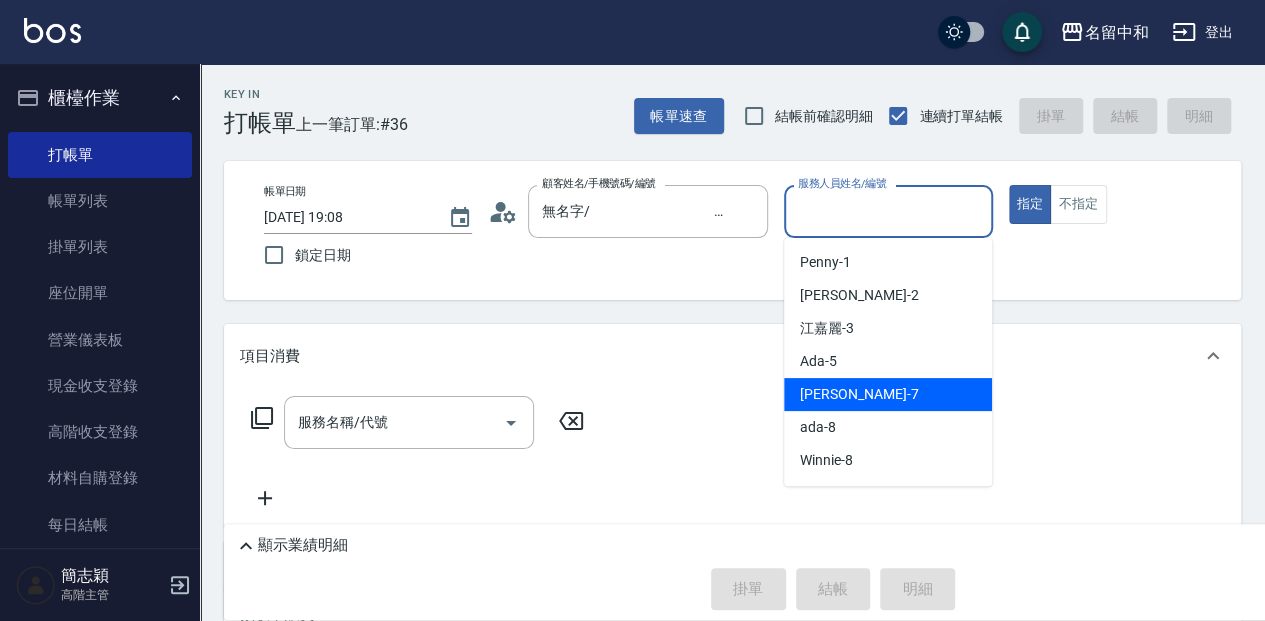 click on "[PERSON_NAME] -7" at bounding box center (888, 394) 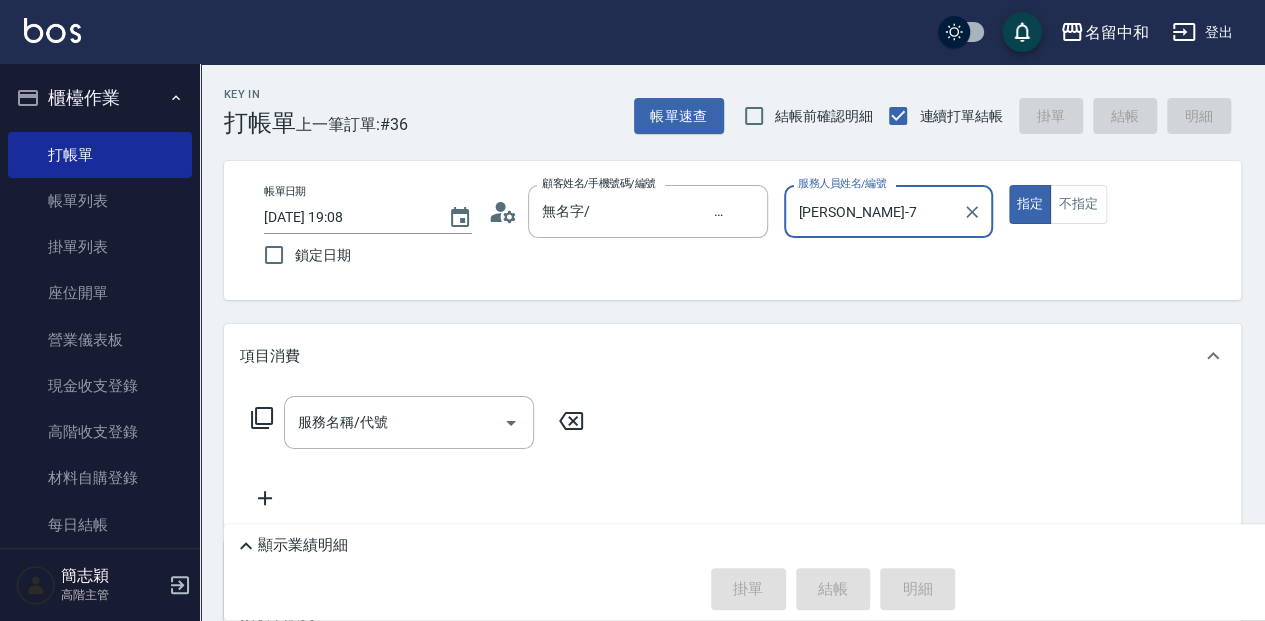 click on "項目消費" at bounding box center (732, 356) 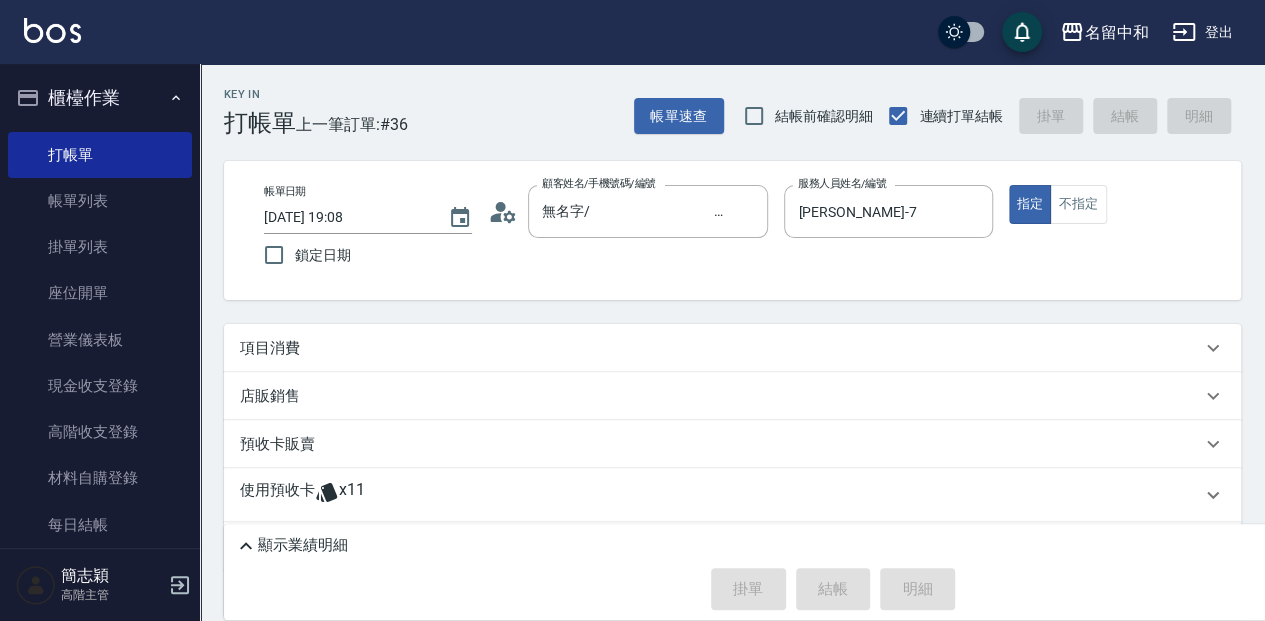 click on "項目消費" at bounding box center (720, 348) 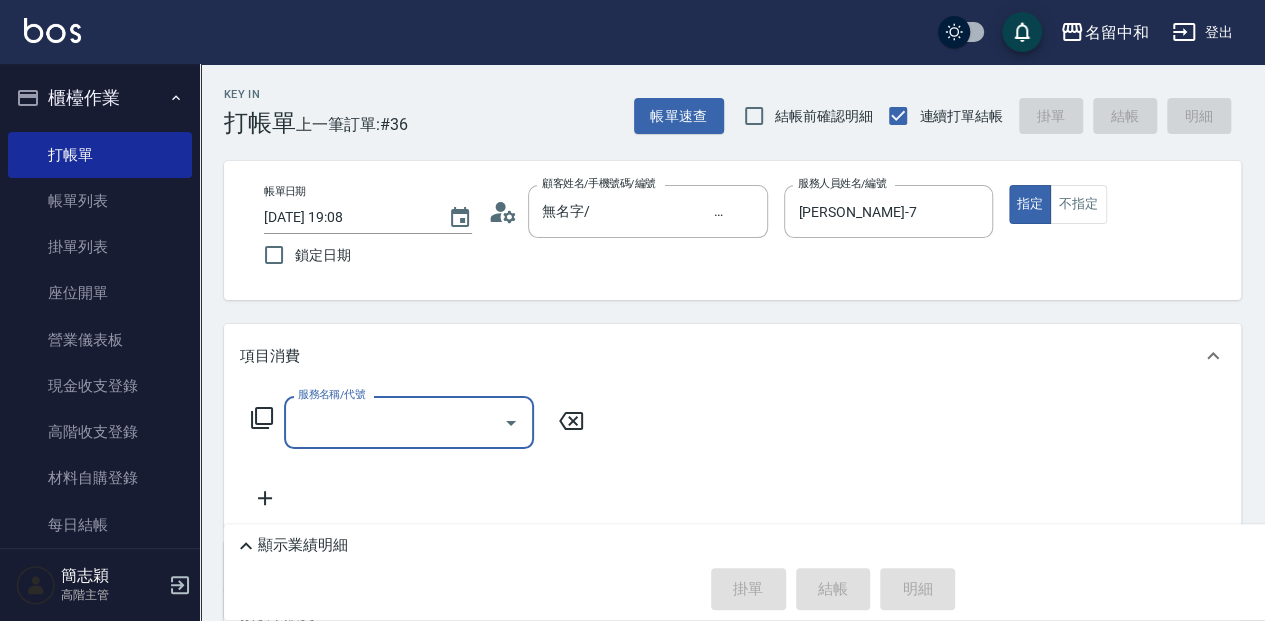 scroll, scrollTop: 0, scrollLeft: 0, axis: both 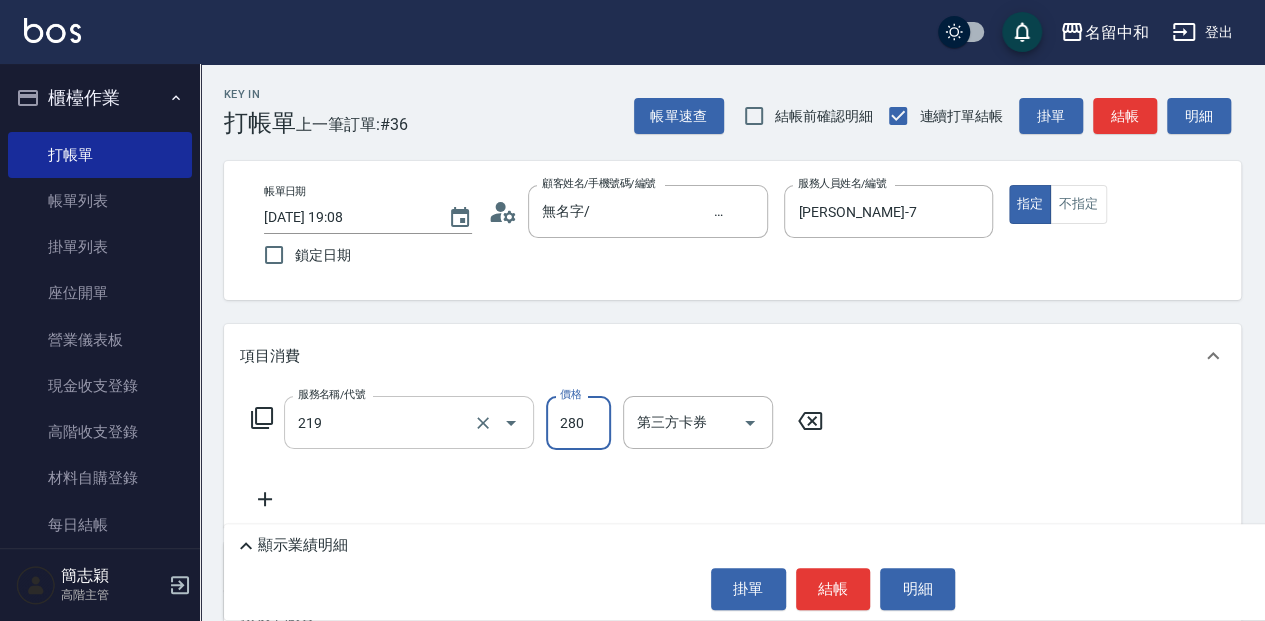 type on "洗髮280(219)" 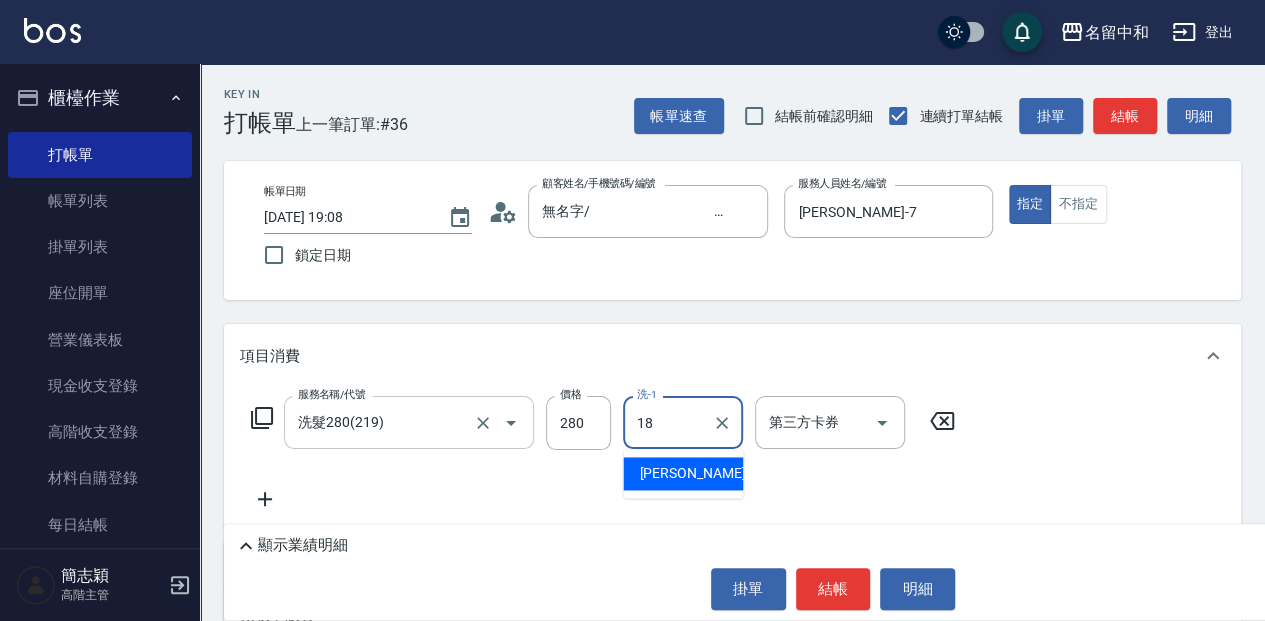 type on "[PERSON_NAME]-18" 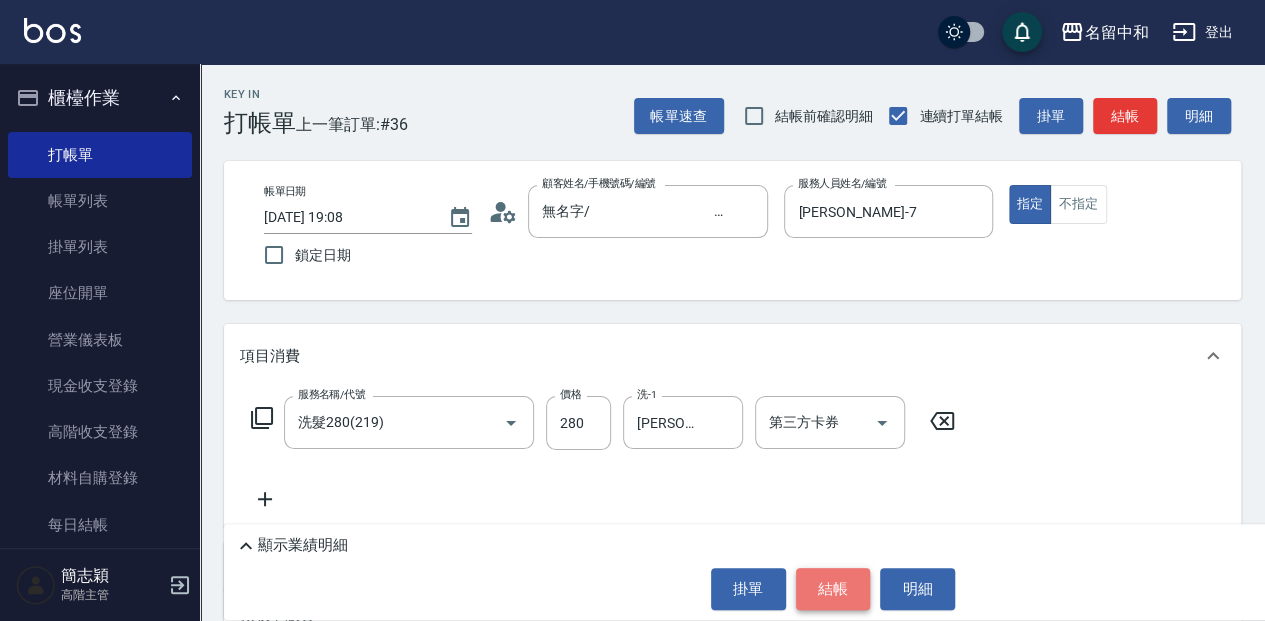 click on "結帳" at bounding box center [833, 589] 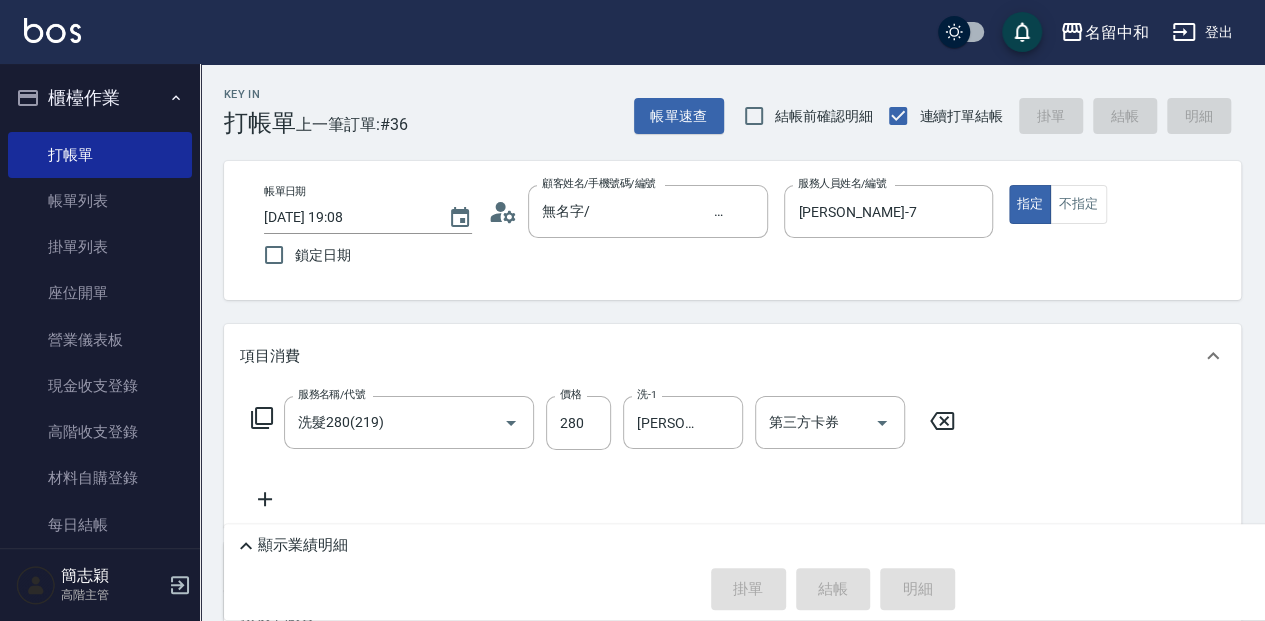 type on "[DATE] 19:10" 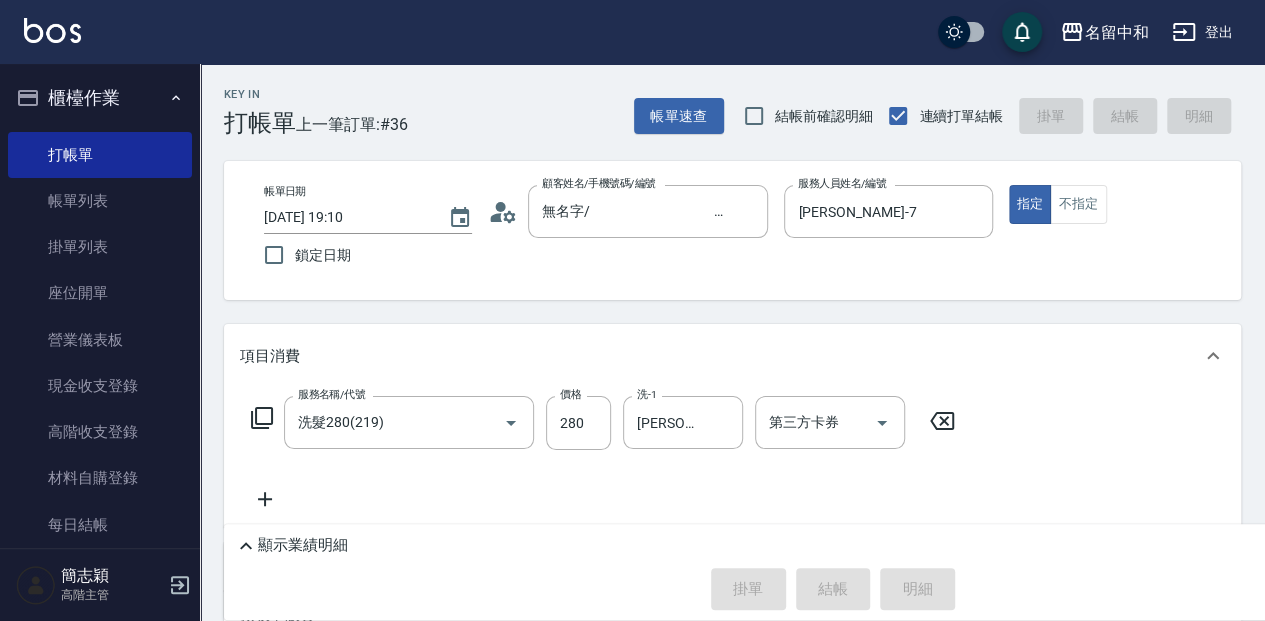 type 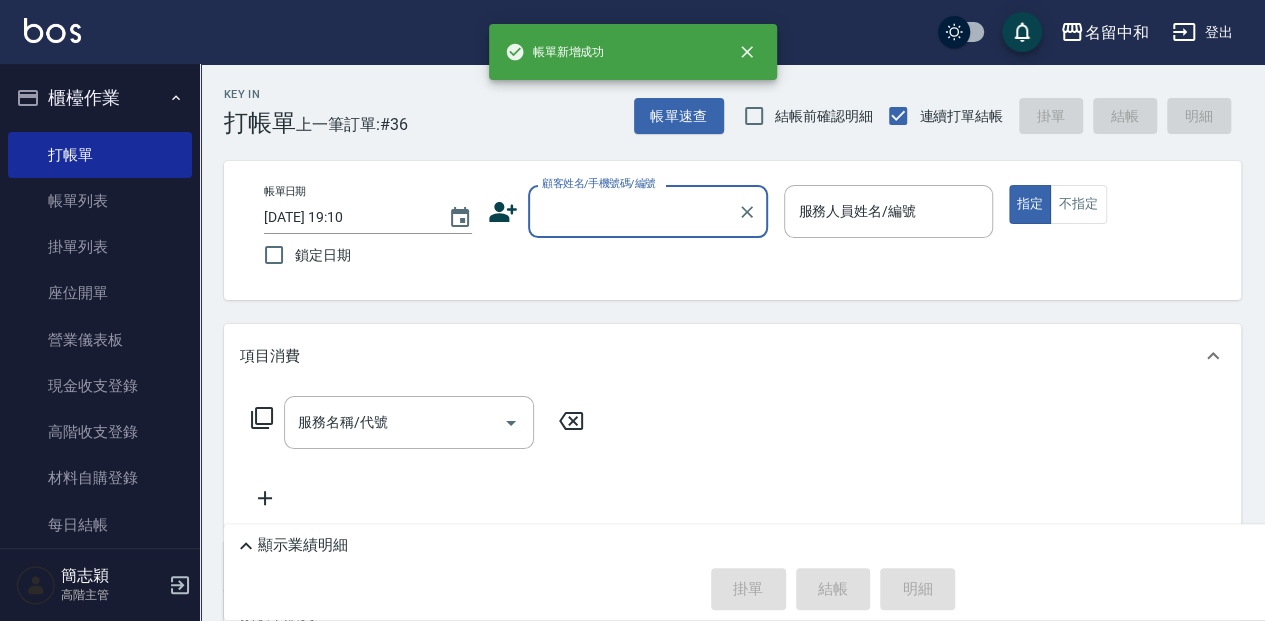 scroll, scrollTop: 0, scrollLeft: 0, axis: both 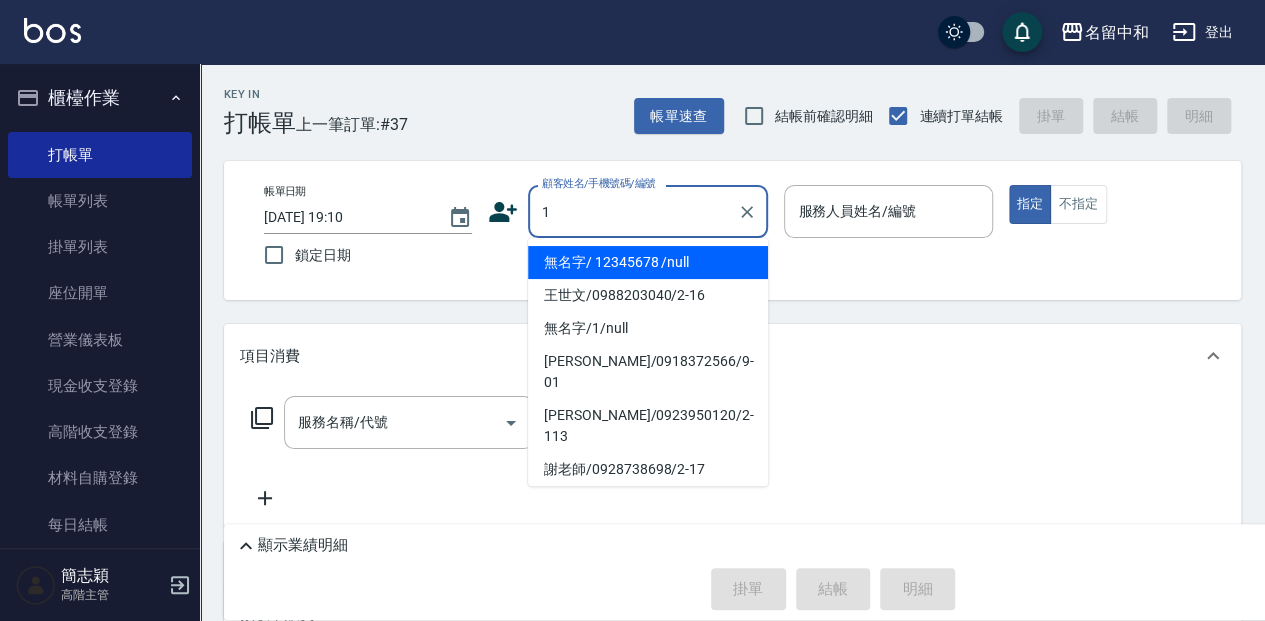 type on "無名字/                                                 12345678                              /null" 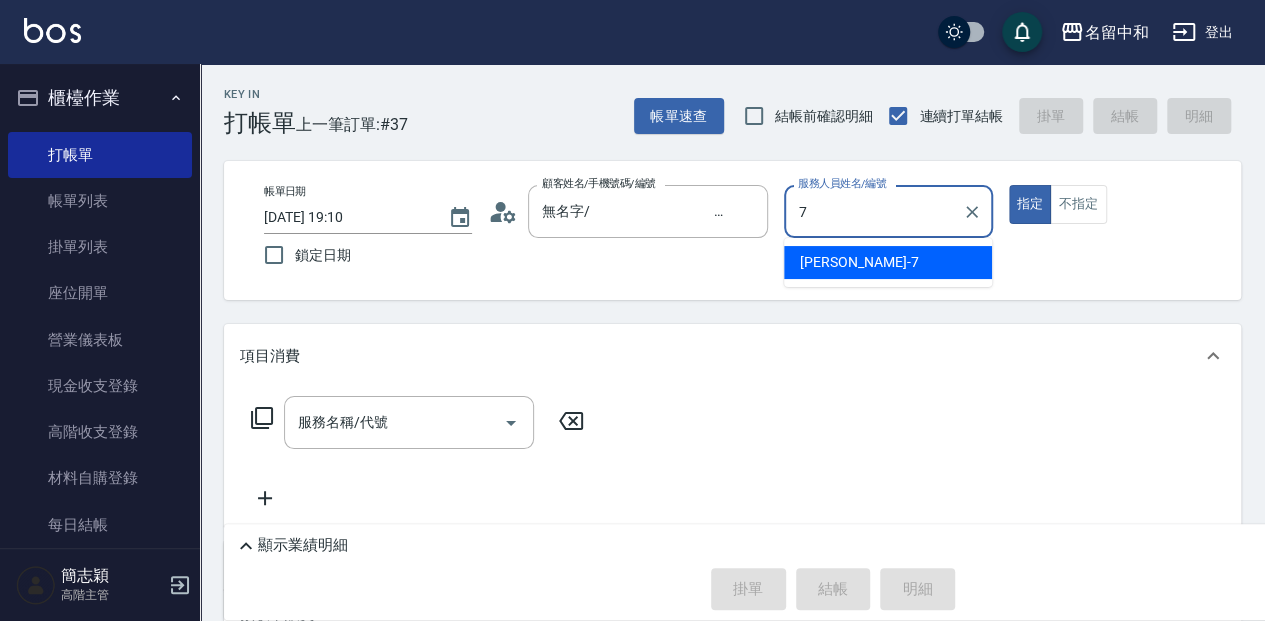 type on "[PERSON_NAME]-7" 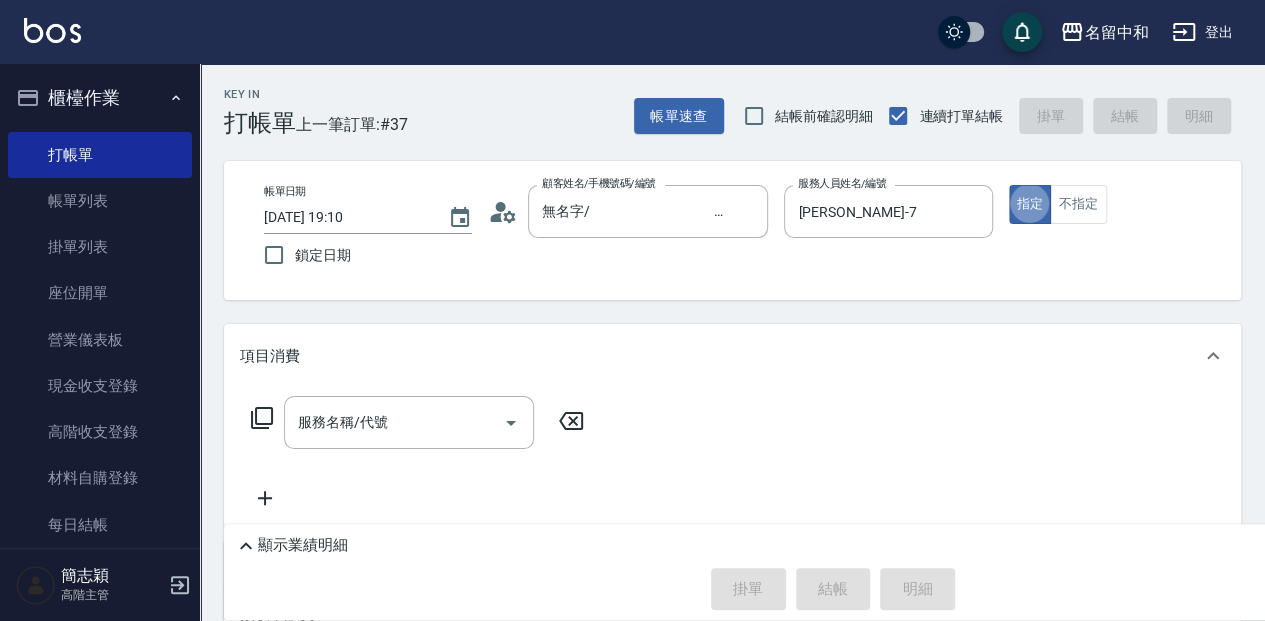 type on "true" 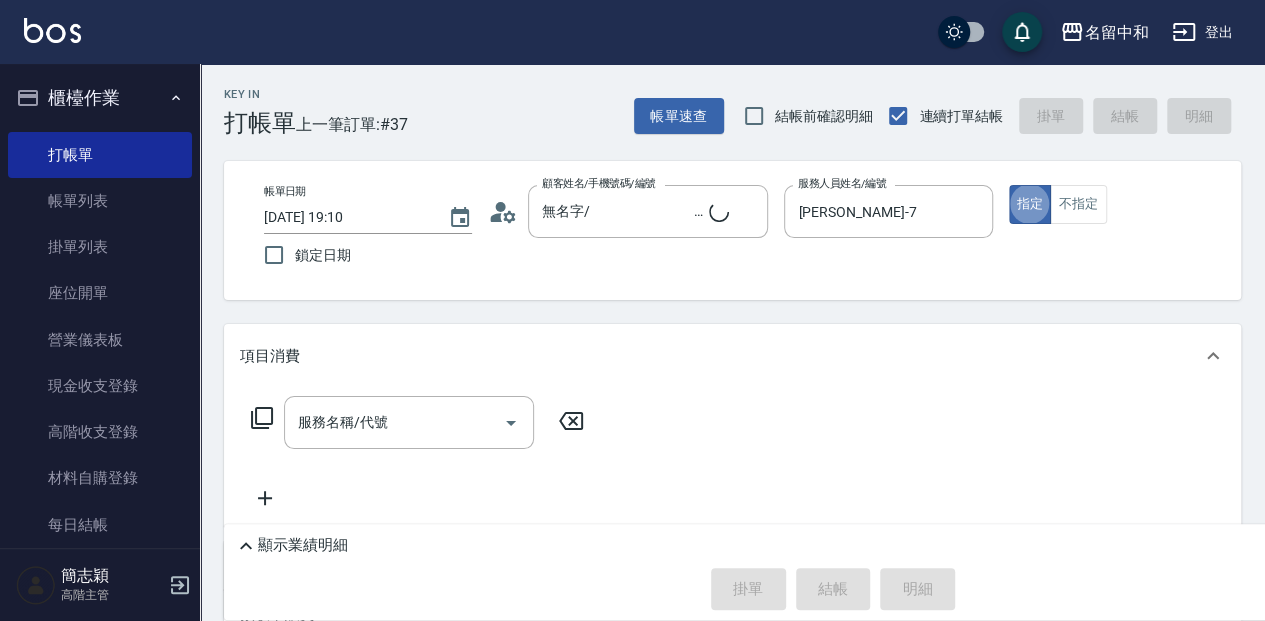 type on "無名字/1/null" 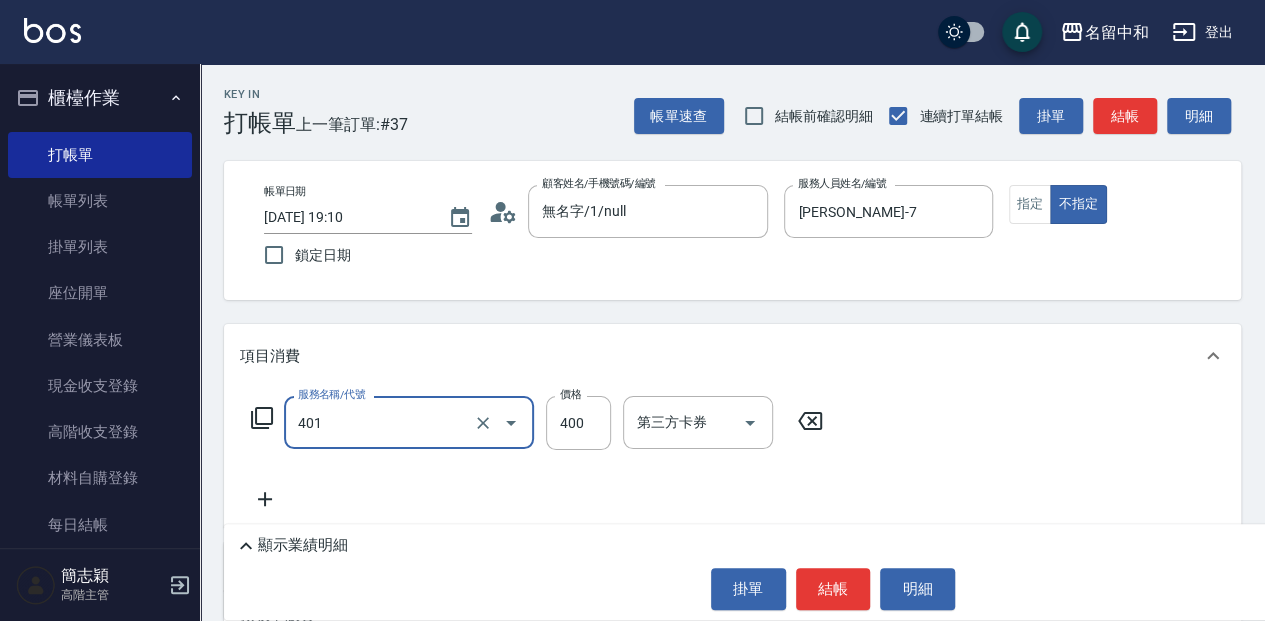 type on "剪髮(400)(401)" 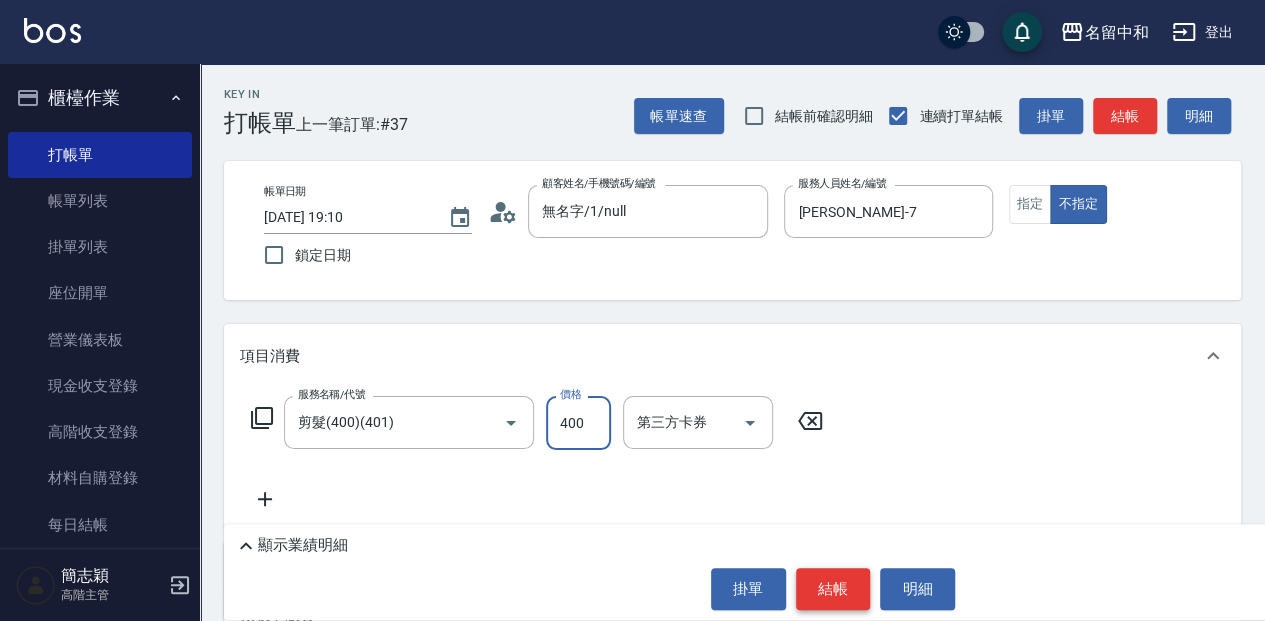 click on "結帳" at bounding box center (833, 589) 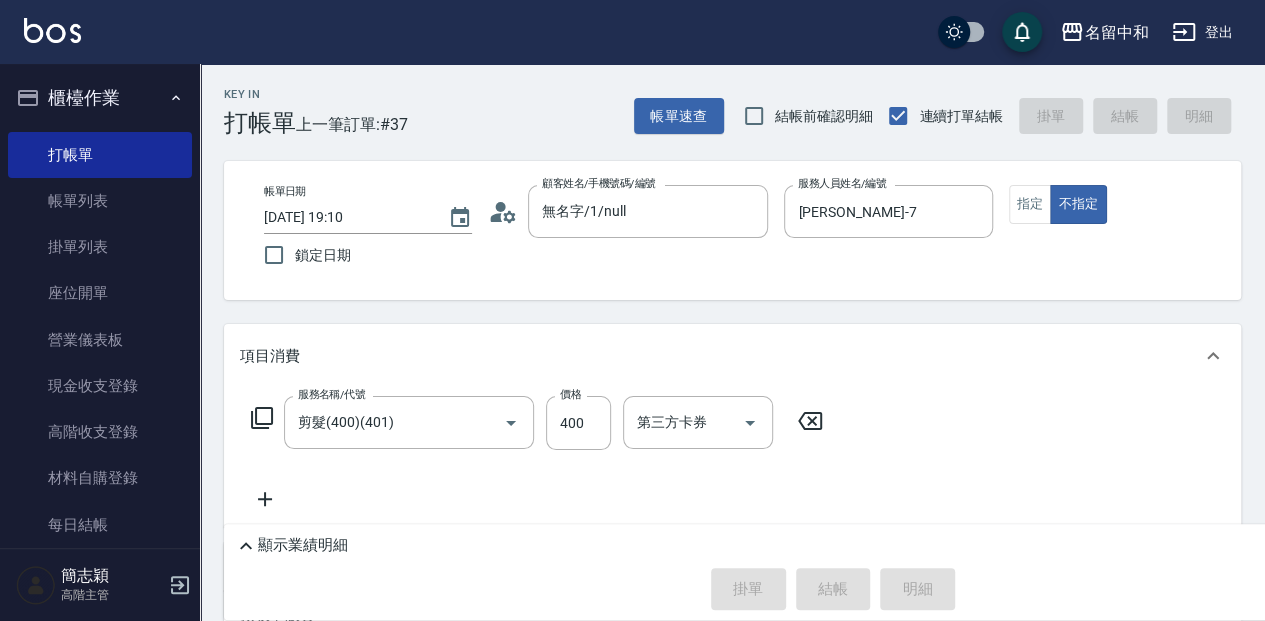type 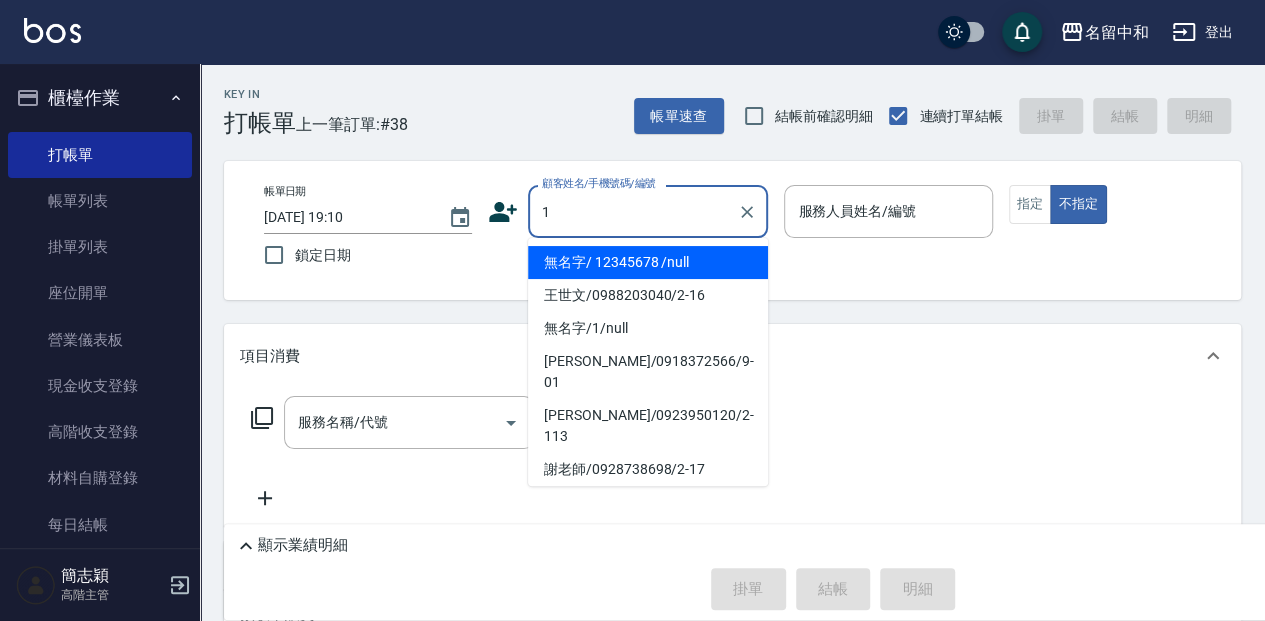 type on "無名字/                                                 12345678                              /null" 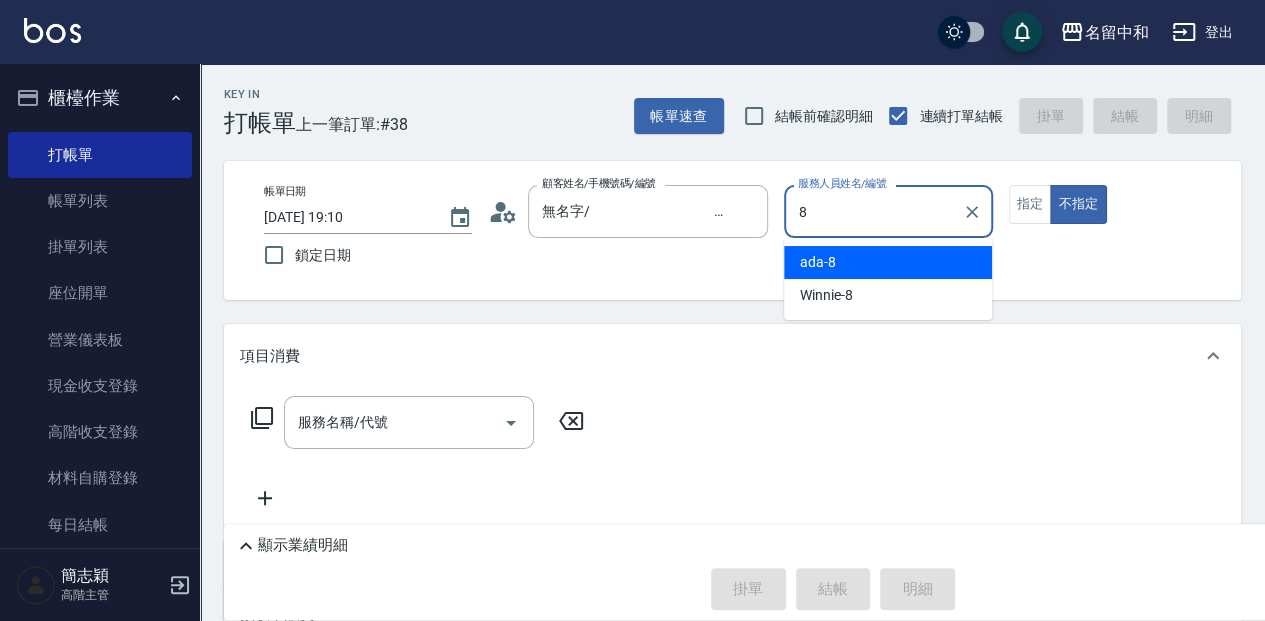 type on "ada-8" 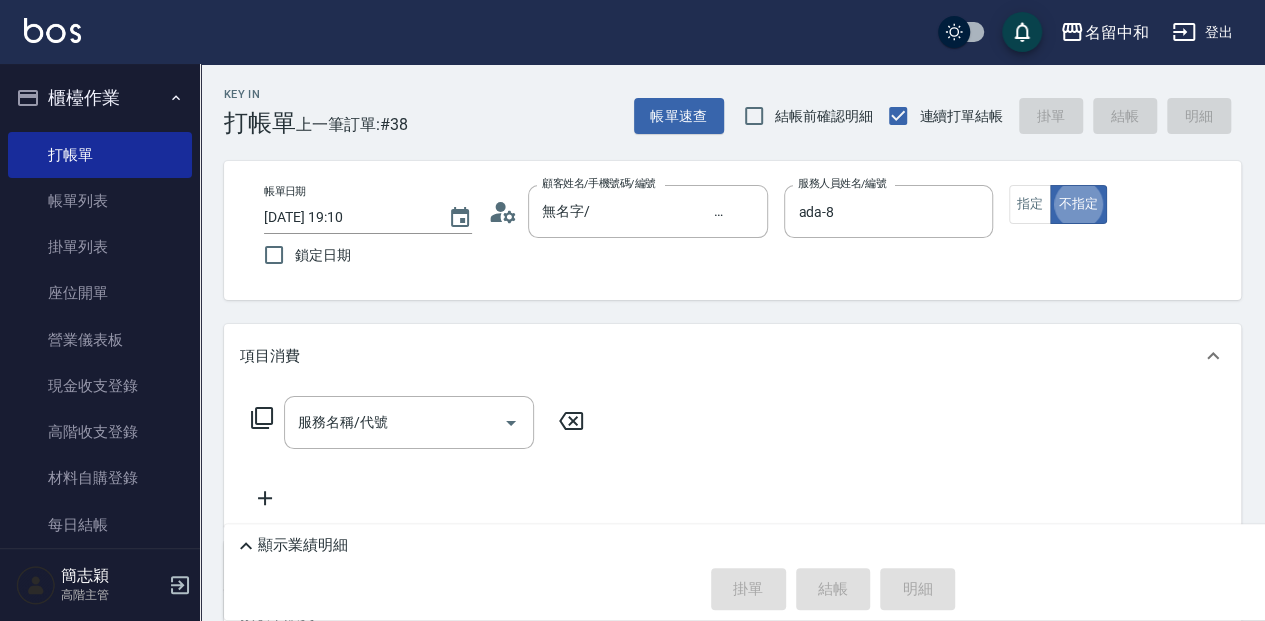 type on "false" 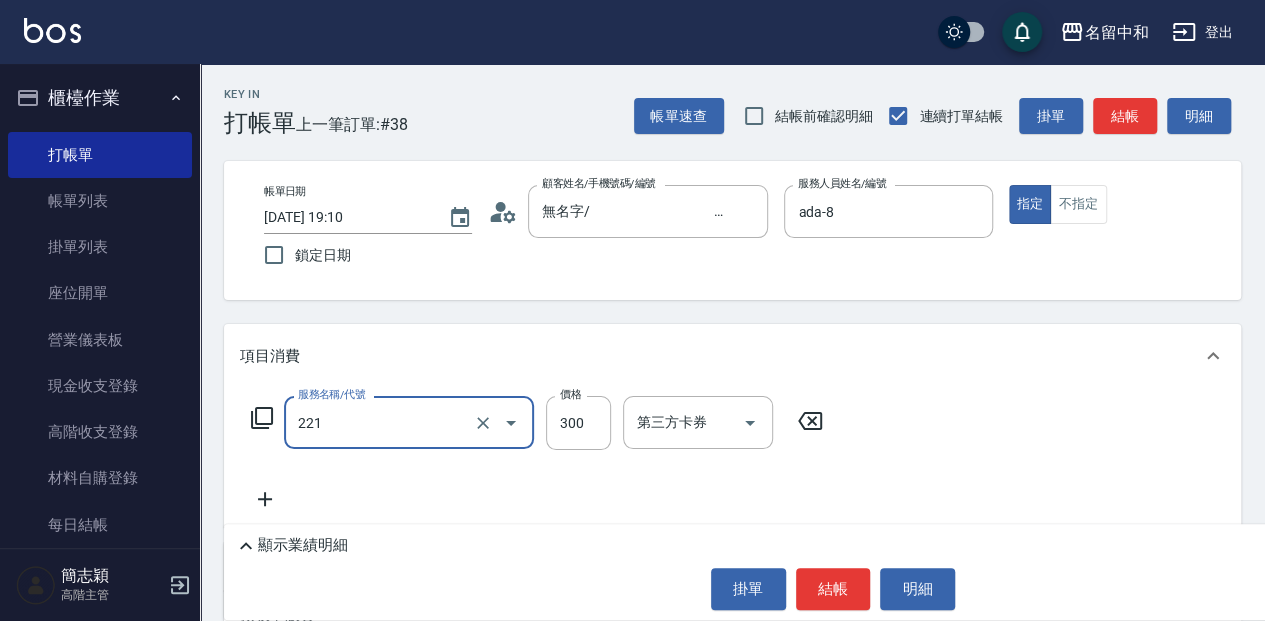 type on "洗髮300(221)" 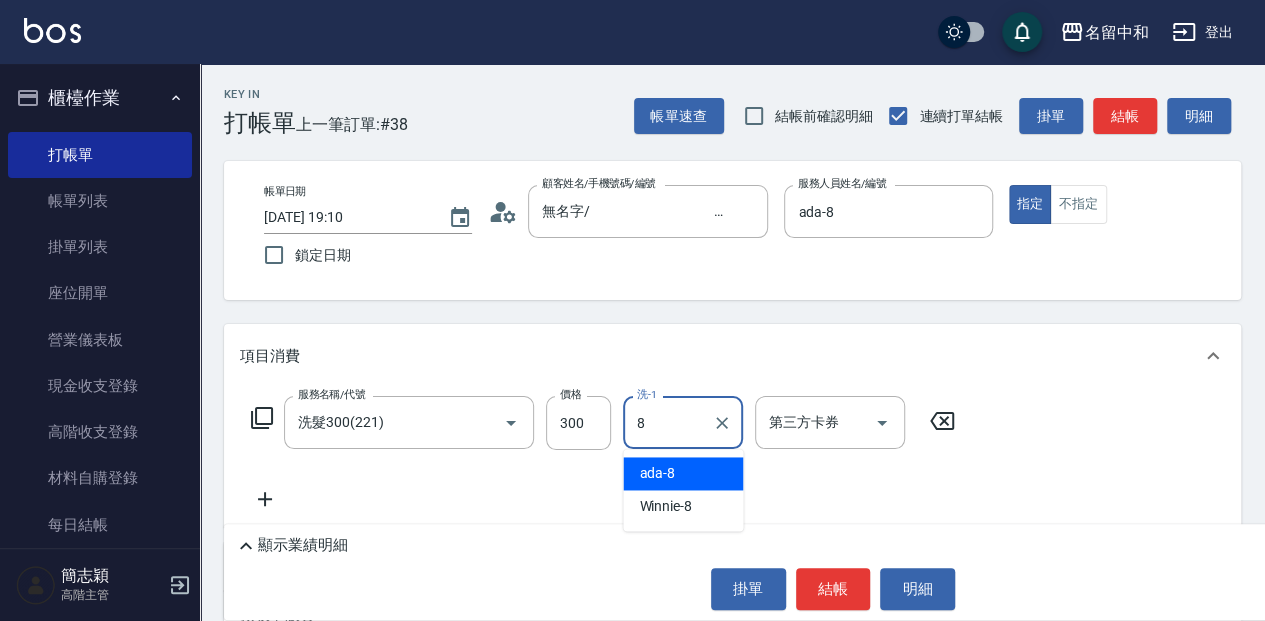 type on "ada-8" 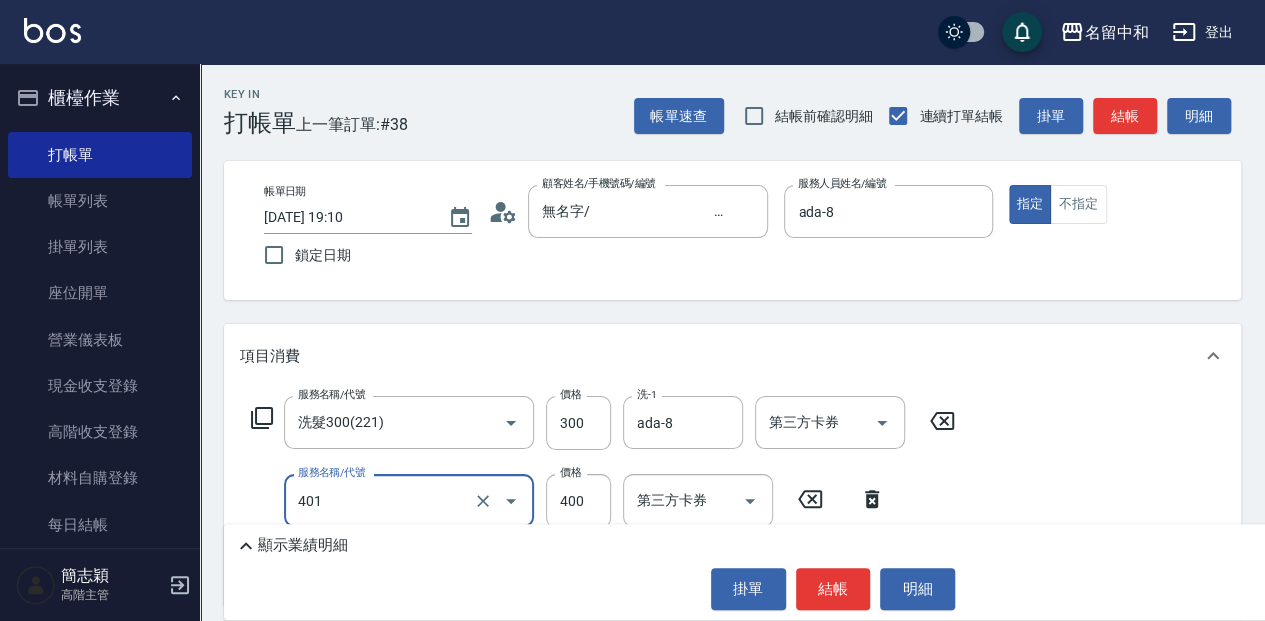 type on "剪髮(400)(401)" 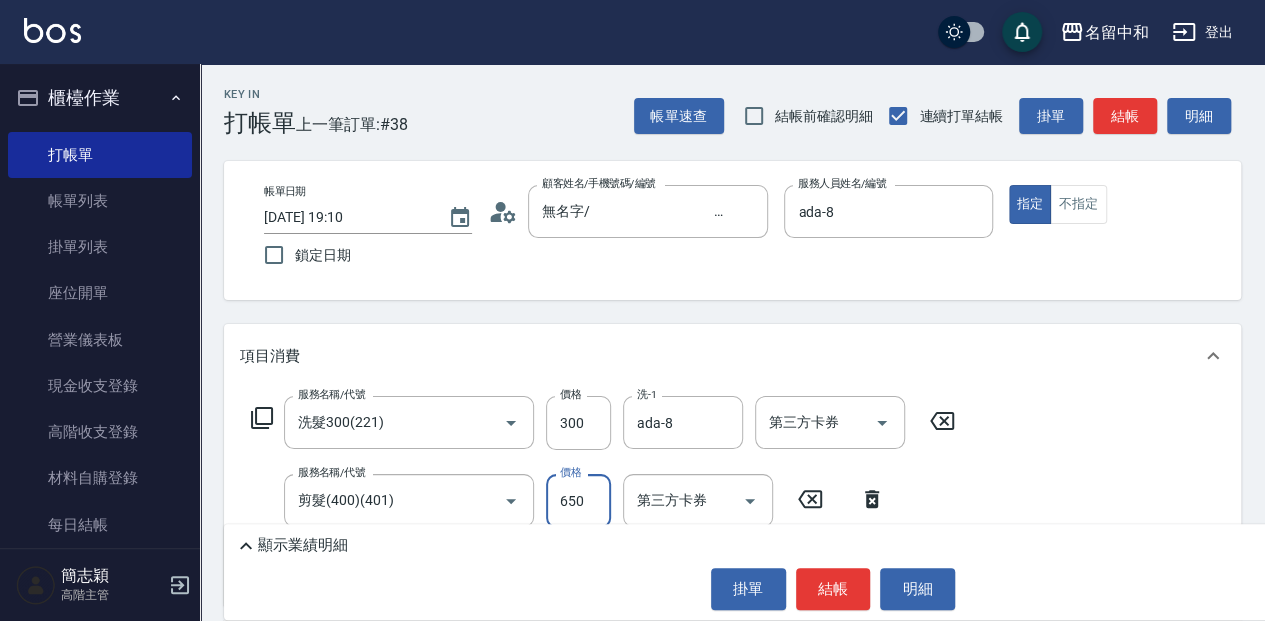 type on "650" 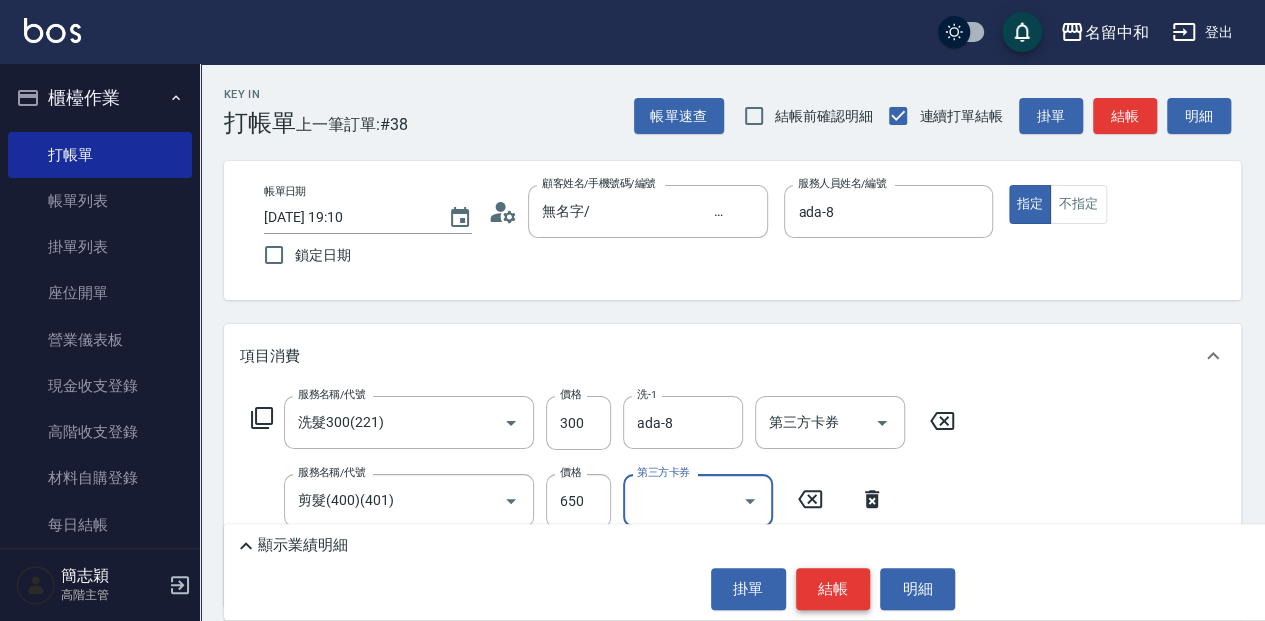 click on "結帳" at bounding box center (833, 589) 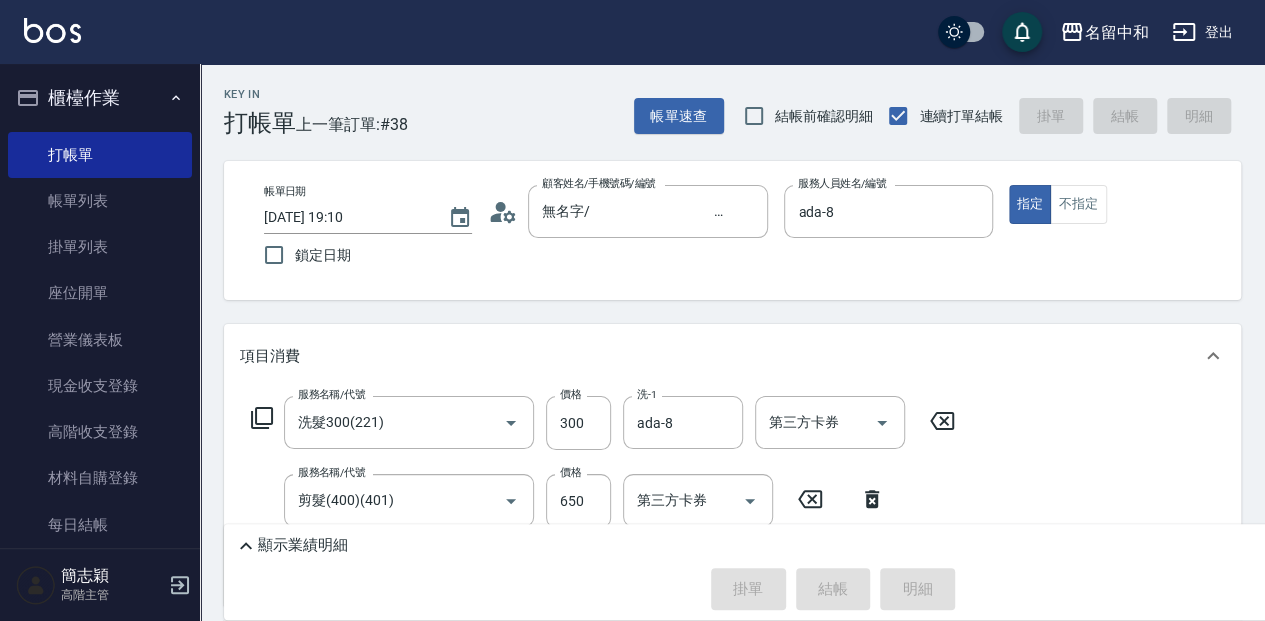 type 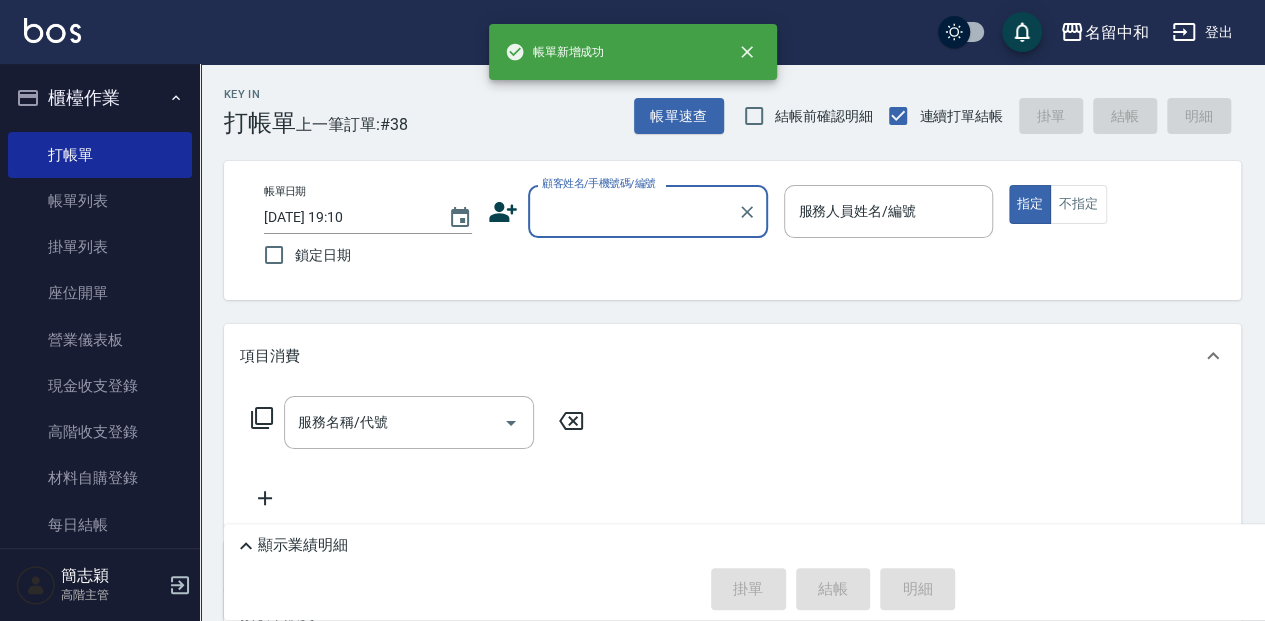 scroll, scrollTop: 0, scrollLeft: 0, axis: both 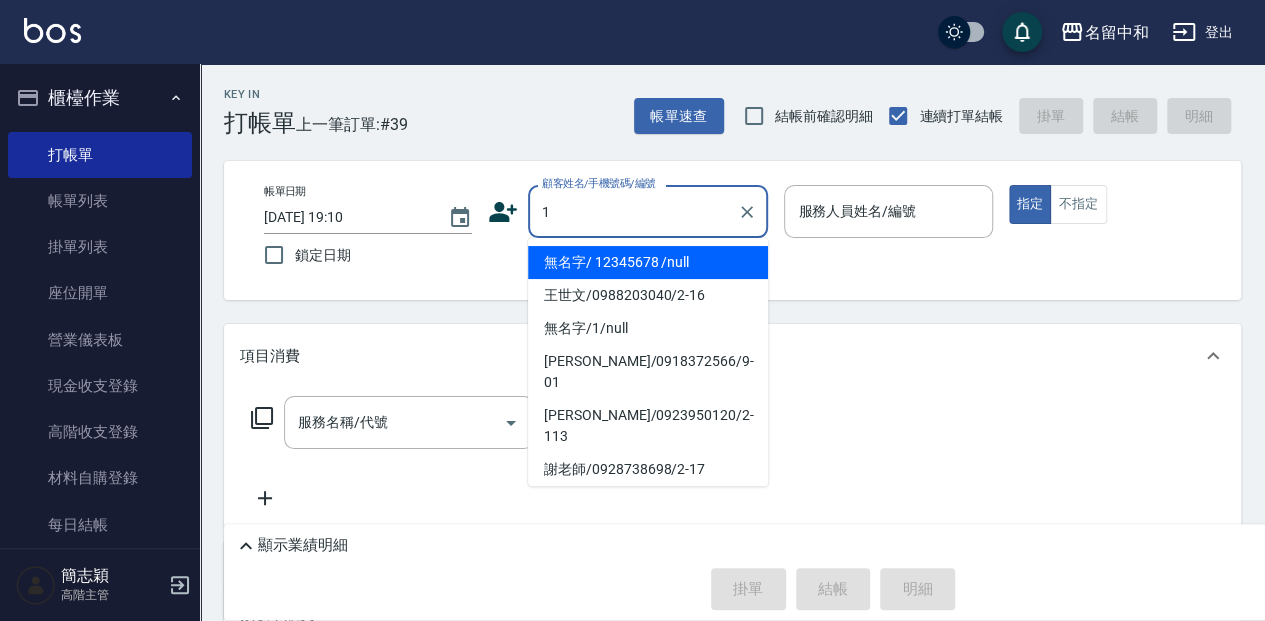 type on "無名字/                                                 12345678                              /null" 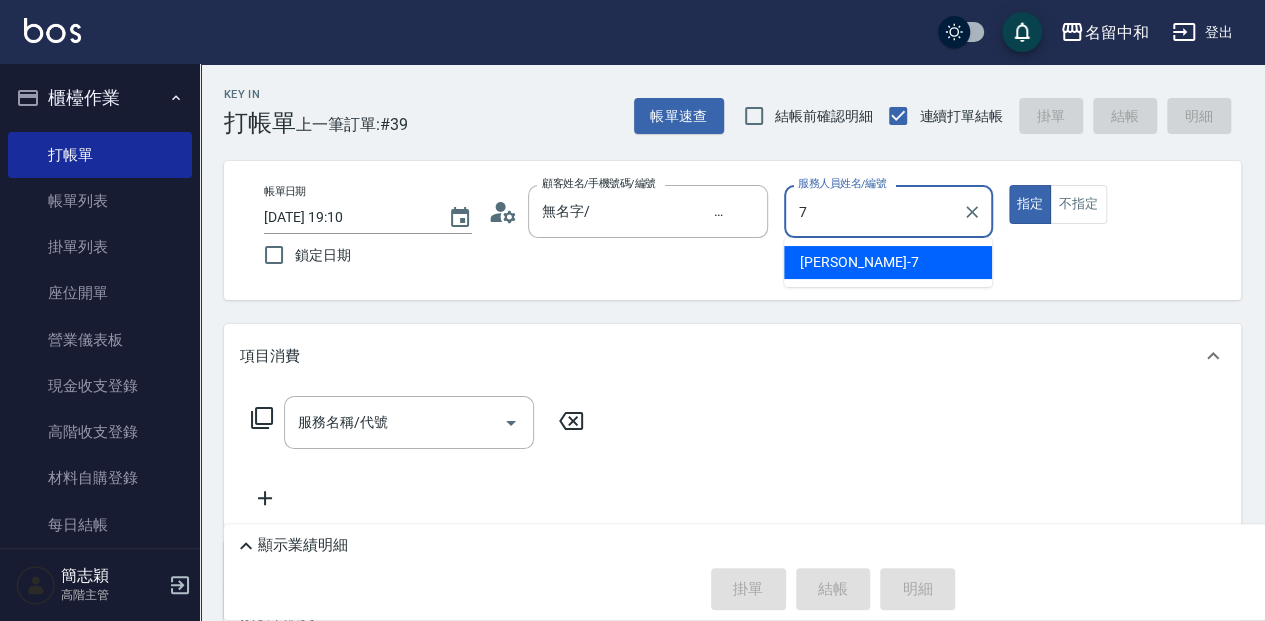 type on "[PERSON_NAME]-7" 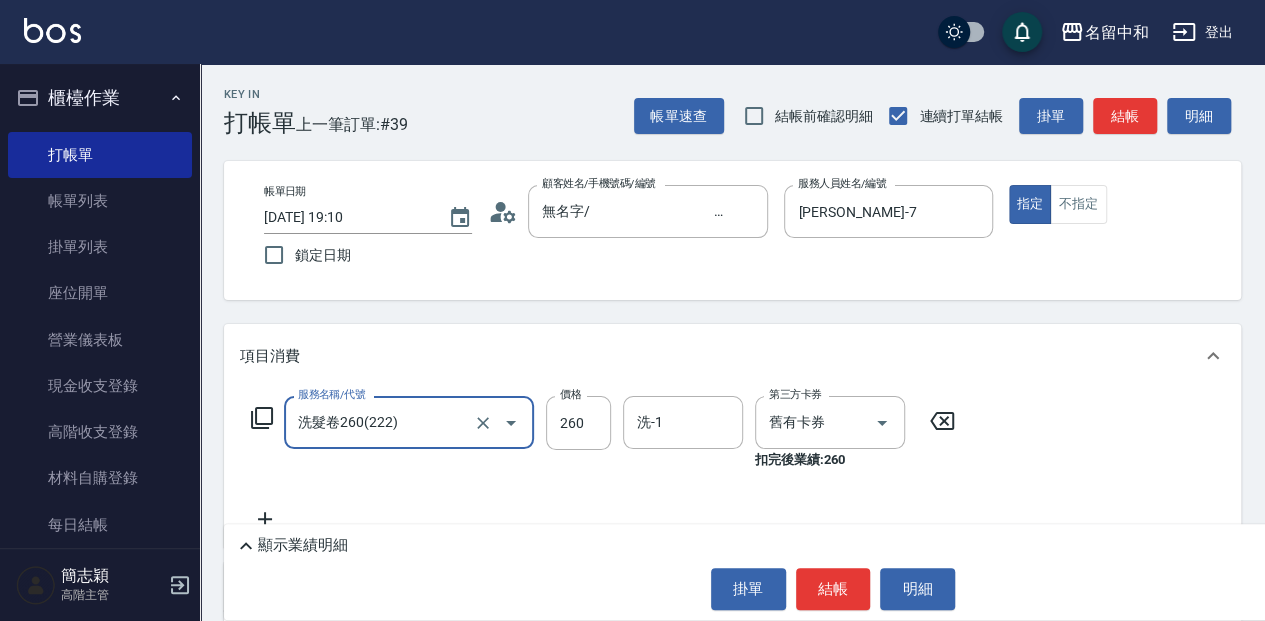 type on "洗髮卷260(222)" 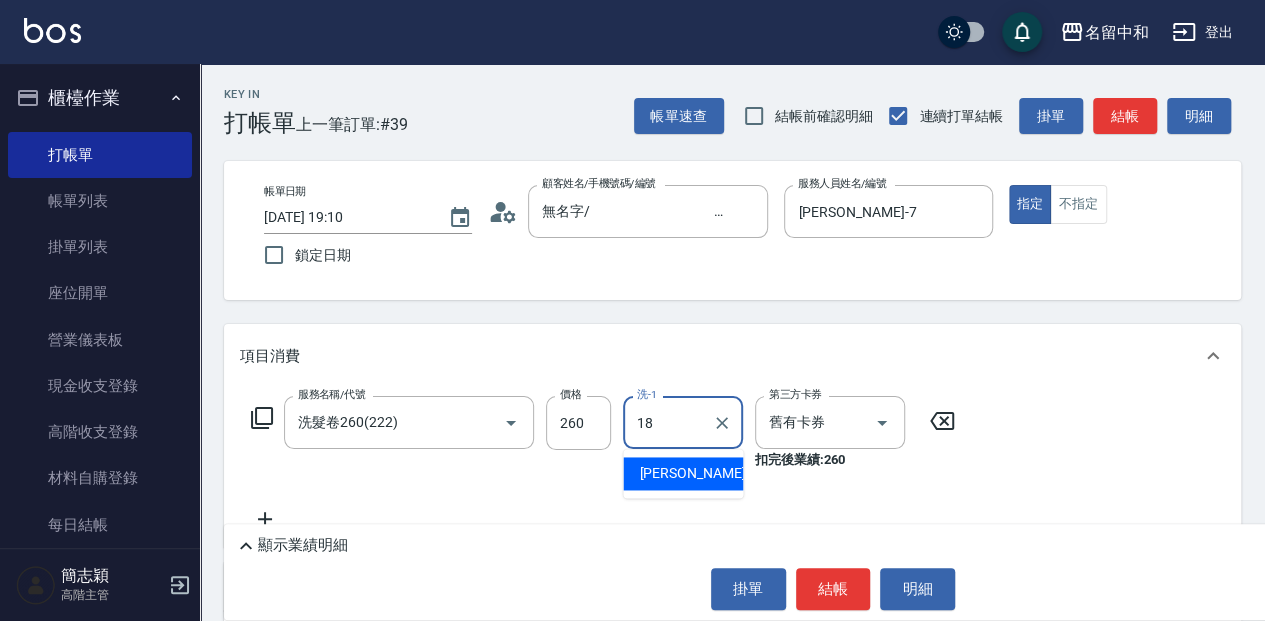 type on "[PERSON_NAME]-18" 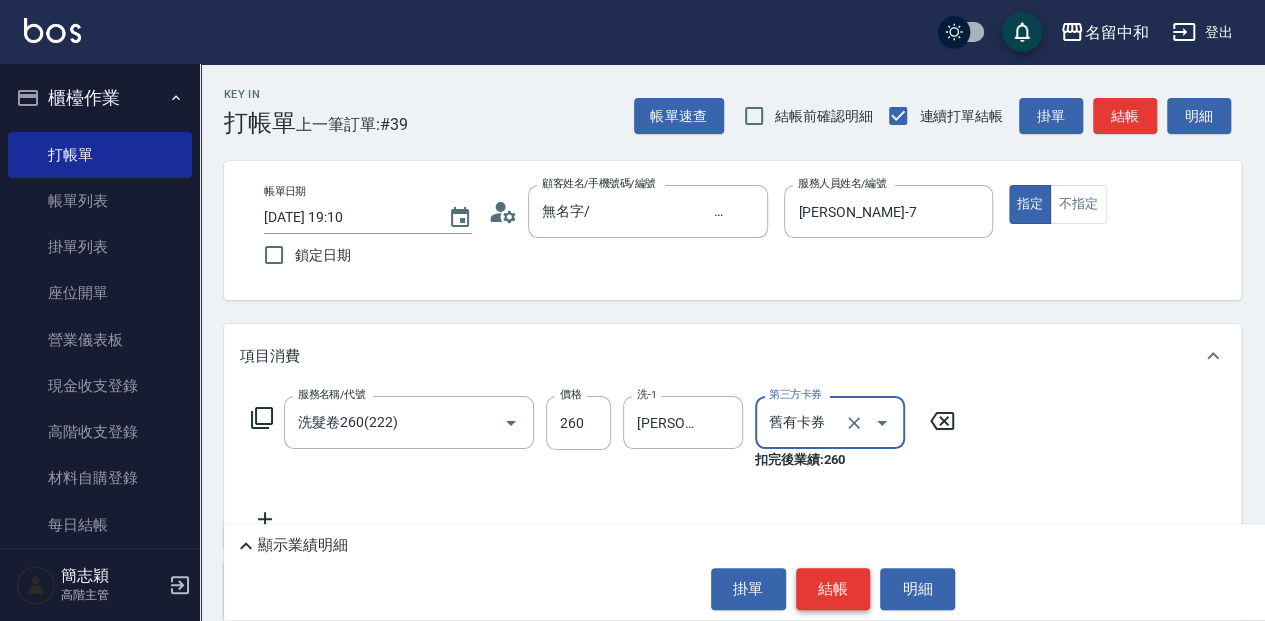 click on "結帳" at bounding box center (833, 589) 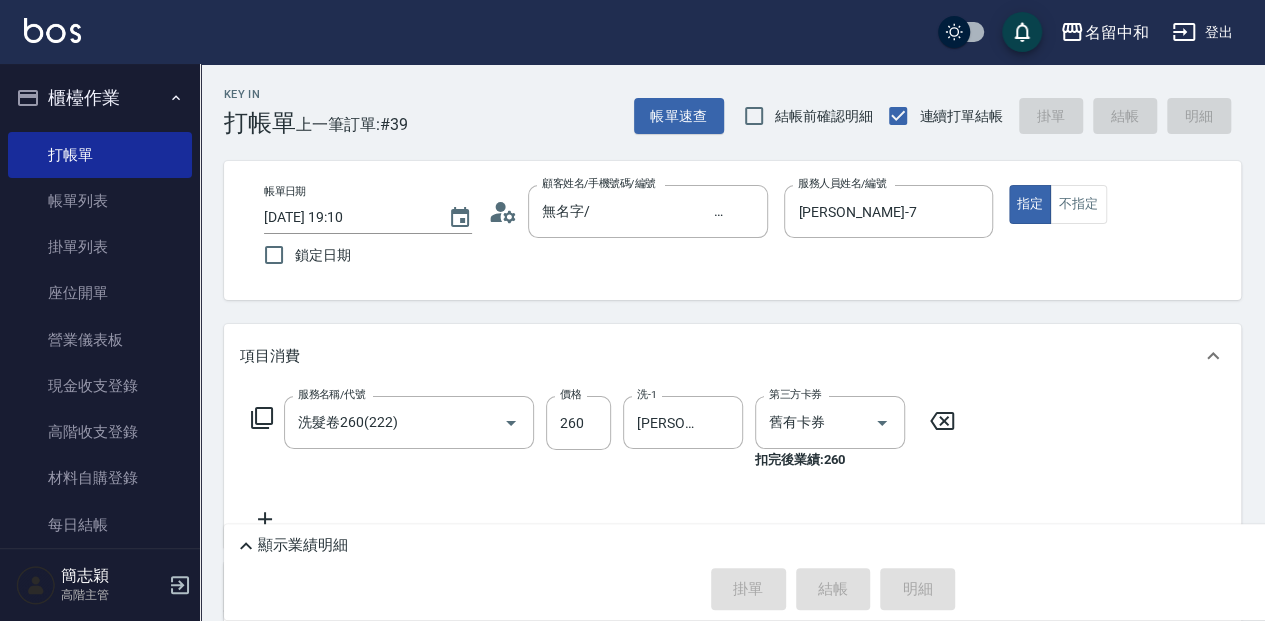 type 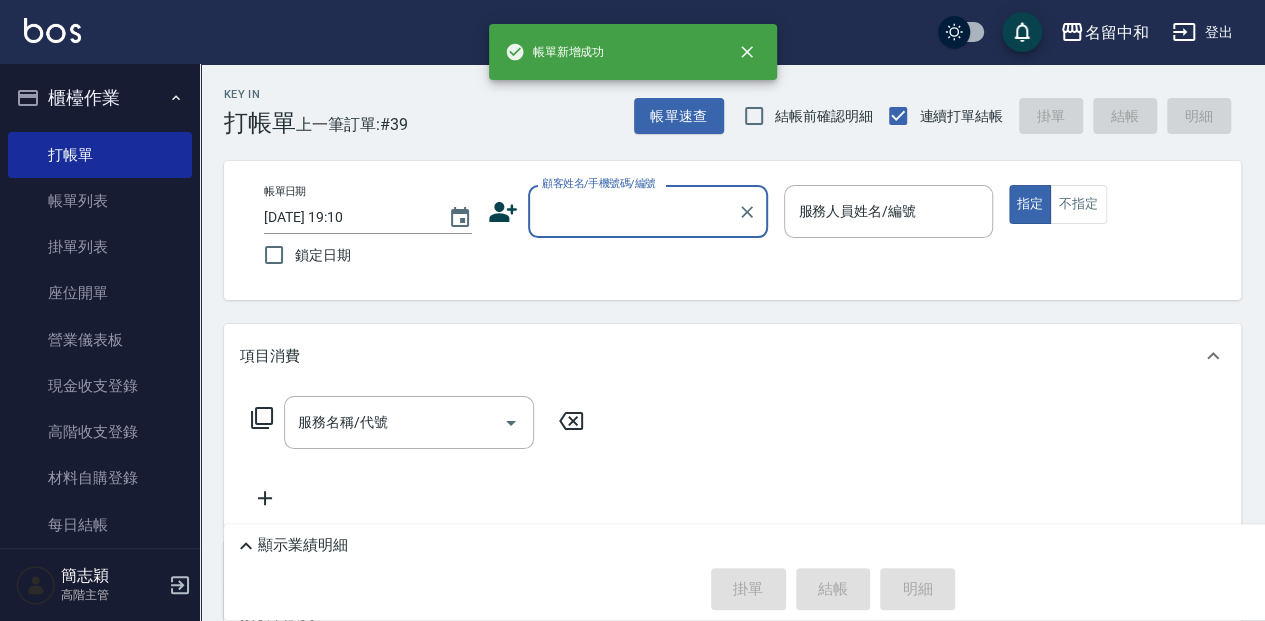 scroll, scrollTop: 0, scrollLeft: 0, axis: both 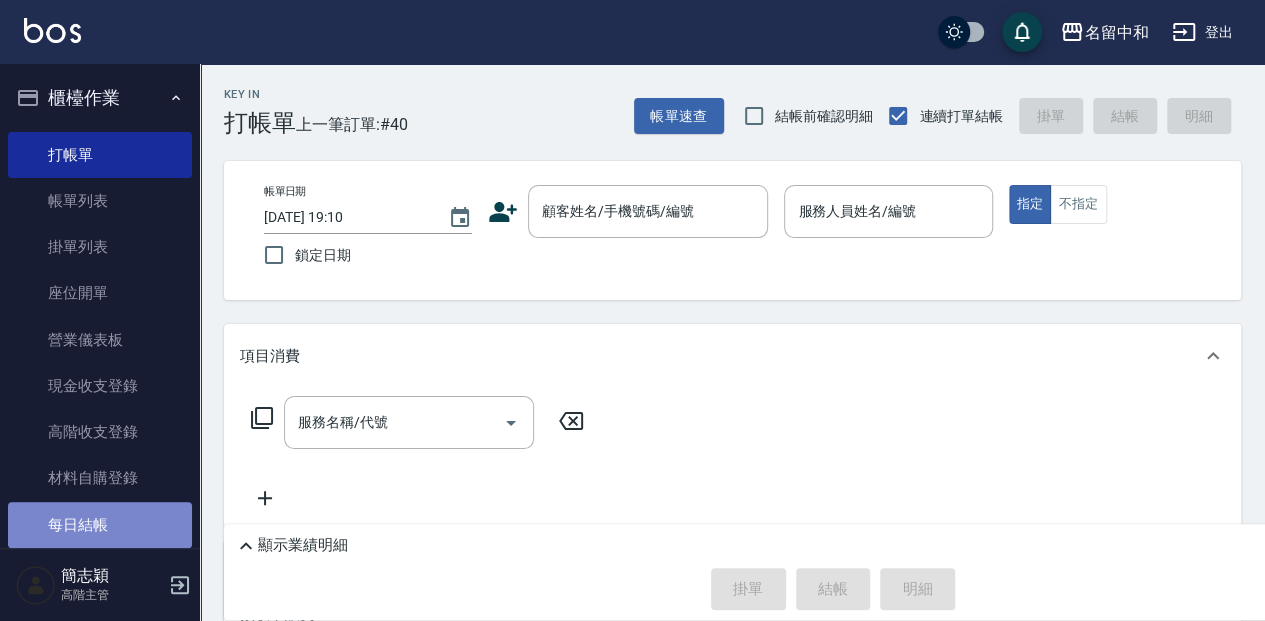 click on "每日結帳" at bounding box center [100, 525] 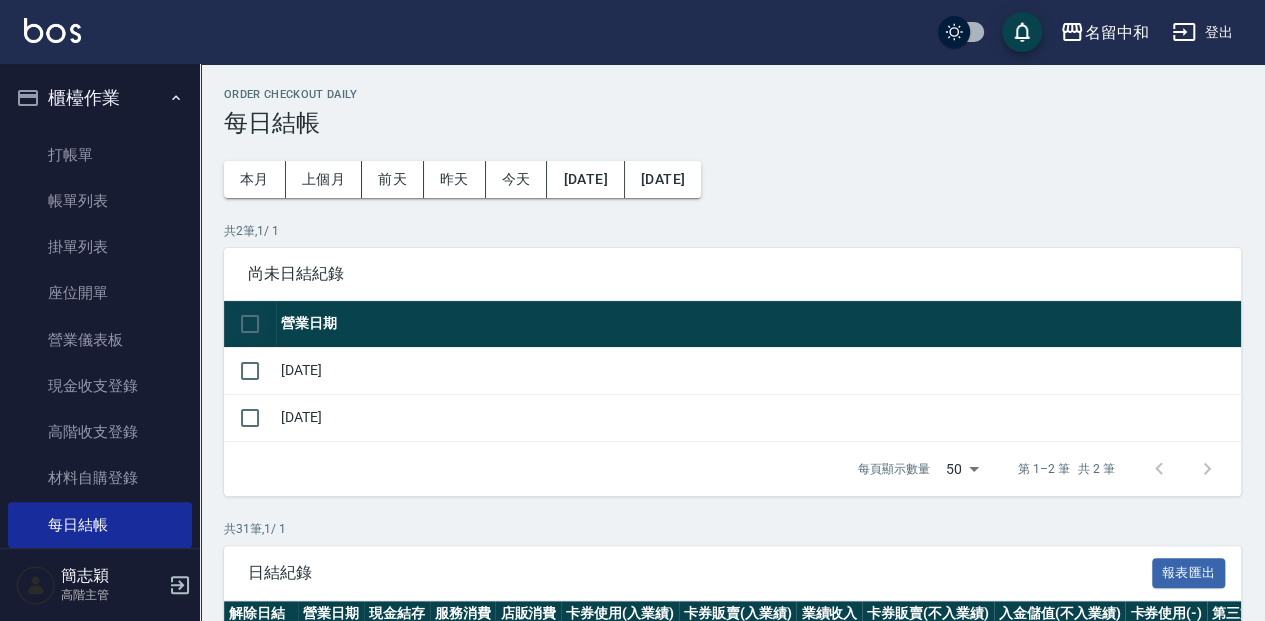click at bounding box center (250, 324) 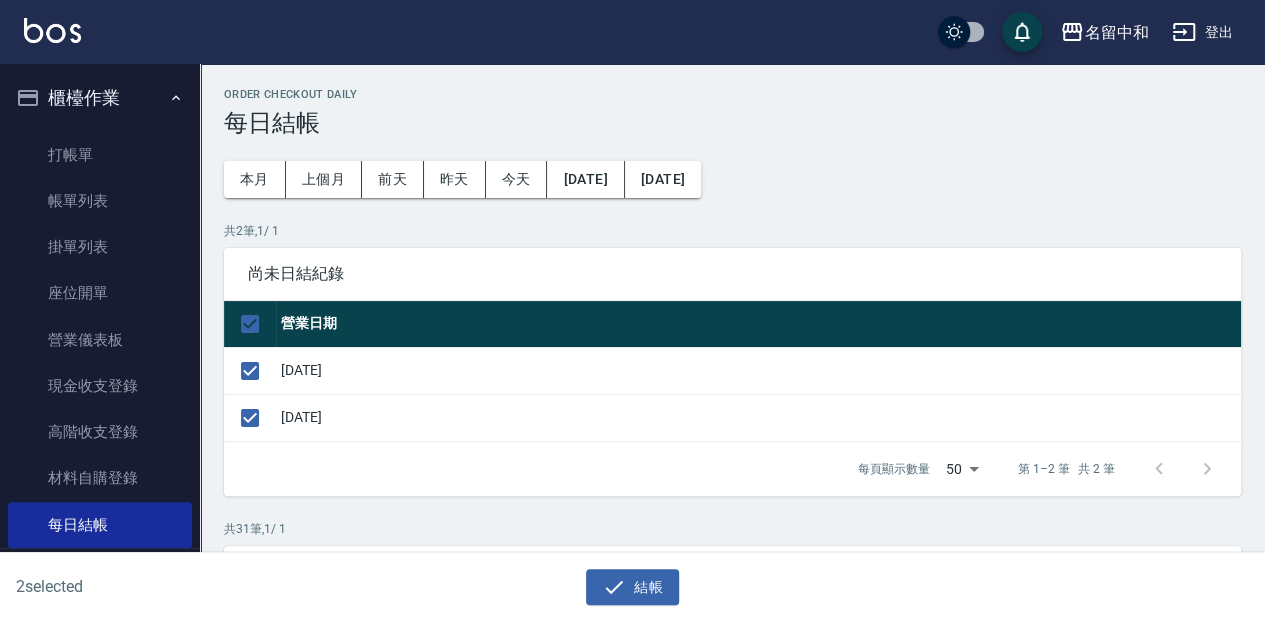 click 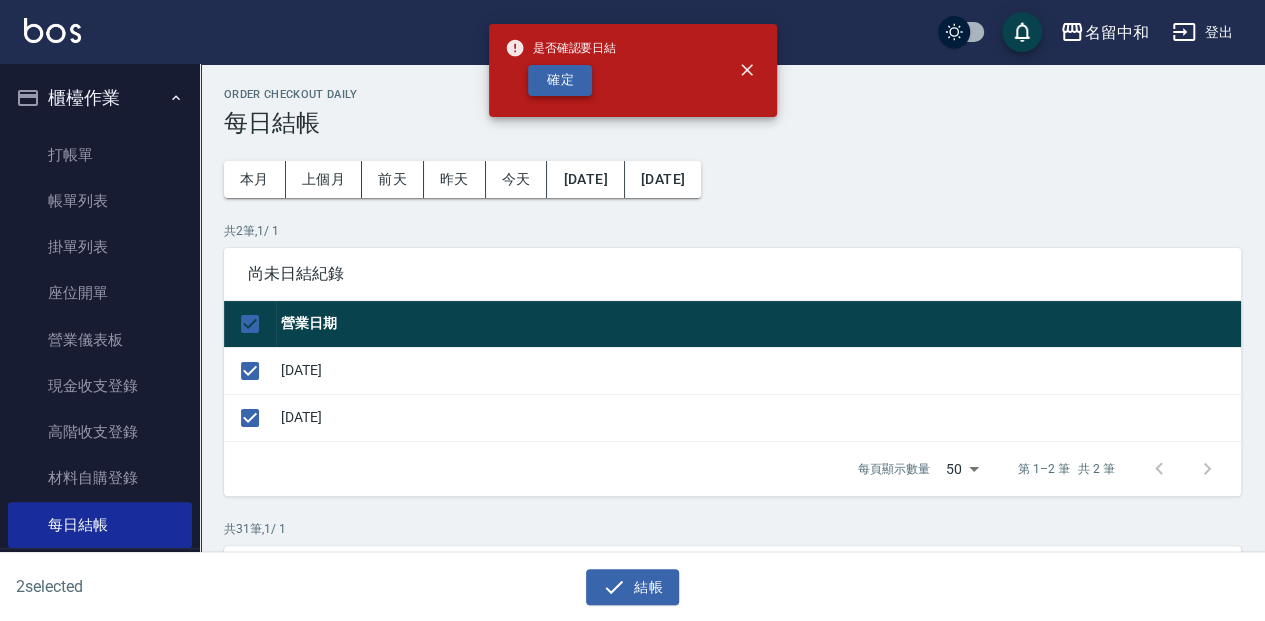 click on "確定" at bounding box center (560, 80) 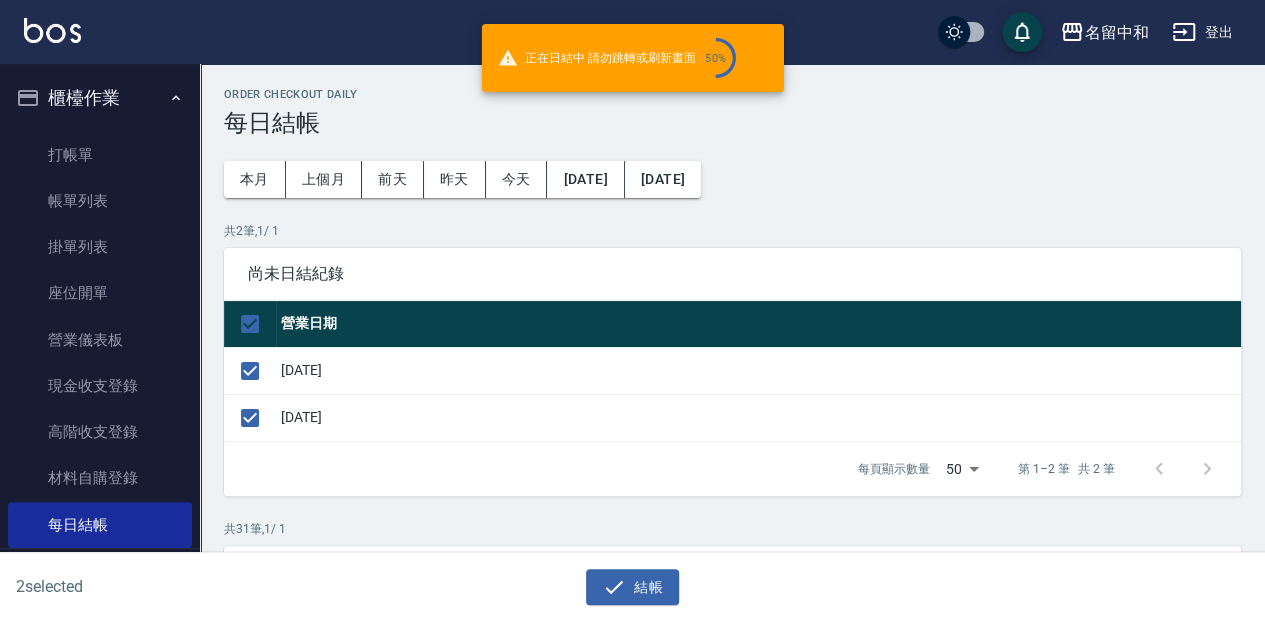 checkbox on "false" 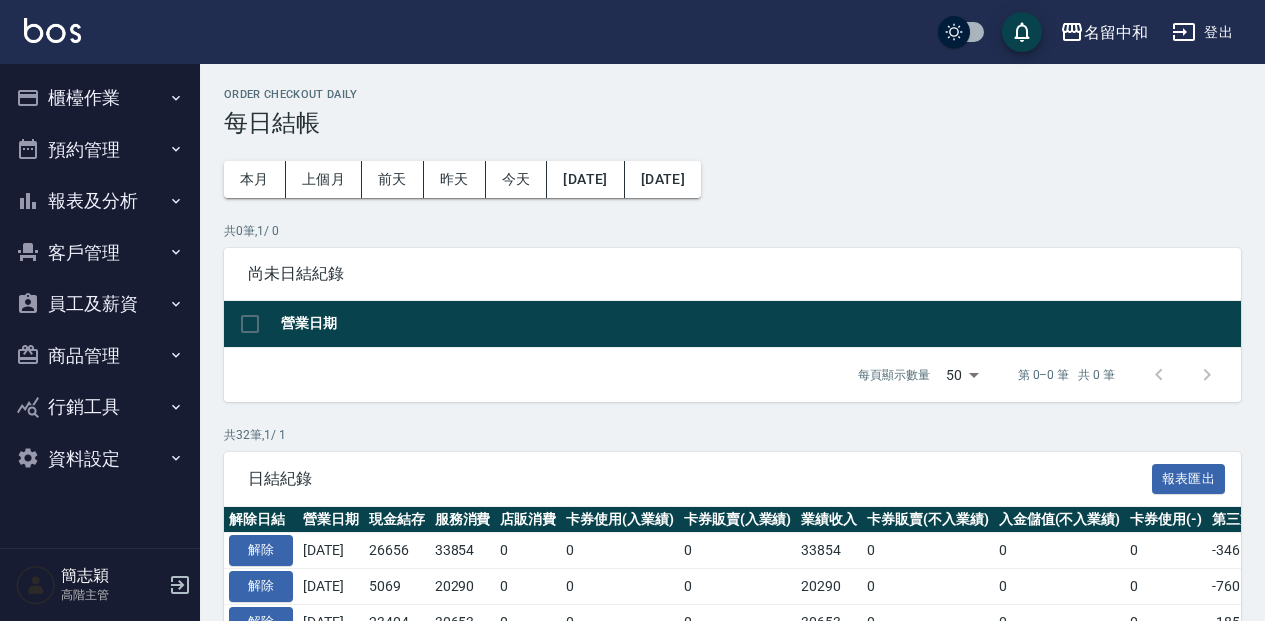 scroll, scrollTop: 0, scrollLeft: 0, axis: both 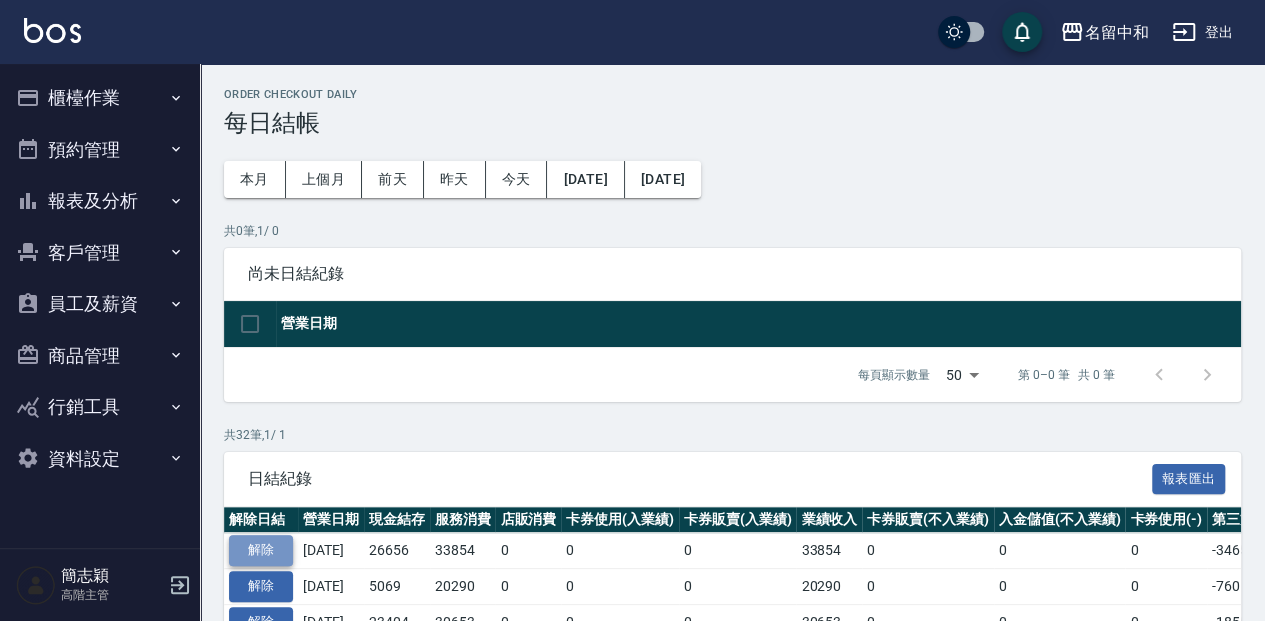 click on "解除" at bounding box center (261, 550) 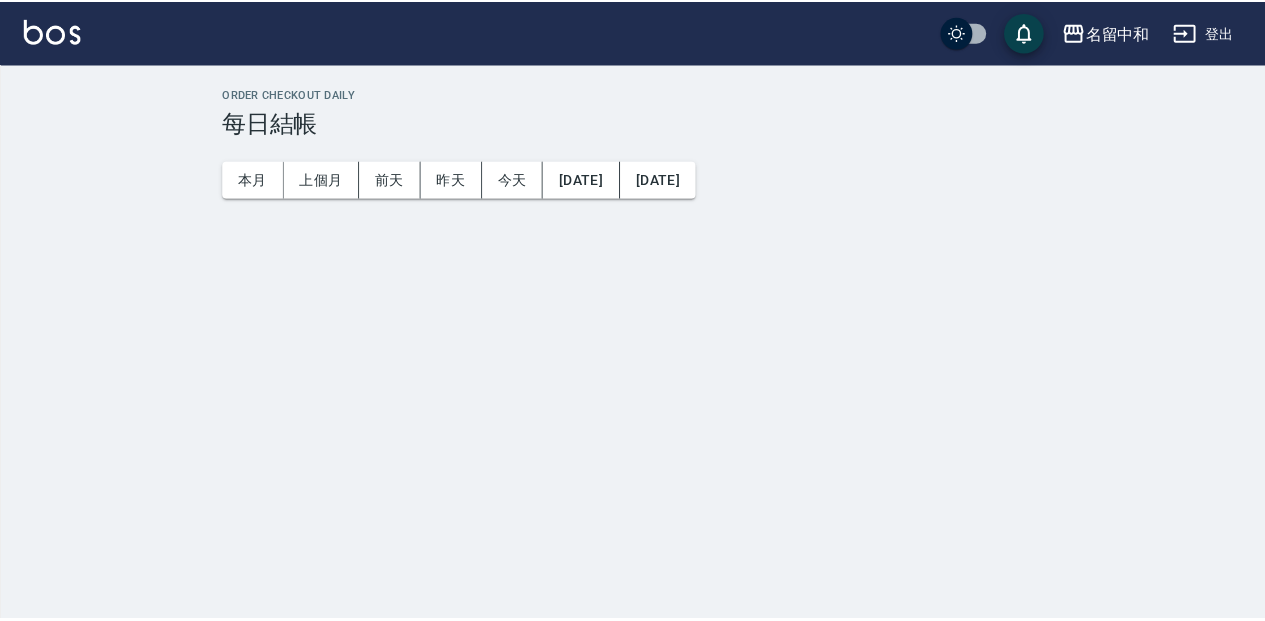 scroll, scrollTop: 0, scrollLeft: 0, axis: both 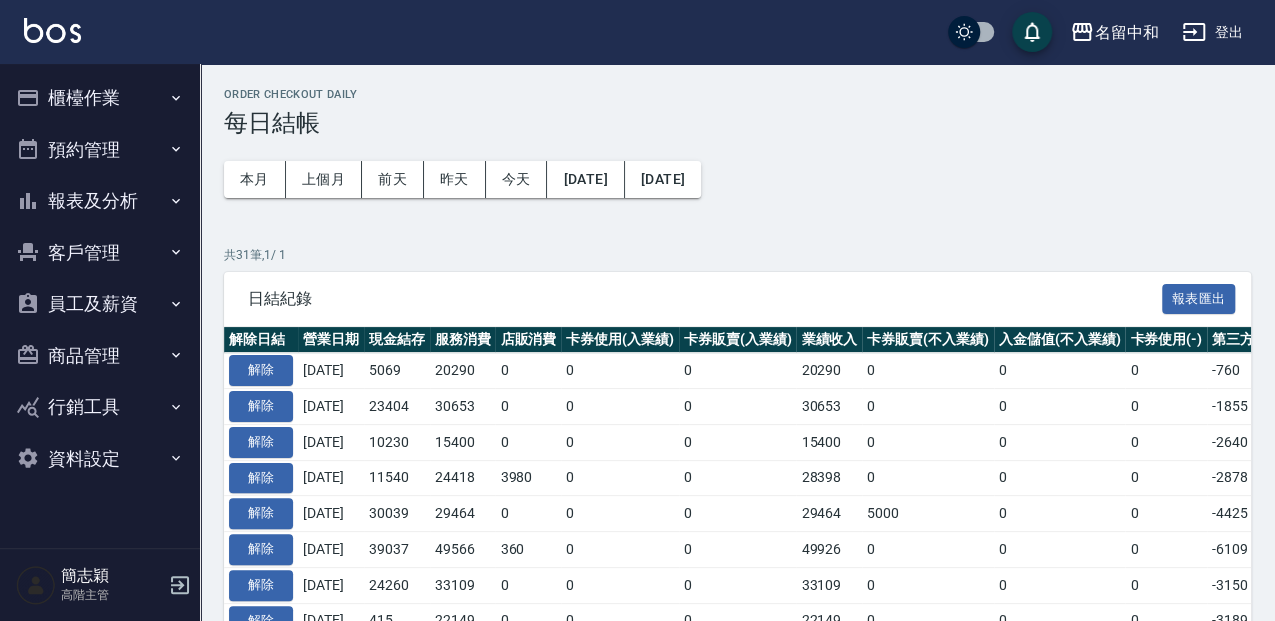 click on "櫃檯作業" at bounding box center (100, 98) 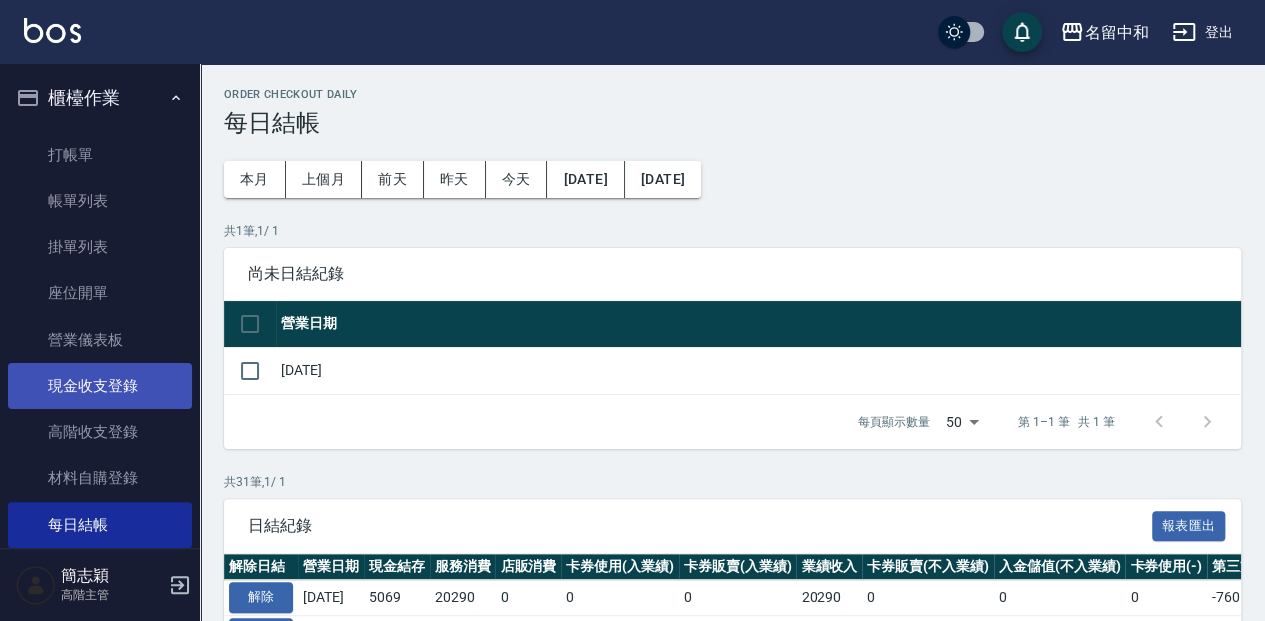 click on "現金收支登錄" at bounding box center (100, 386) 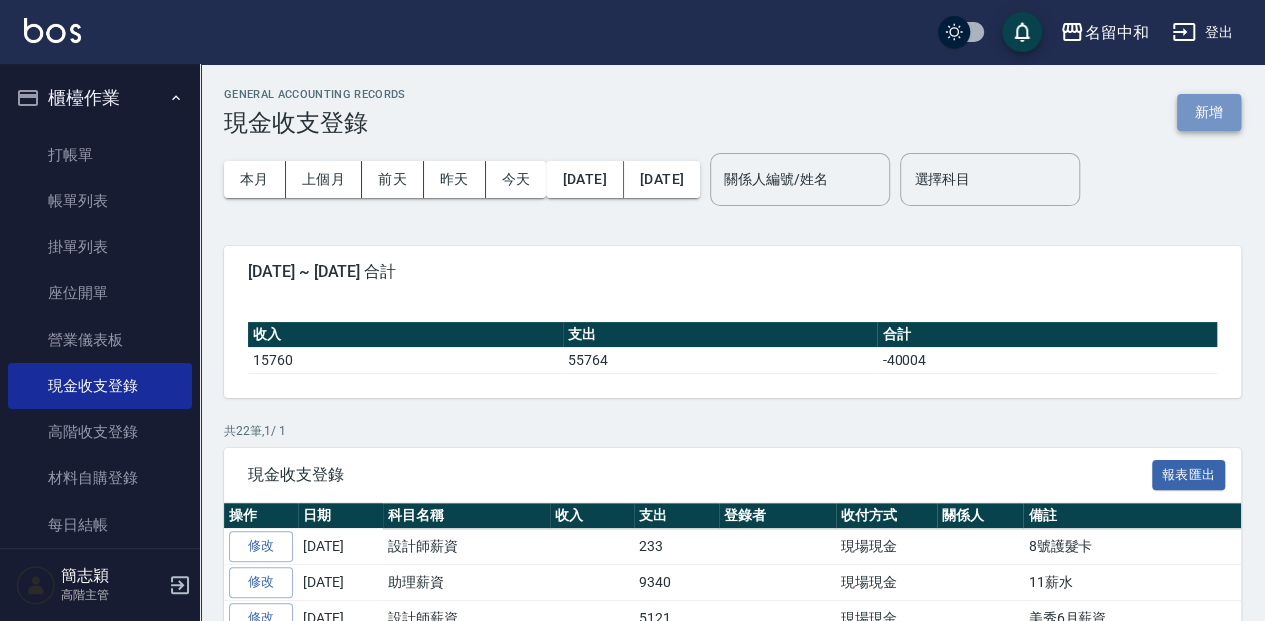 click on "新增" at bounding box center (1209, 112) 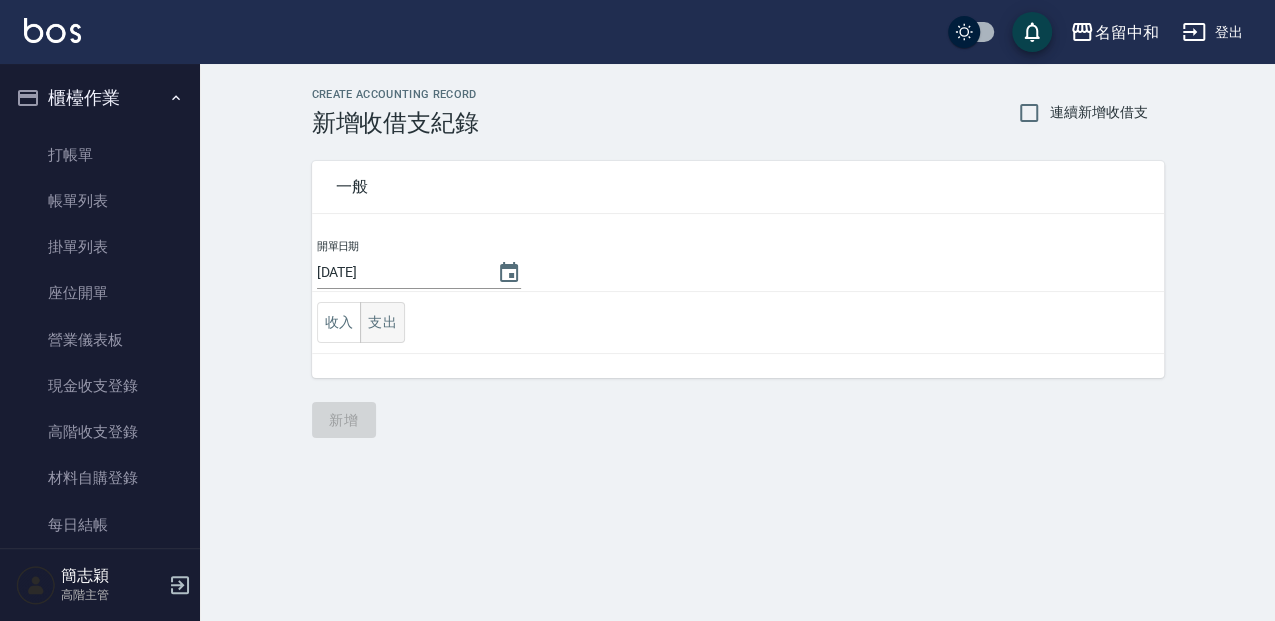 click on "支出" at bounding box center [382, 322] 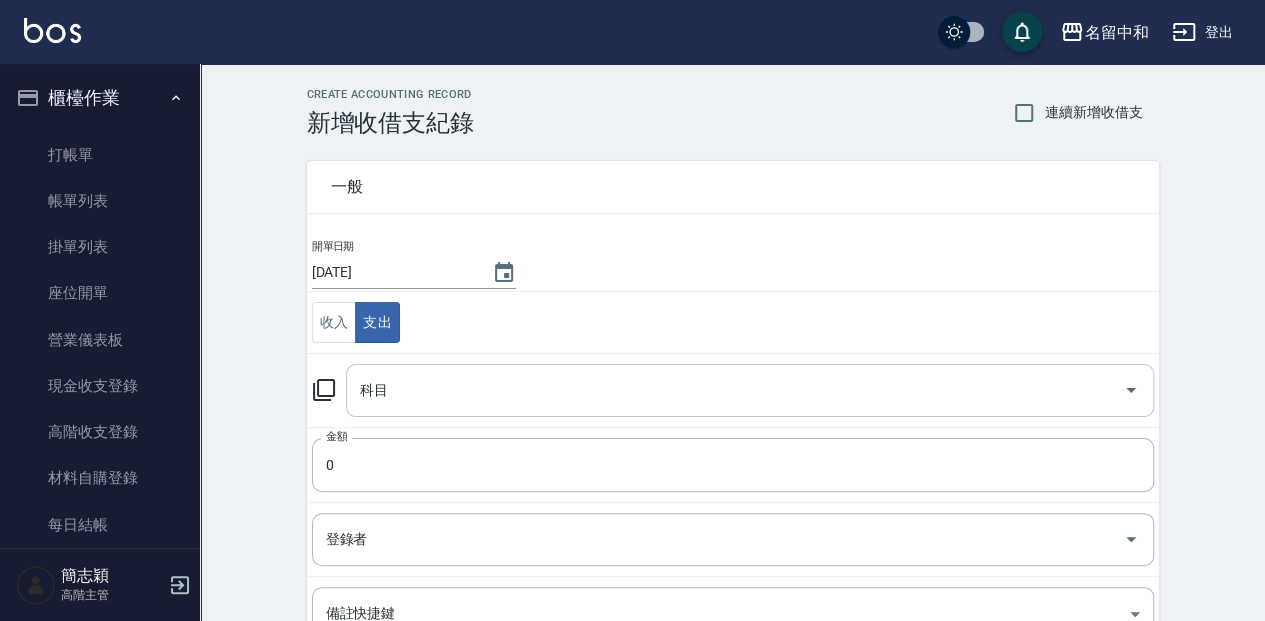 click on "科目" at bounding box center [735, 390] 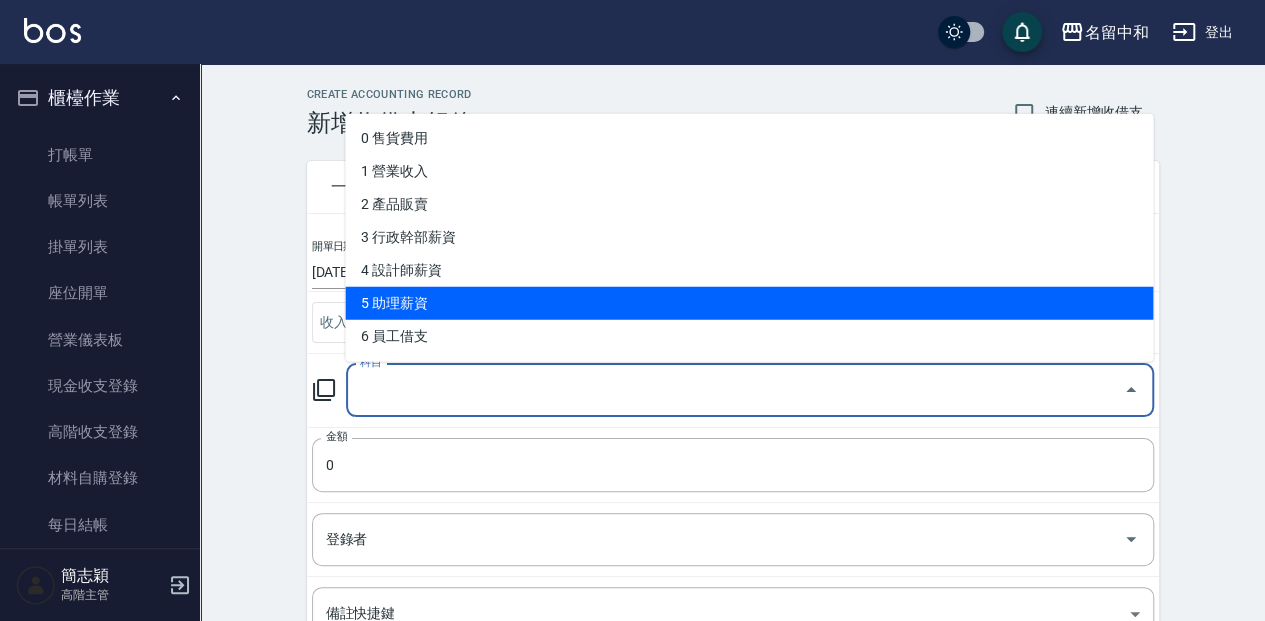 click on "5 助理薪資" at bounding box center [749, 302] 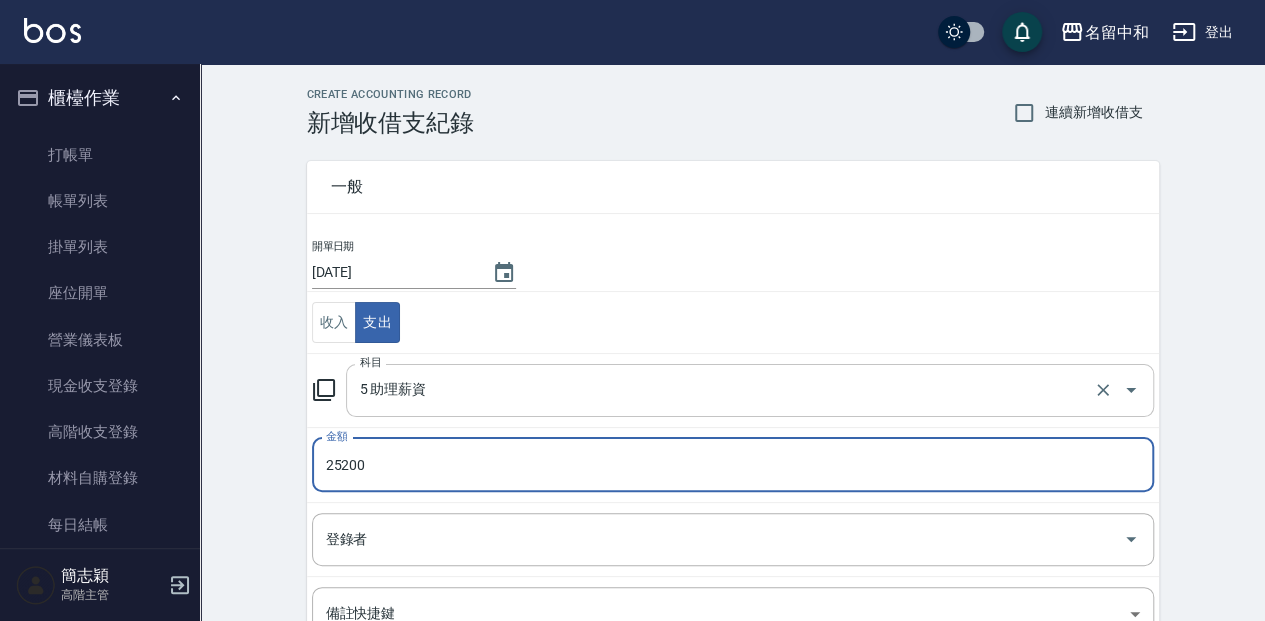 type on "25200" 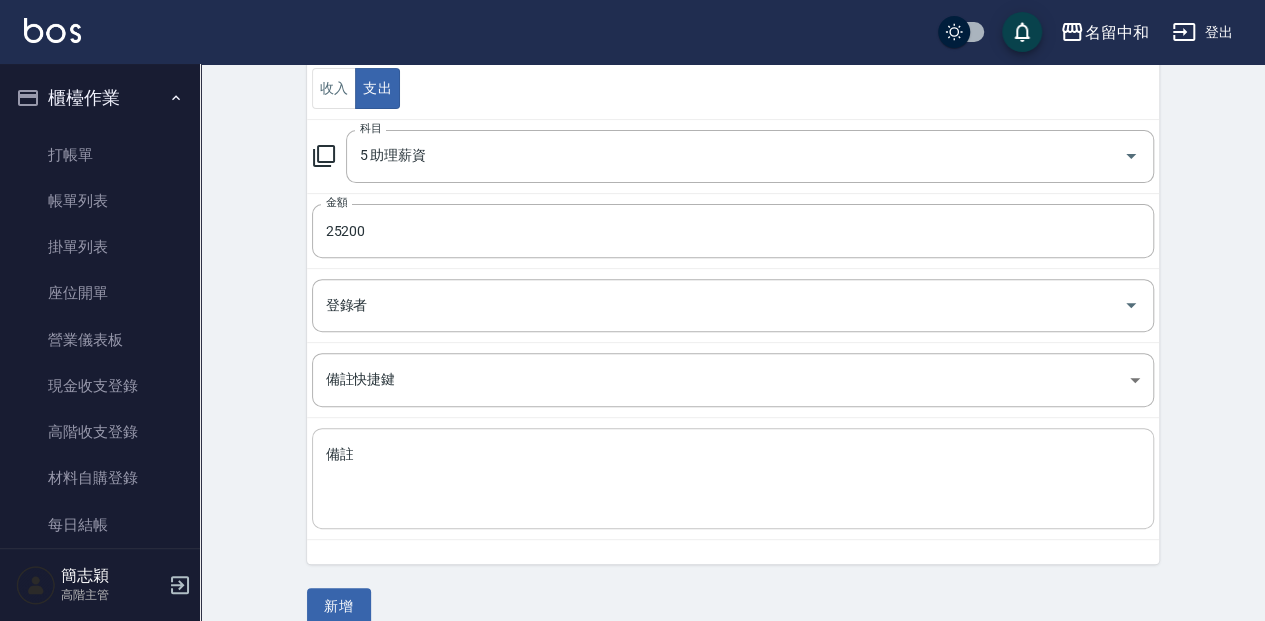 scroll, scrollTop: 258, scrollLeft: 0, axis: vertical 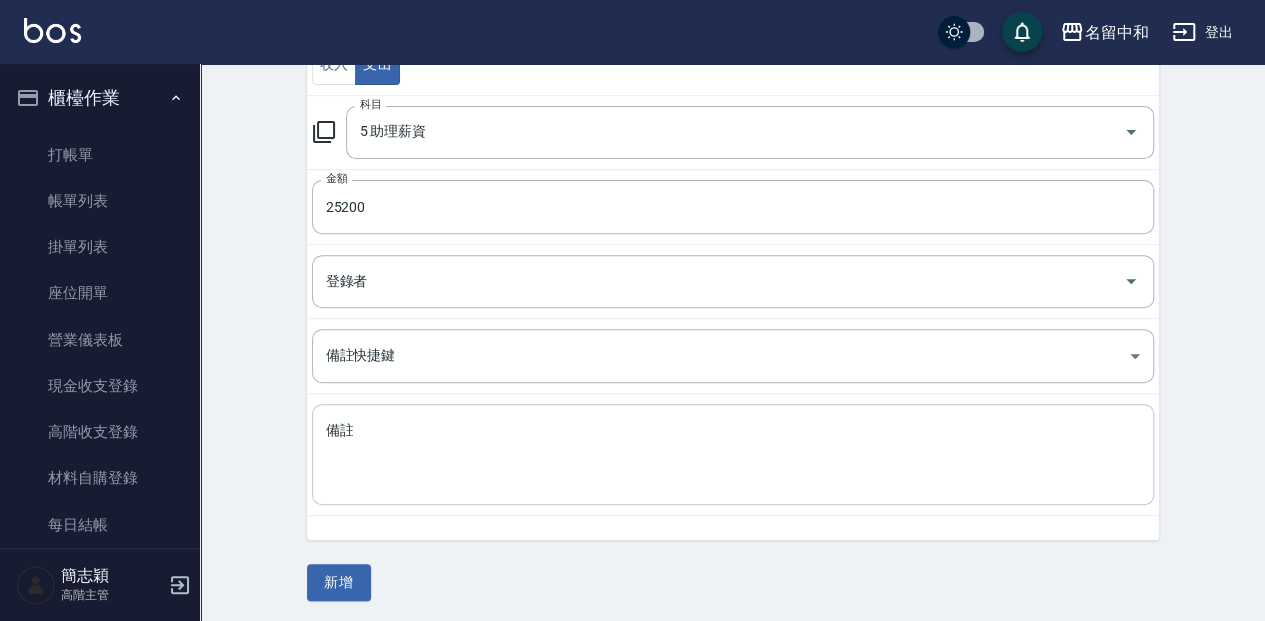 click on "備註" at bounding box center (733, 455) 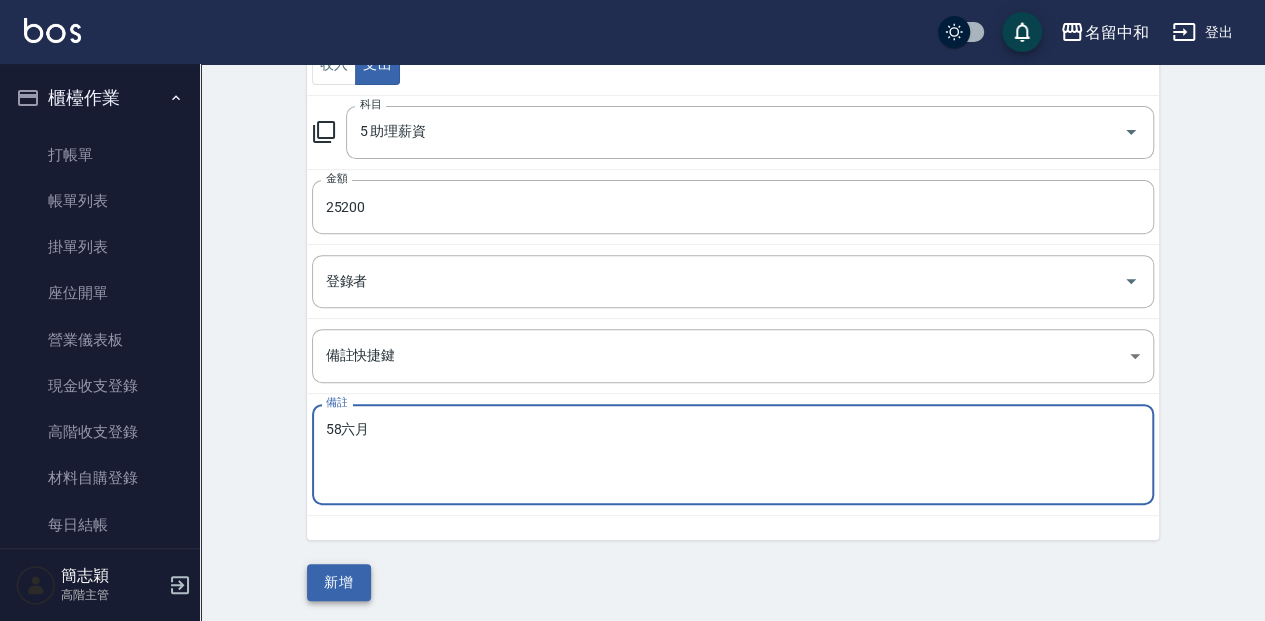 type on "58六月" 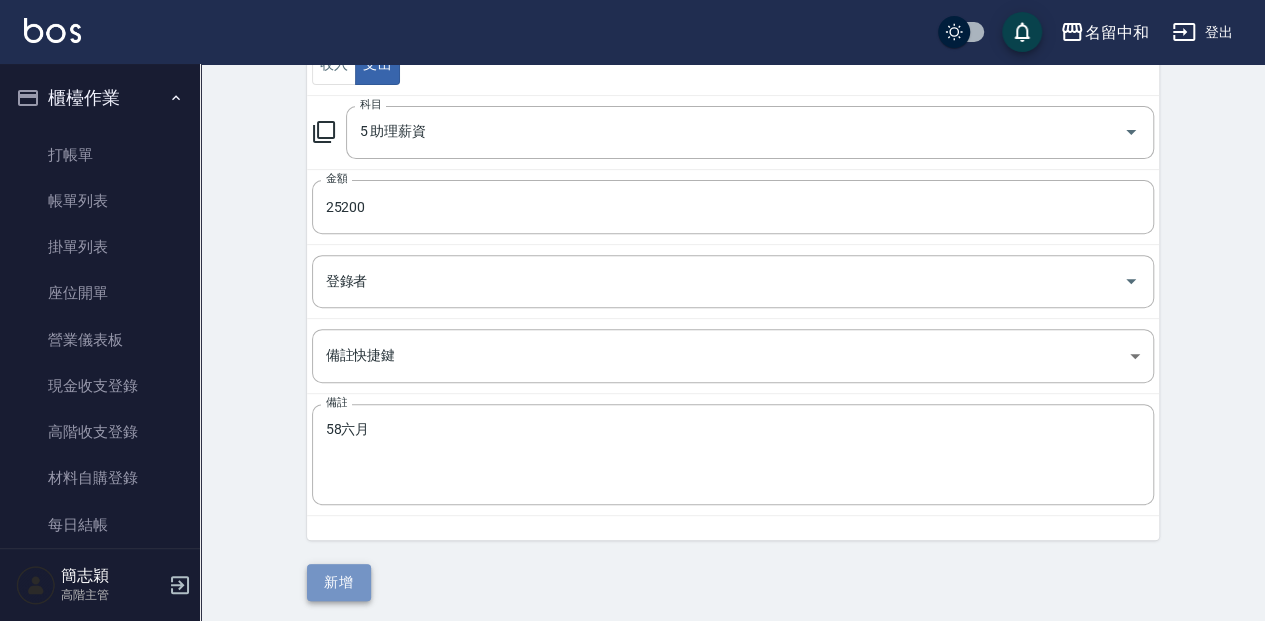 click on "新增" at bounding box center [339, 582] 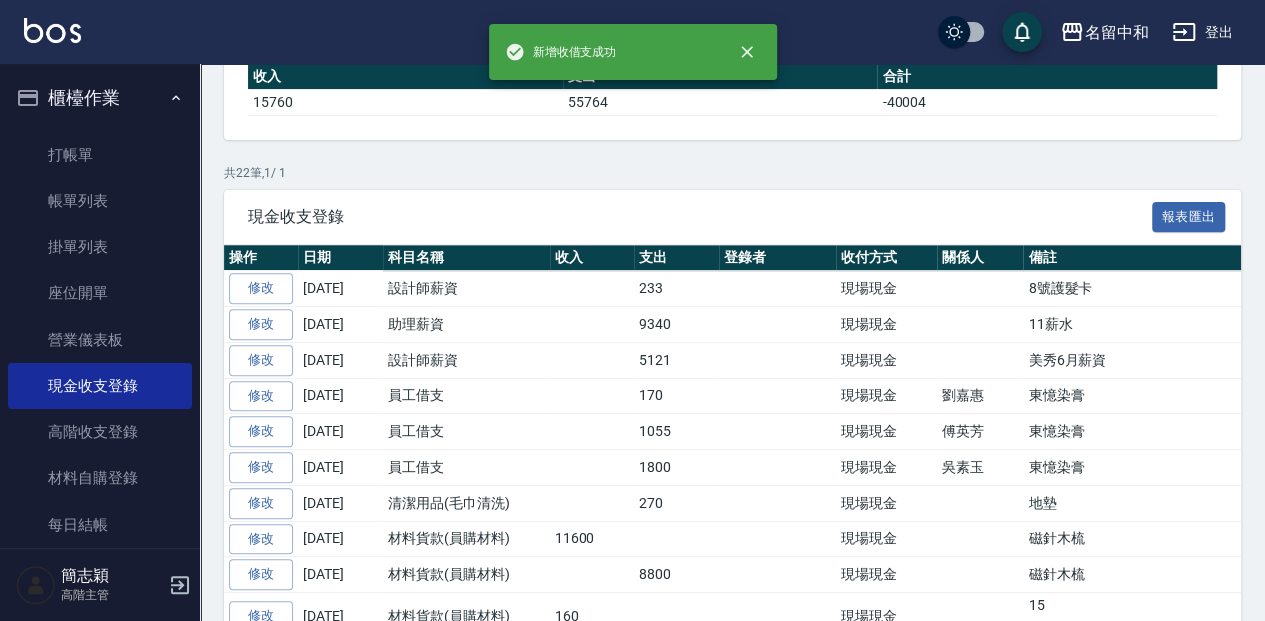 scroll, scrollTop: 0, scrollLeft: 0, axis: both 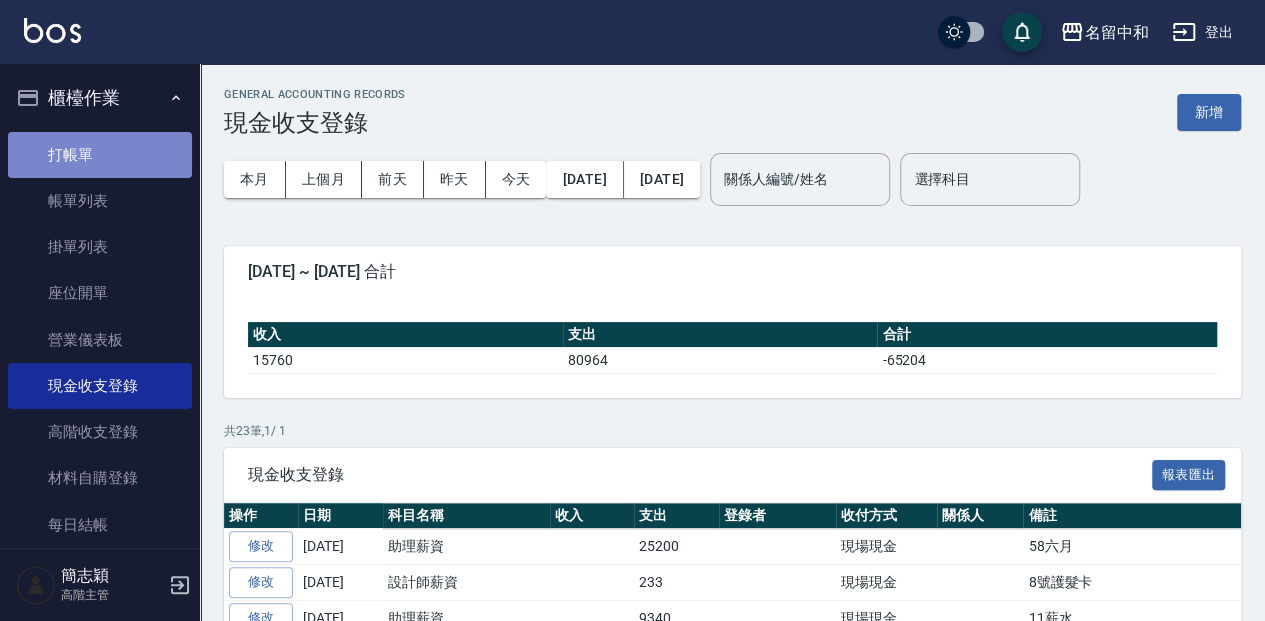 click on "打帳單" at bounding box center [100, 155] 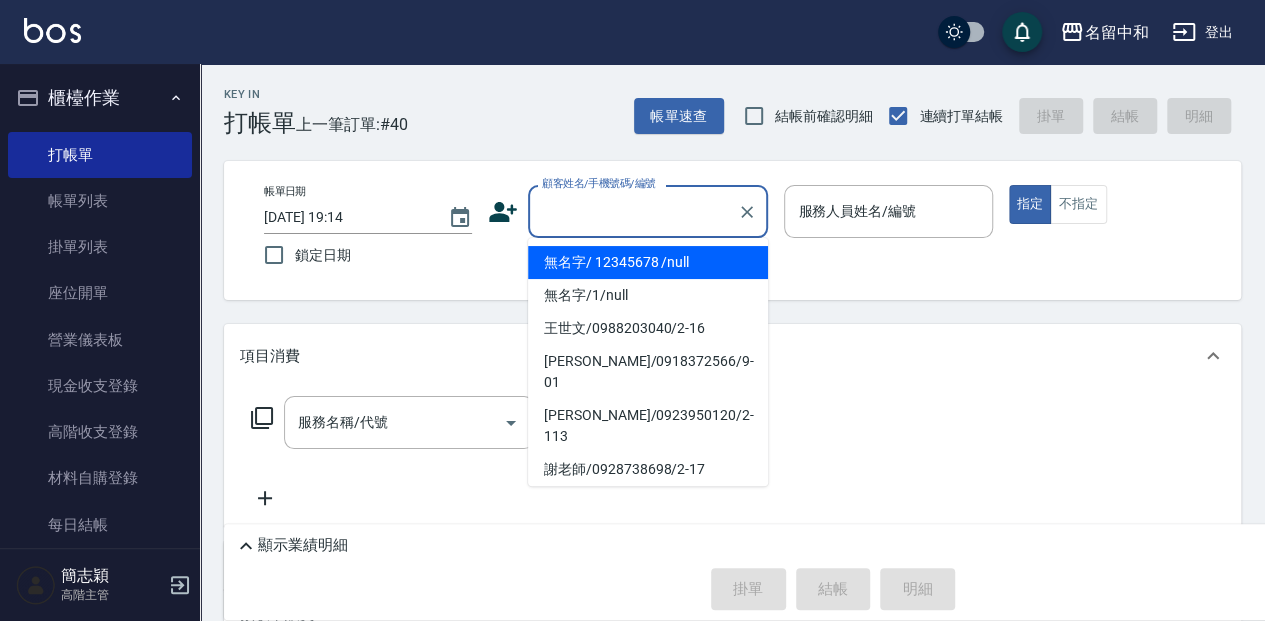 click on "顧客姓名/手機號碼/編號" at bounding box center (633, 211) 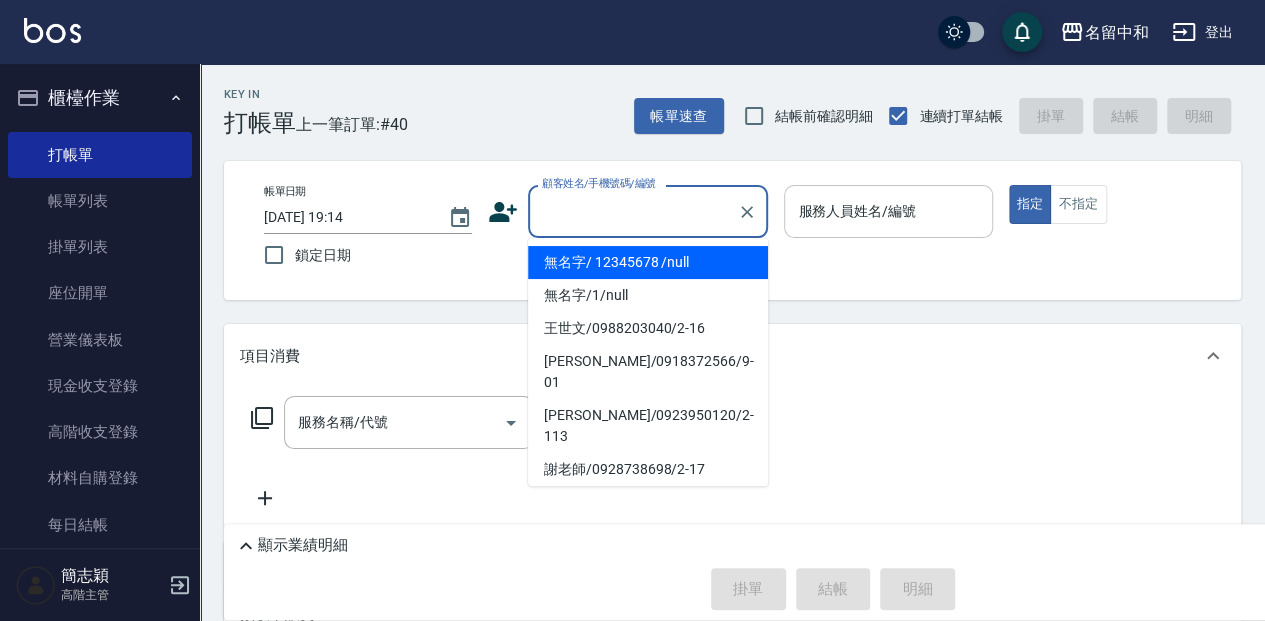 type on "無名字/                                                 12345678                              /null" 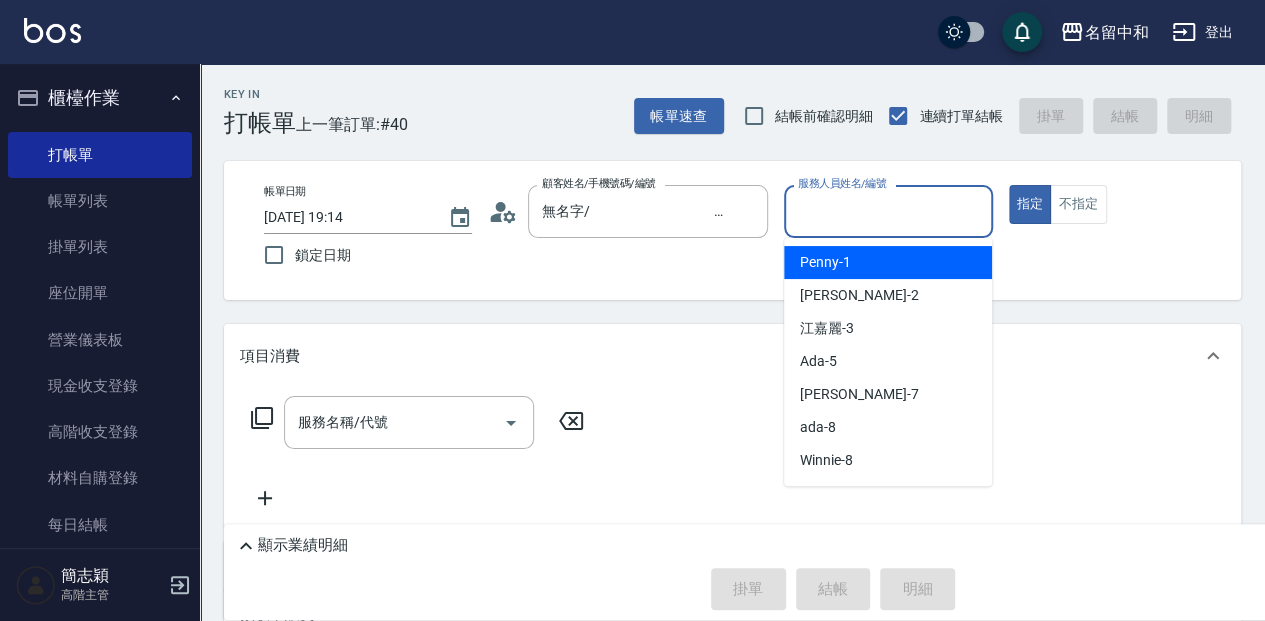 click on "服務人員姓名/編號" at bounding box center (888, 211) 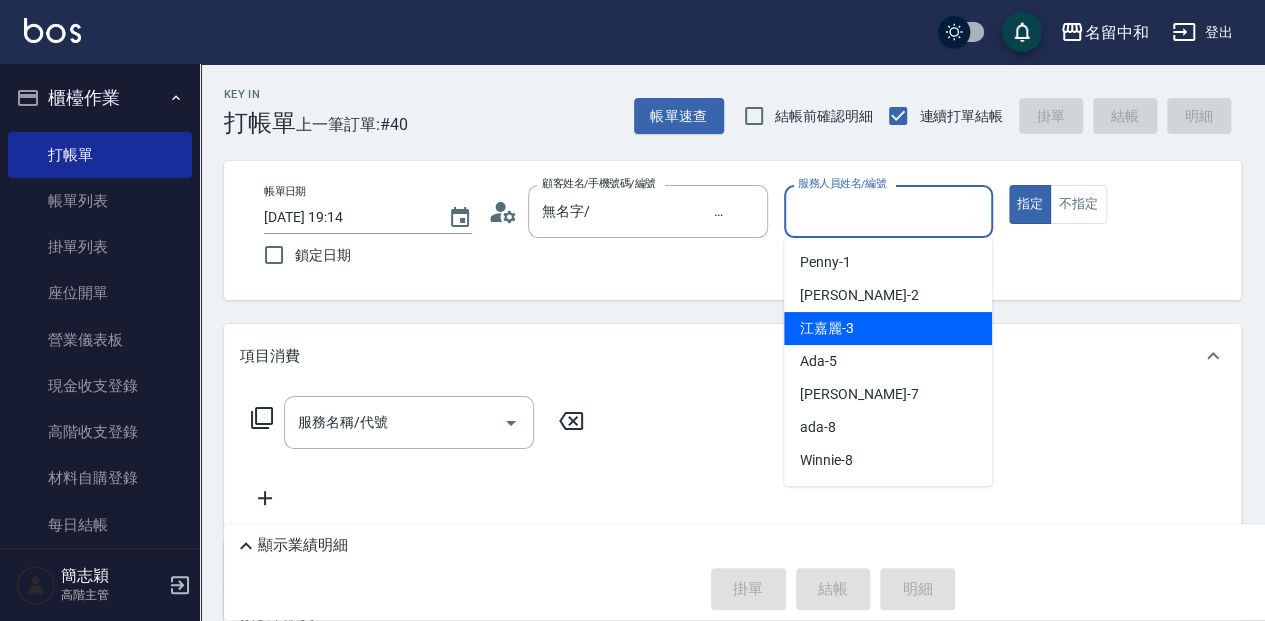 click on "江嘉麗 -3" at bounding box center [888, 328] 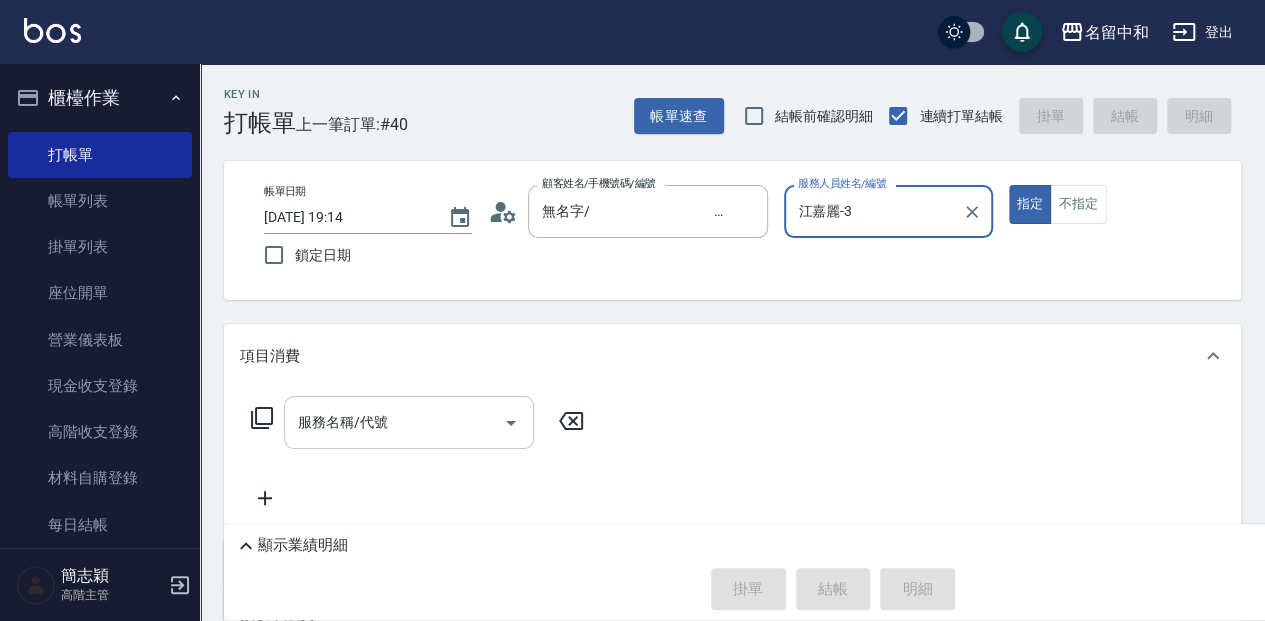 click on "服務名稱/代號" at bounding box center (394, 422) 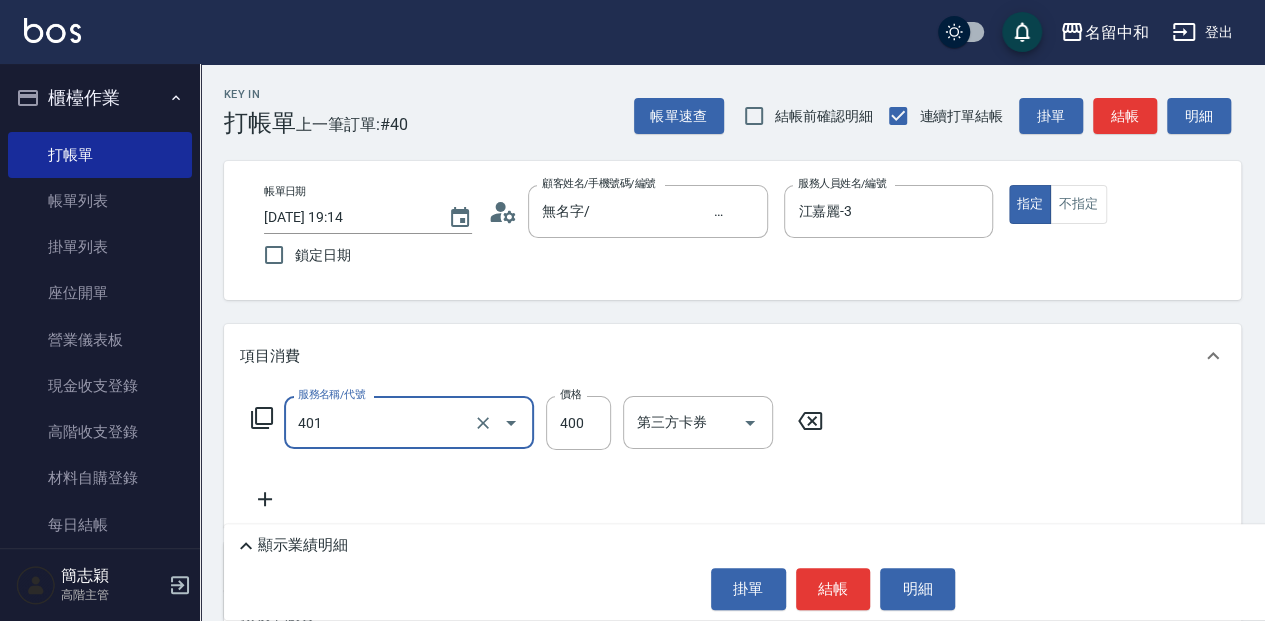 type on "剪髮(400)(401)" 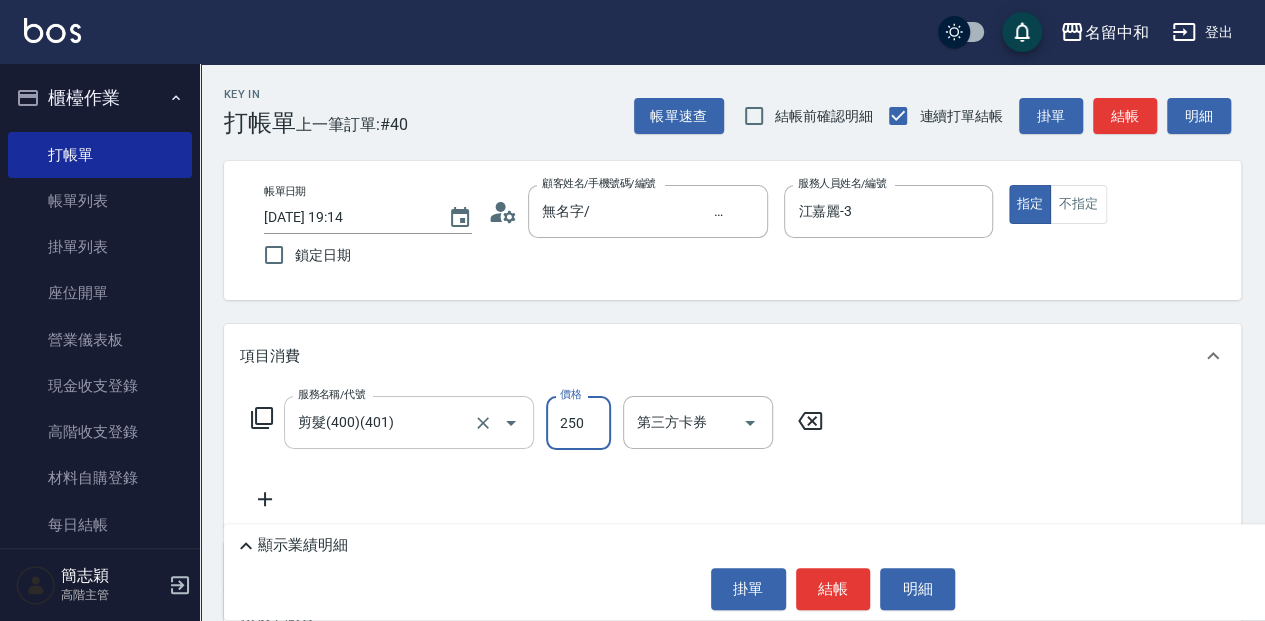 type on "250" 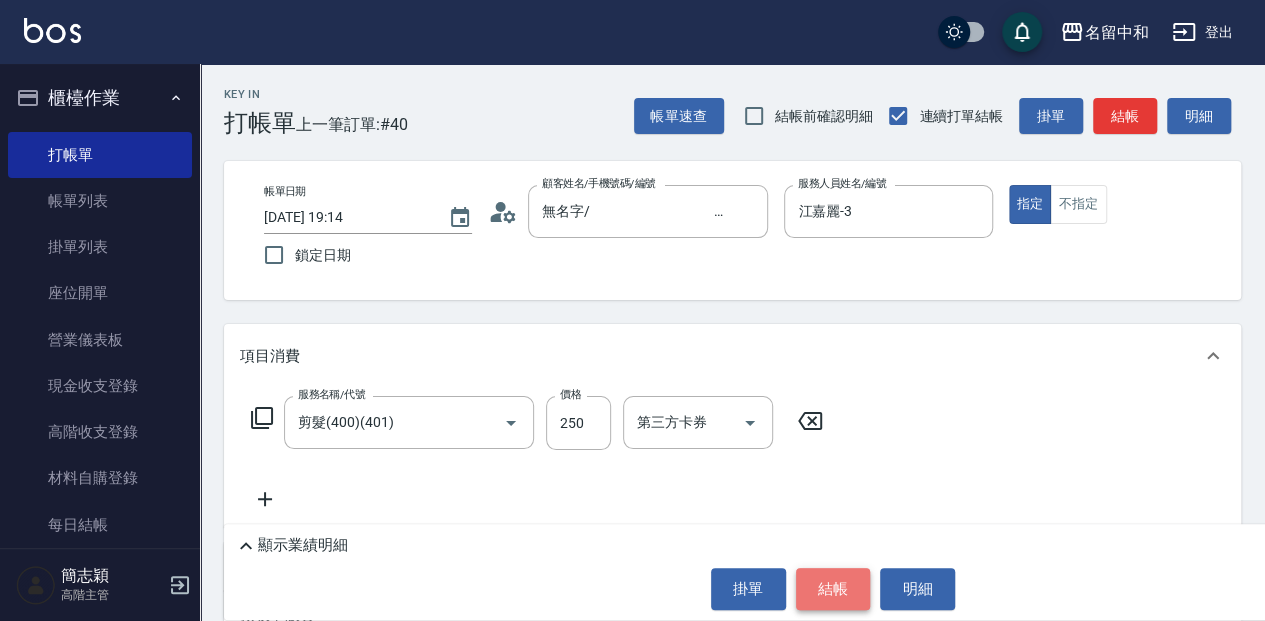 click on "結帳" at bounding box center (833, 589) 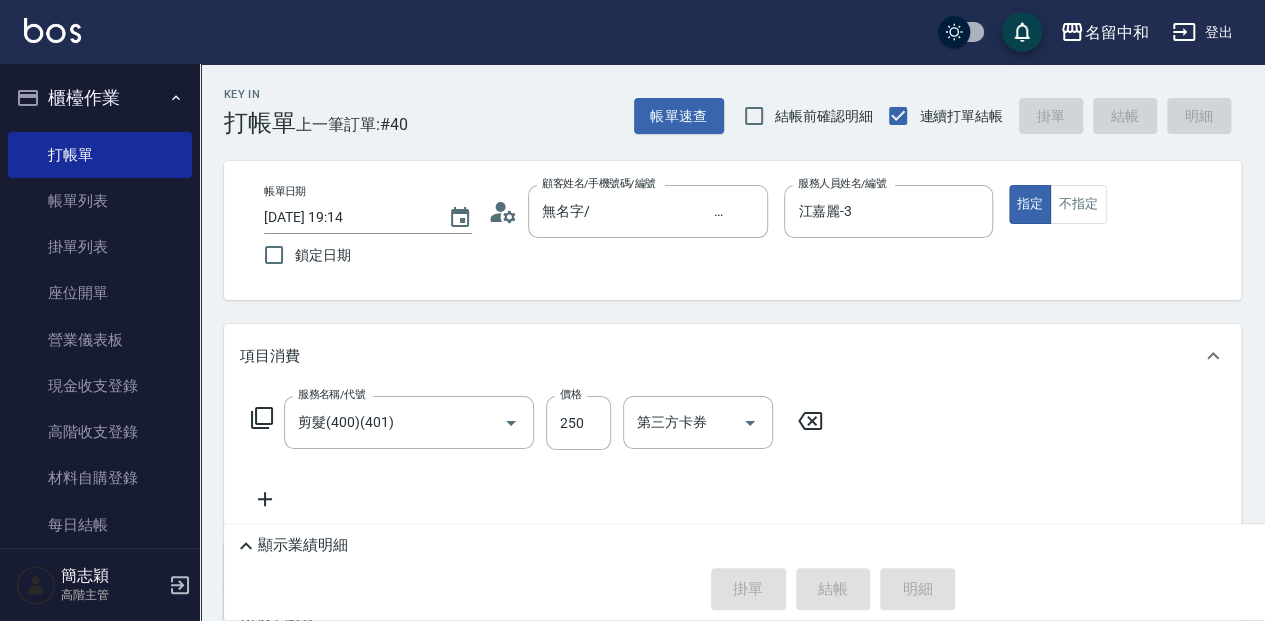 type 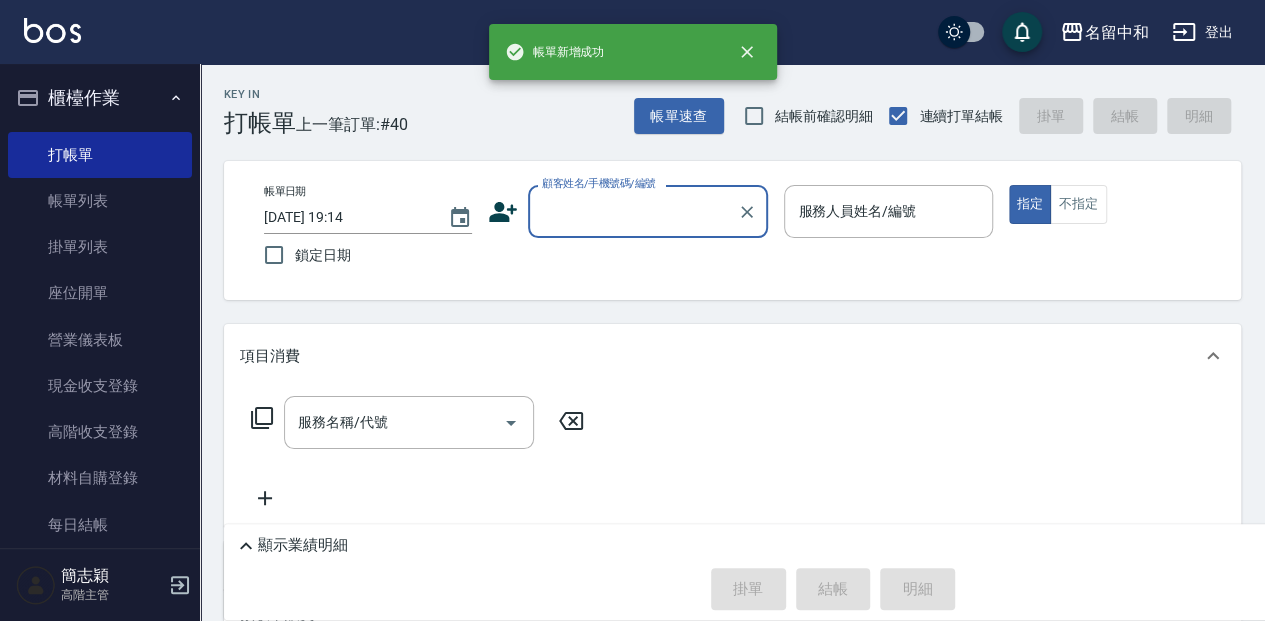 scroll, scrollTop: 0, scrollLeft: 0, axis: both 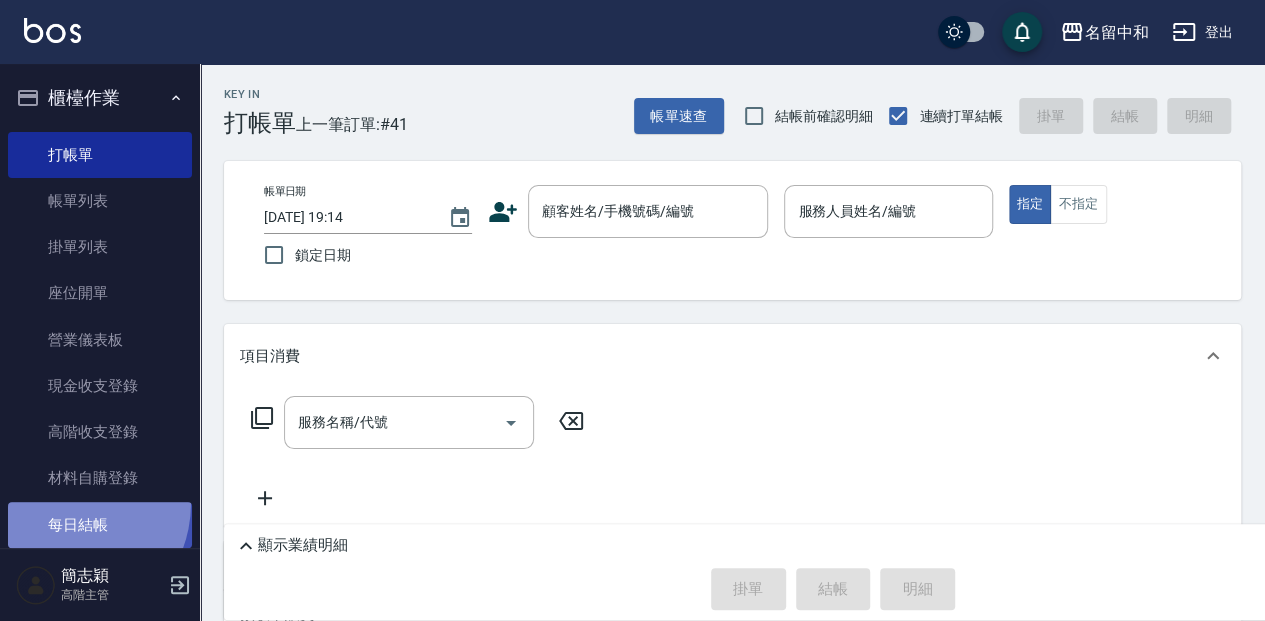 click on "每日結帳" at bounding box center (100, 525) 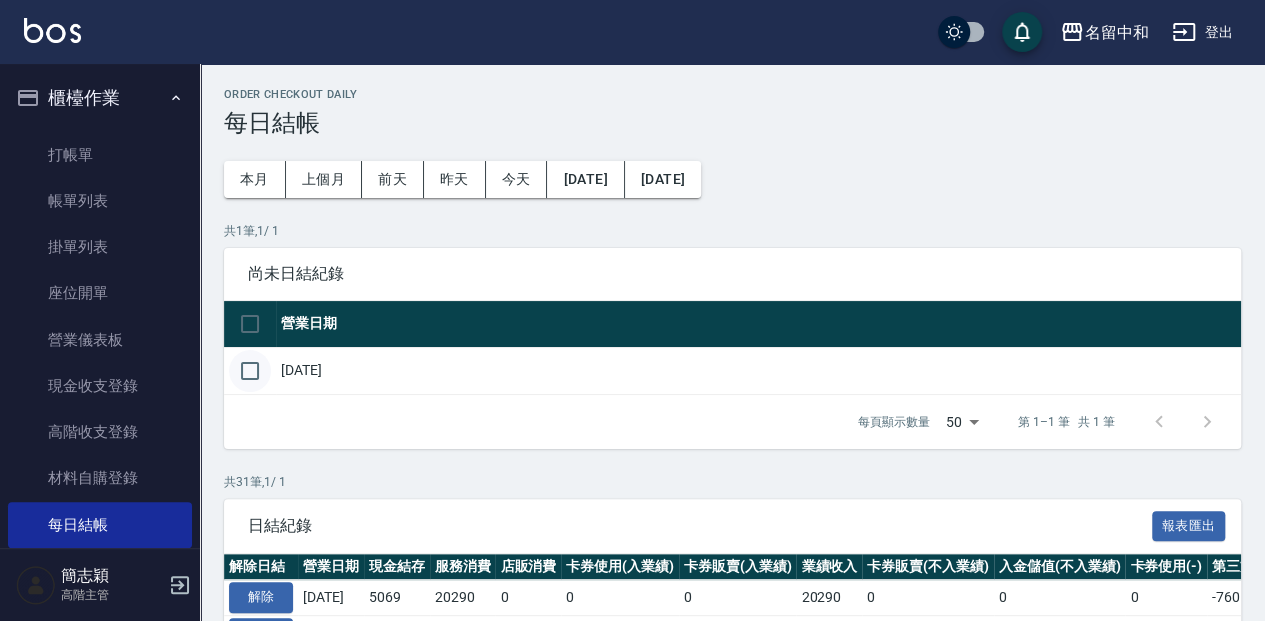 click at bounding box center (250, 371) 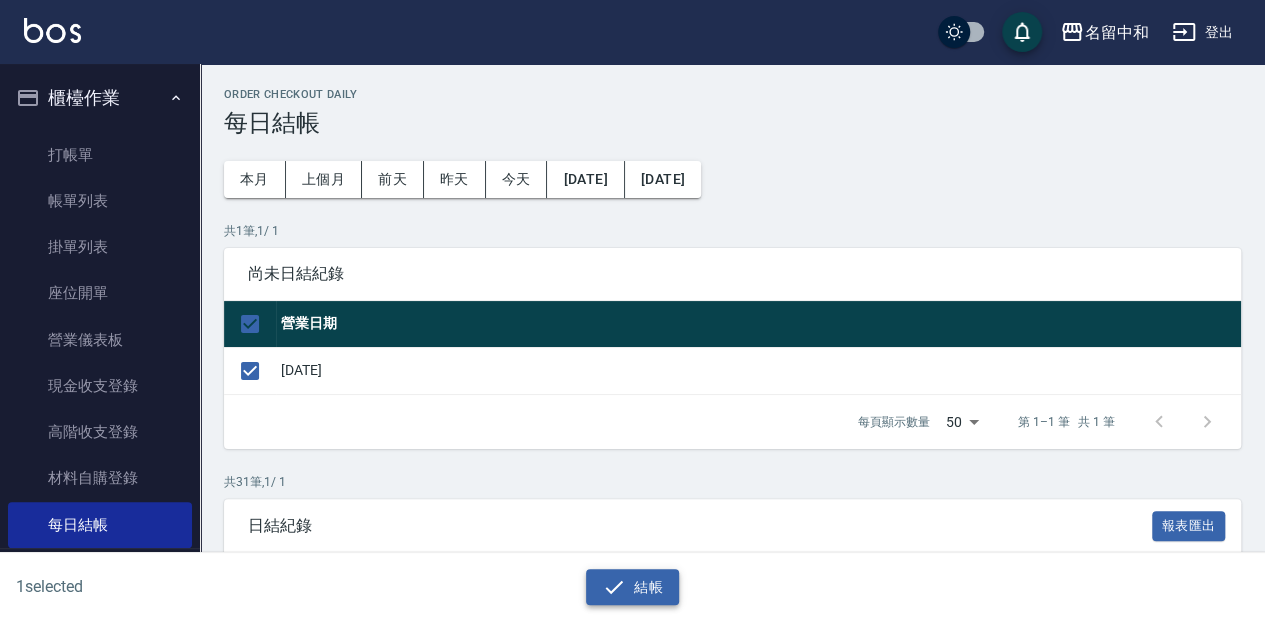 click 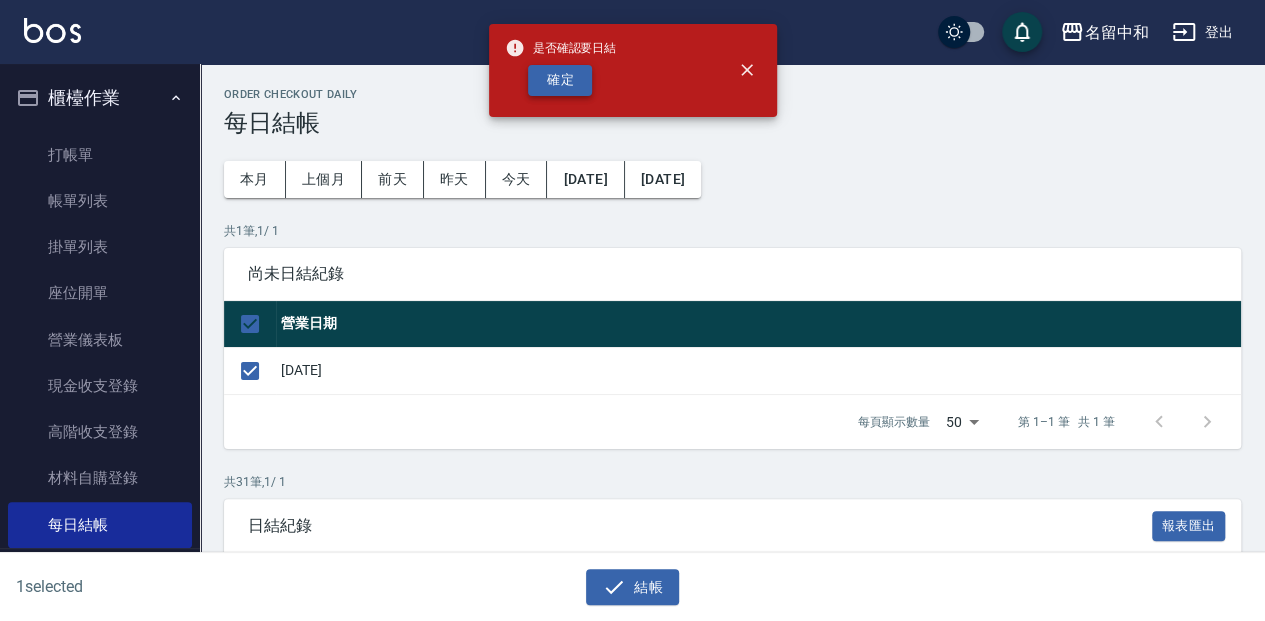 click on "確定" at bounding box center [560, 80] 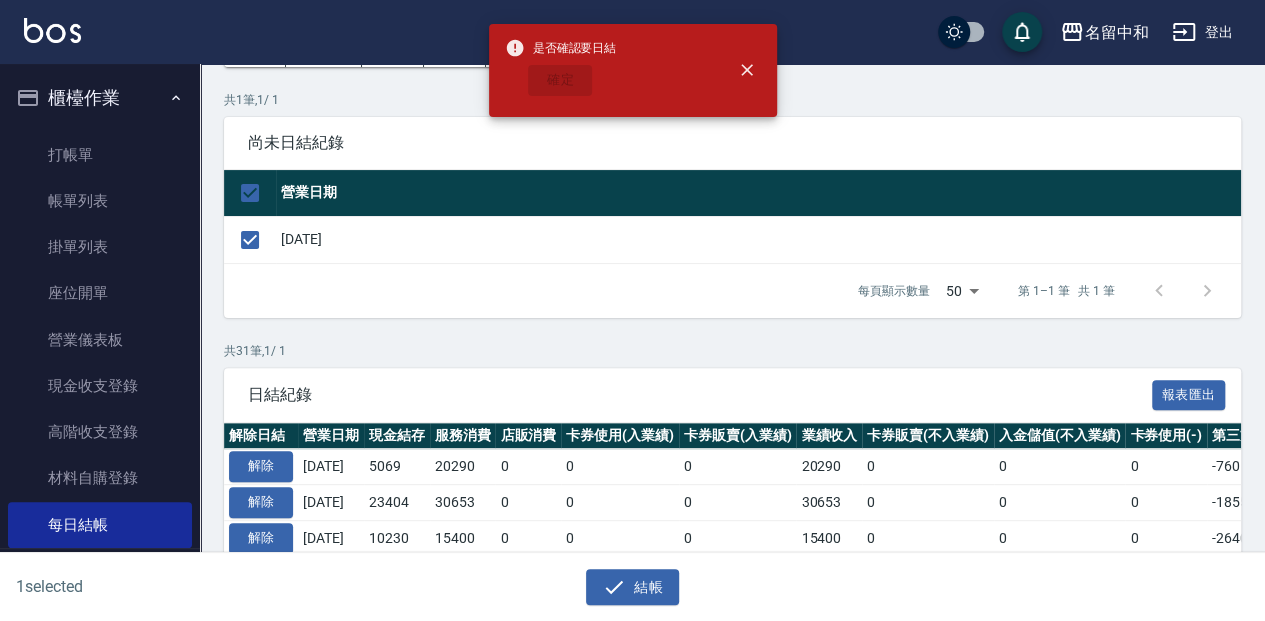 checkbox on "false" 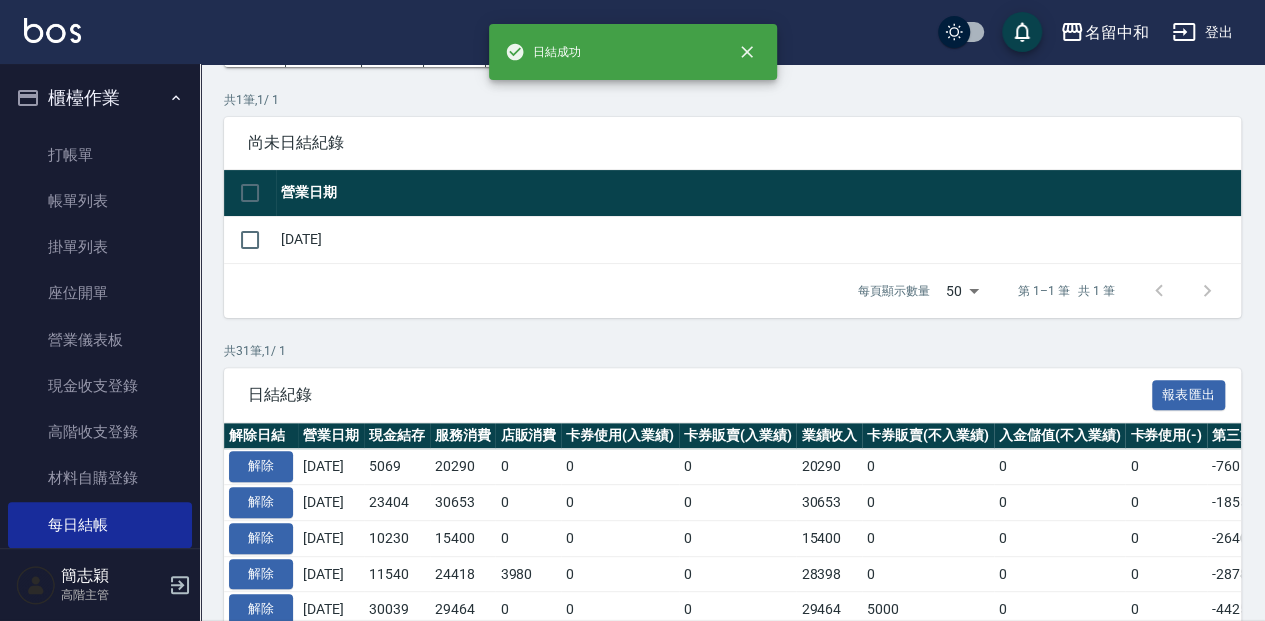 scroll, scrollTop: 200, scrollLeft: 0, axis: vertical 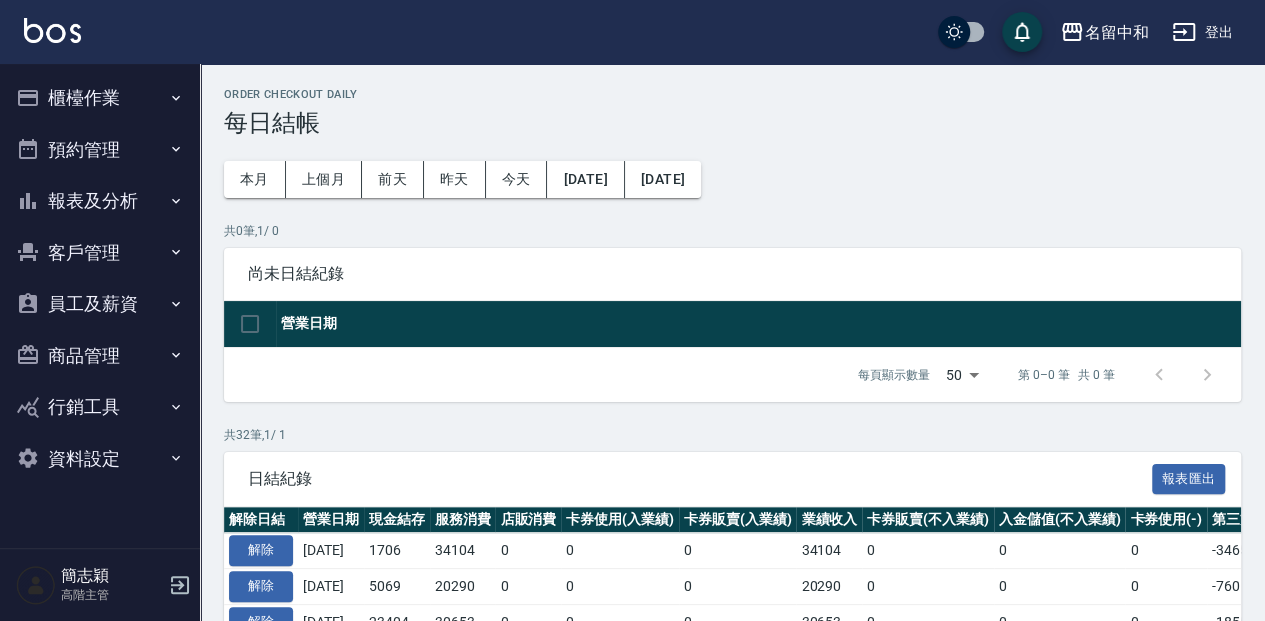 click on "櫃檯作業" at bounding box center [100, 98] 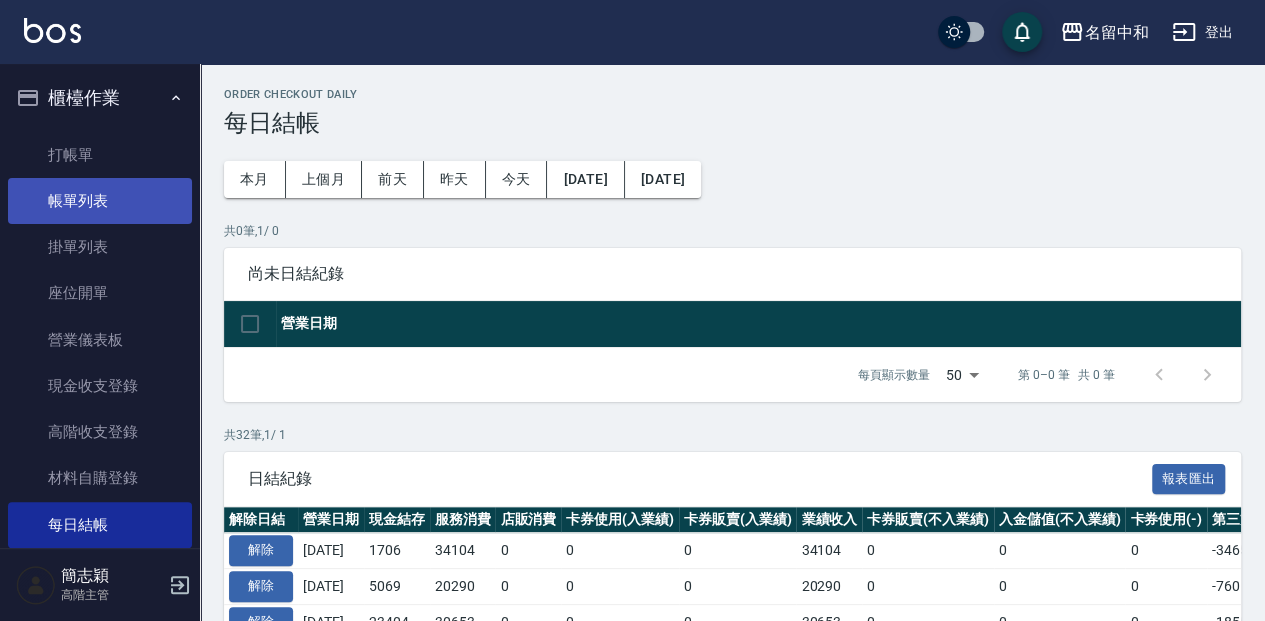 click on "帳單列表" at bounding box center [100, 201] 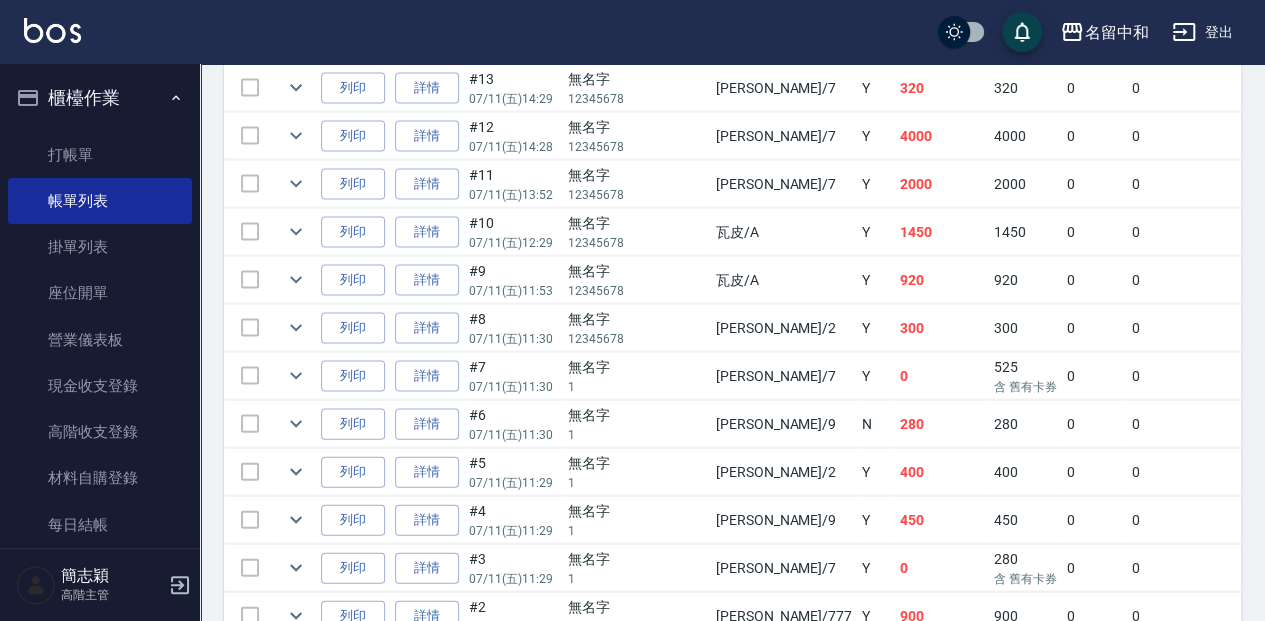 scroll, scrollTop: 2048, scrollLeft: 0, axis: vertical 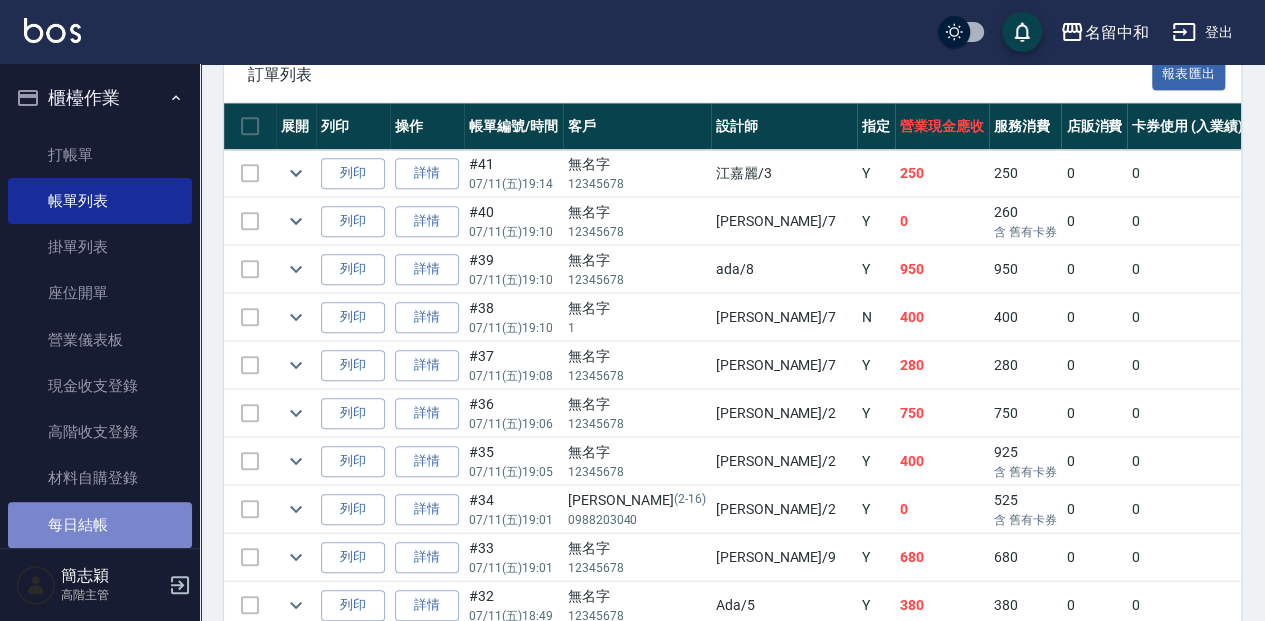 click on "每日結帳" at bounding box center (100, 525) 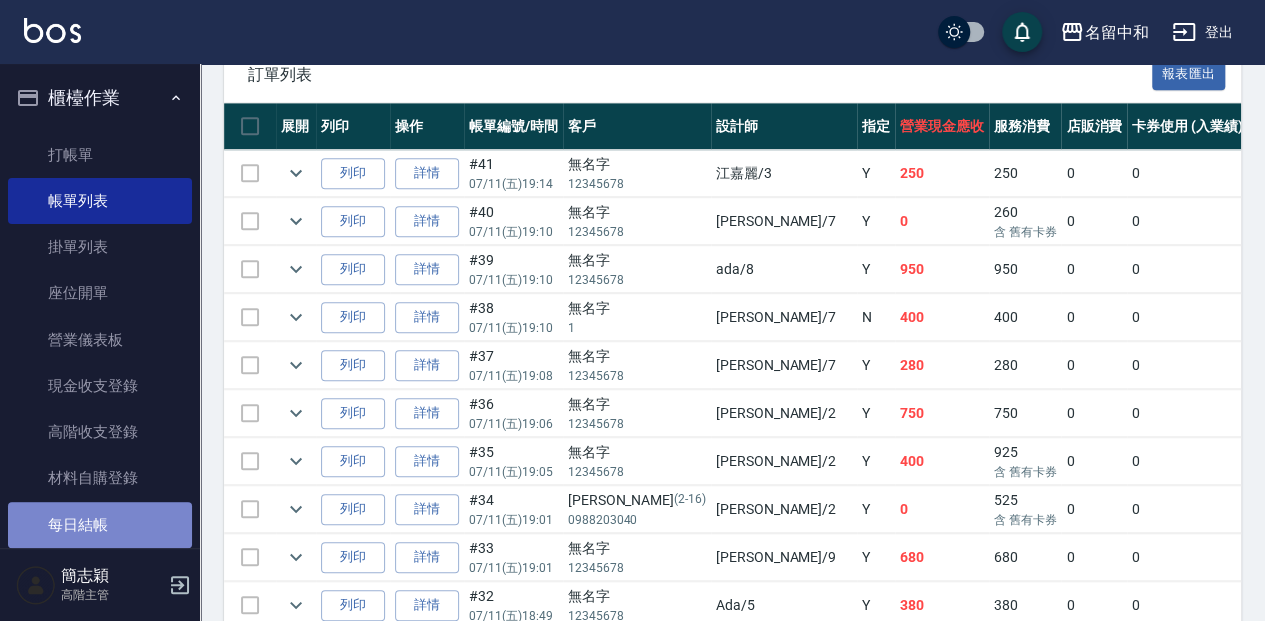 scroll, scrollTop: 0, scrollLeft: 0, axis: both 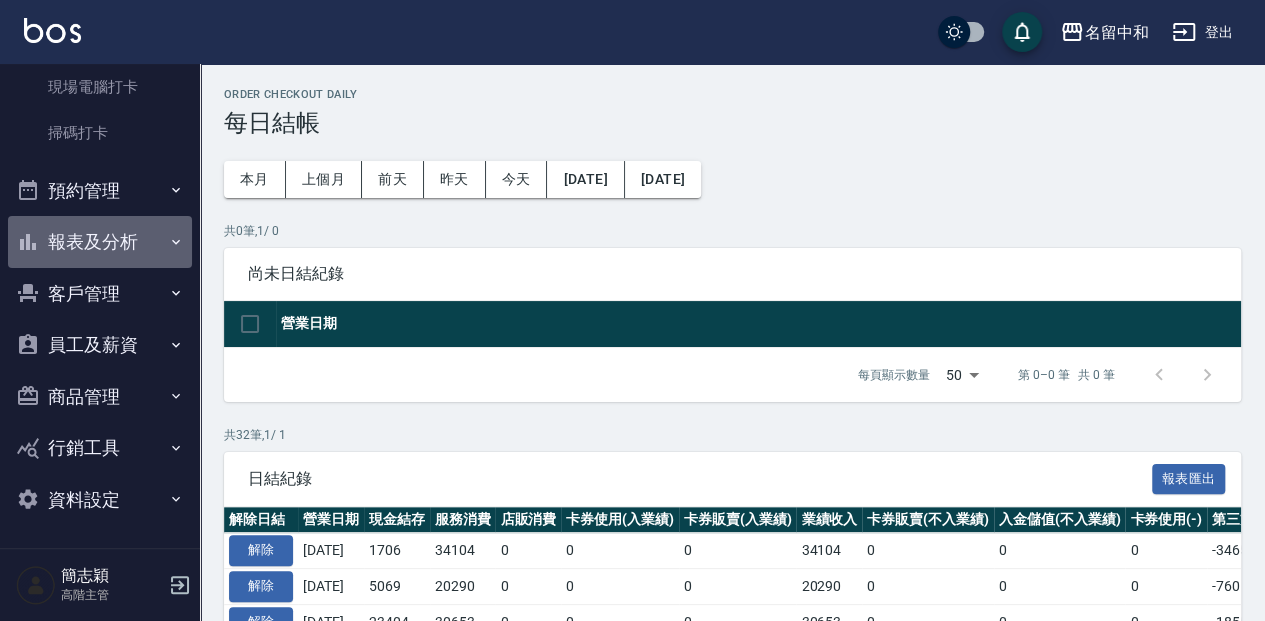 click on "報表及分析" at bounding box center (100, 242) 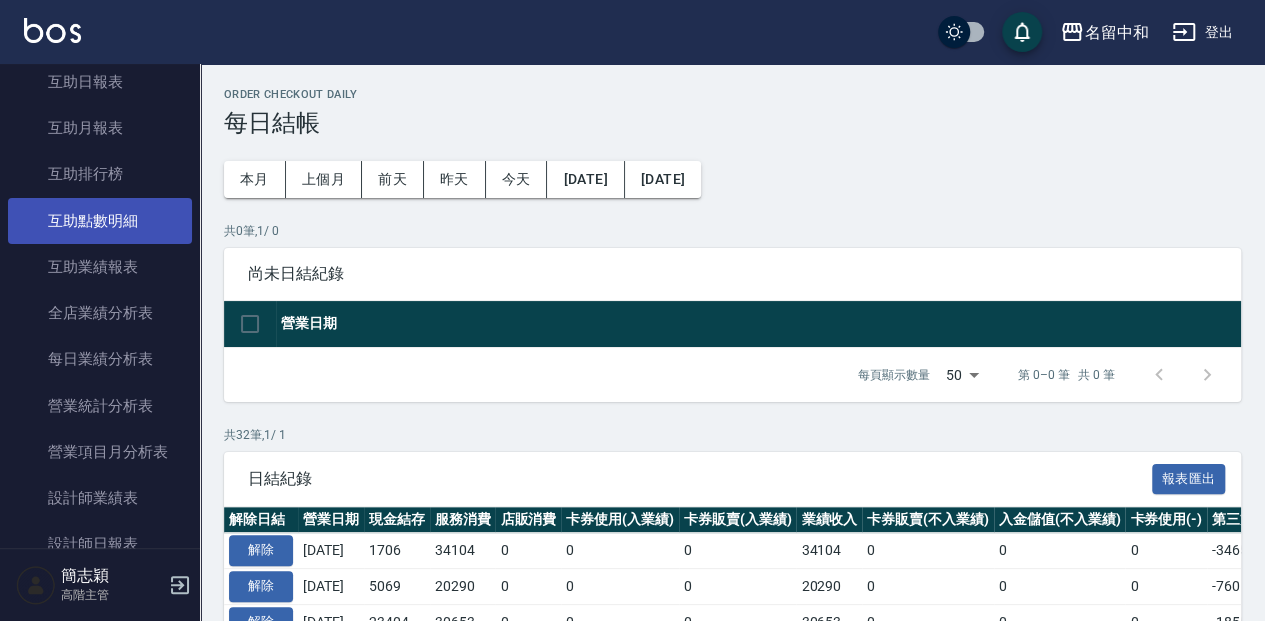 scroll, scrollTop: 997, scrollLeft: 0, axis: vertical 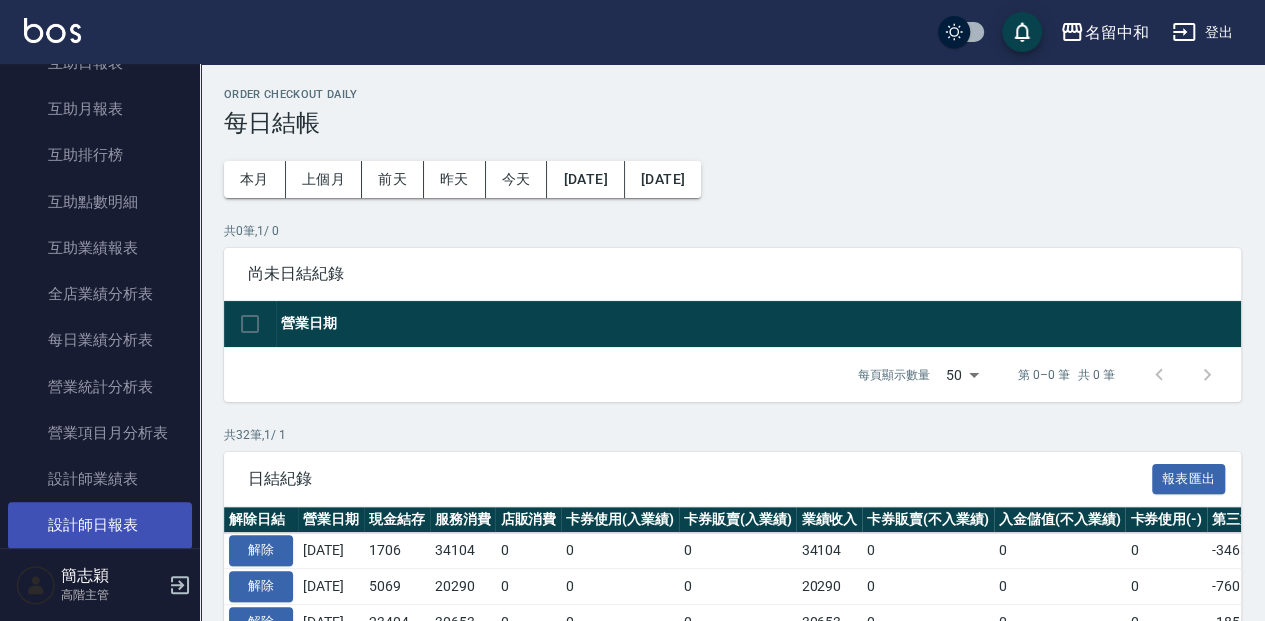 click on "設計師日報表" at bounding box center (100, 525) 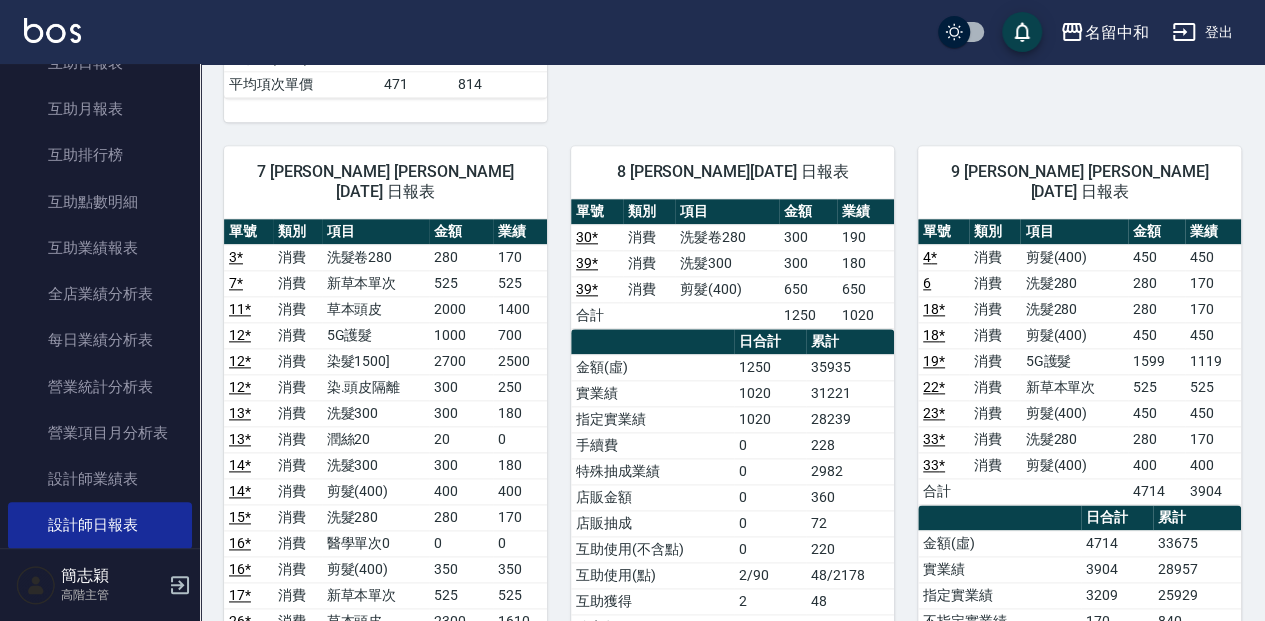scroll, scrollTop: 1000, scrollLeft: 0, axis: vertical 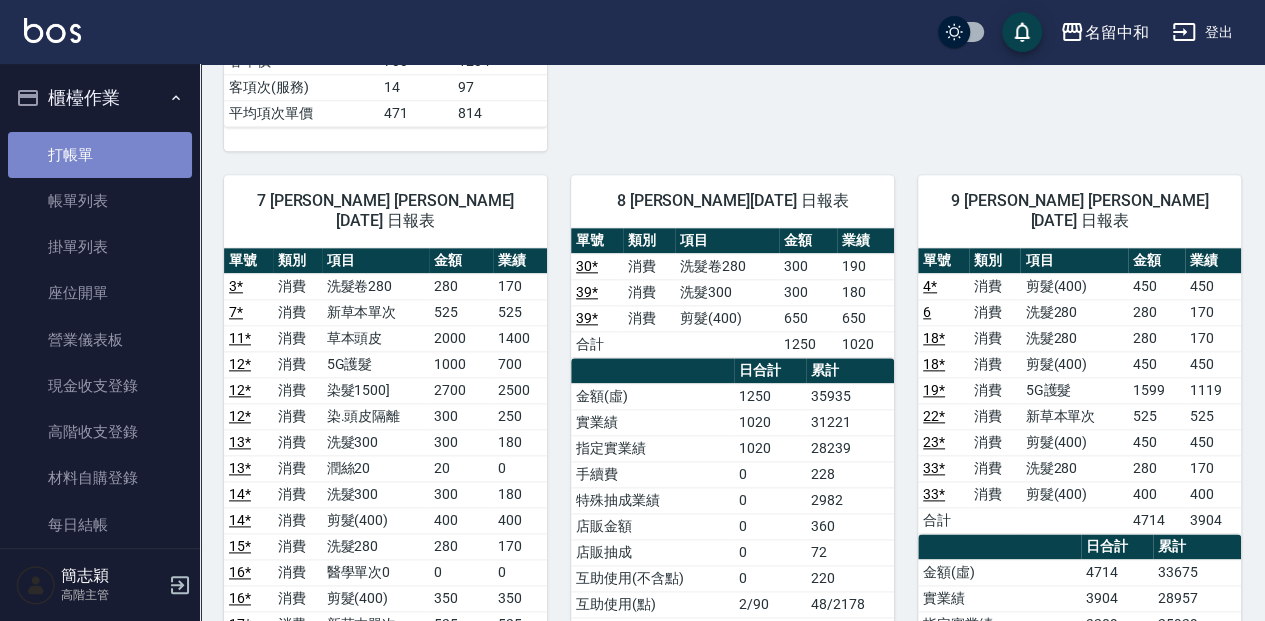click on "打帳單" at bounding box center [100, 155] 